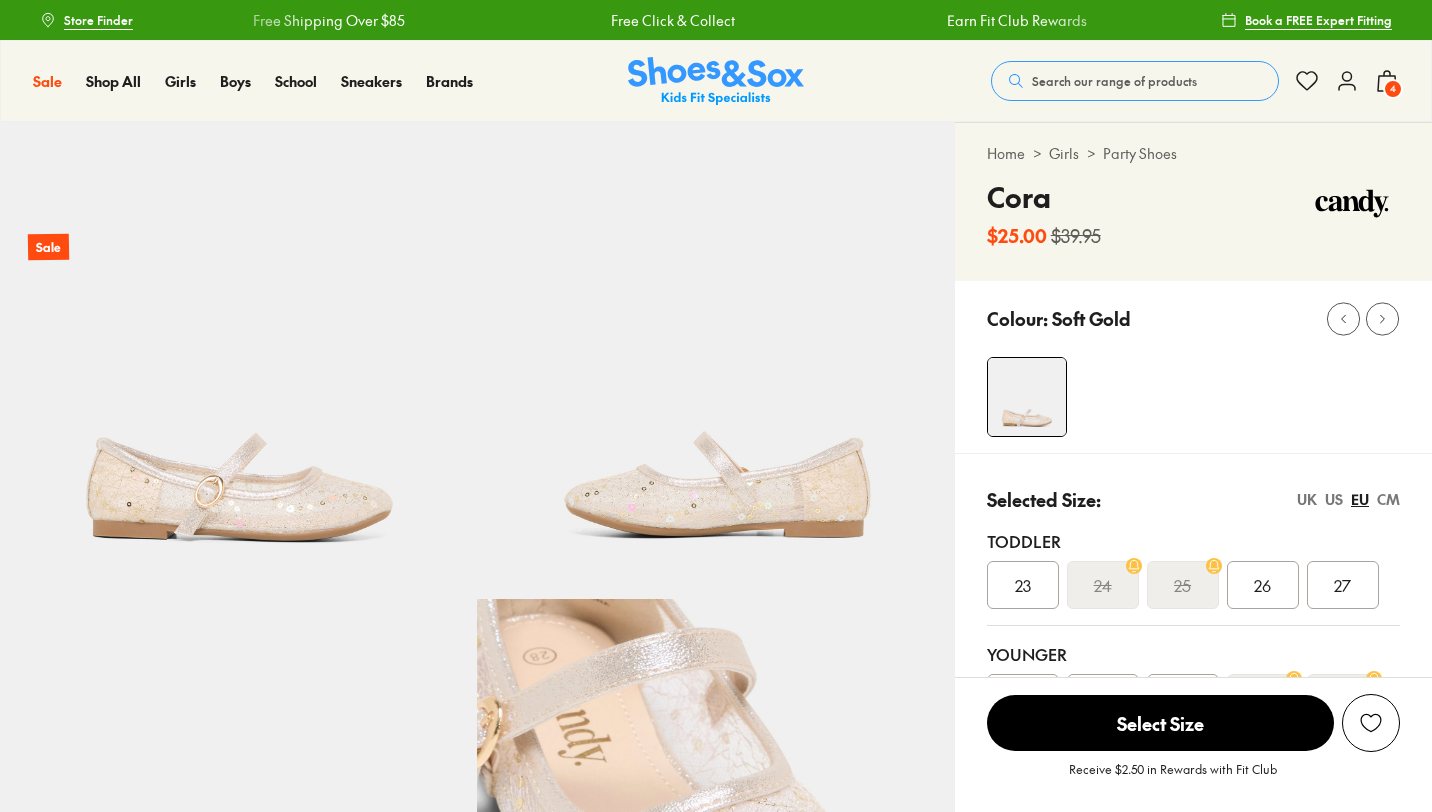 scroll, scrollTop: 0, scrollLeft: 0, axis: both 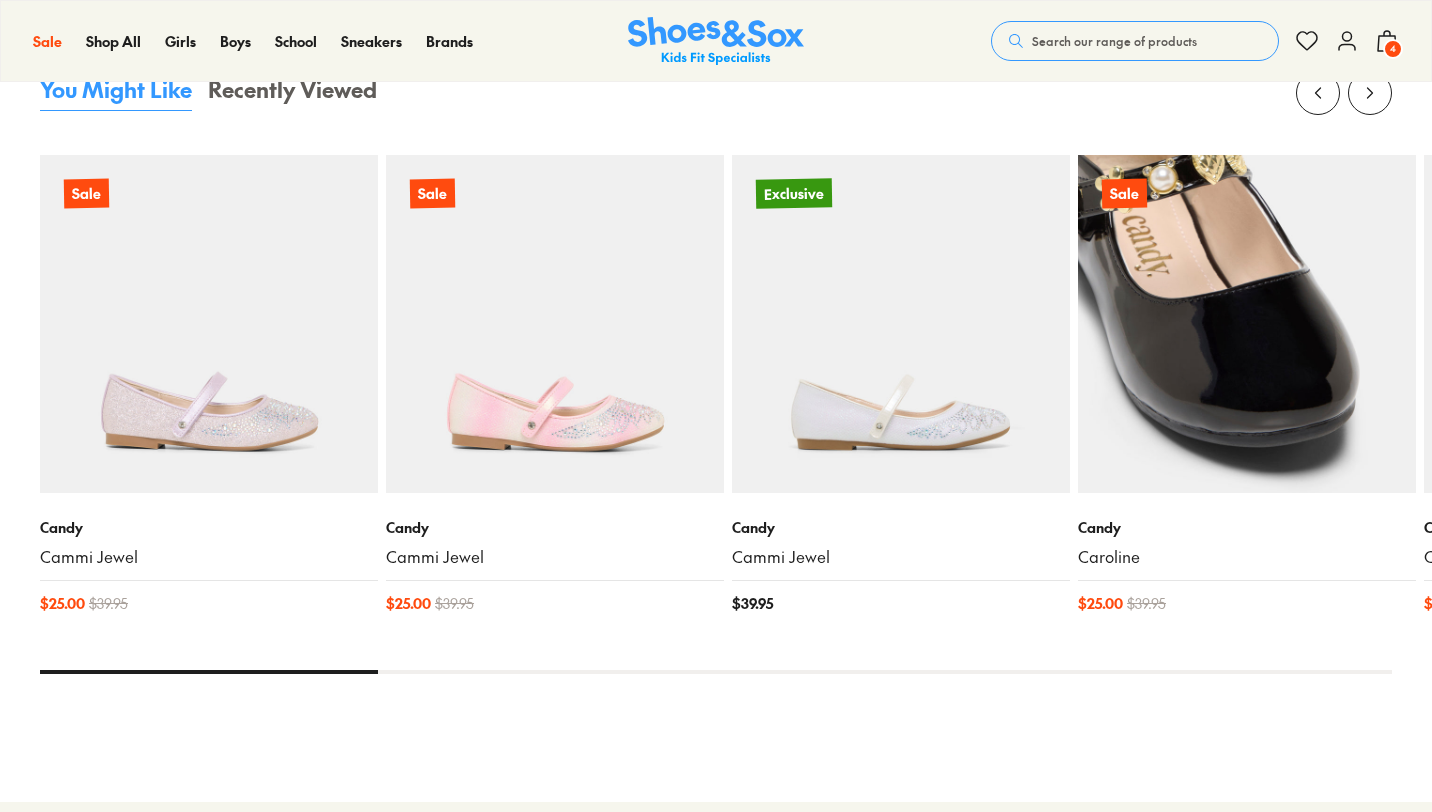 select on "*" 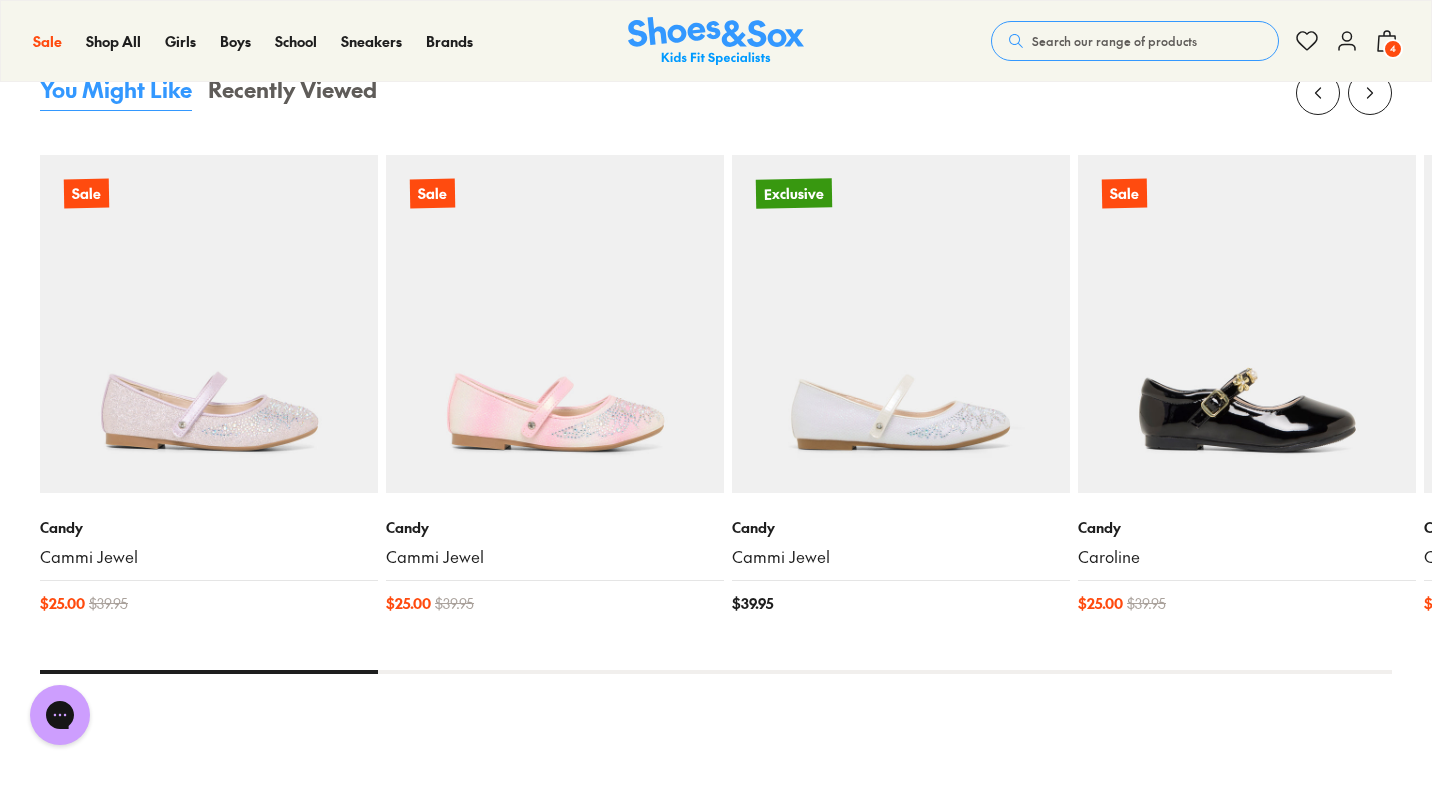 scroll, scrollTop: 0, scrollLeft: 0, axis: both 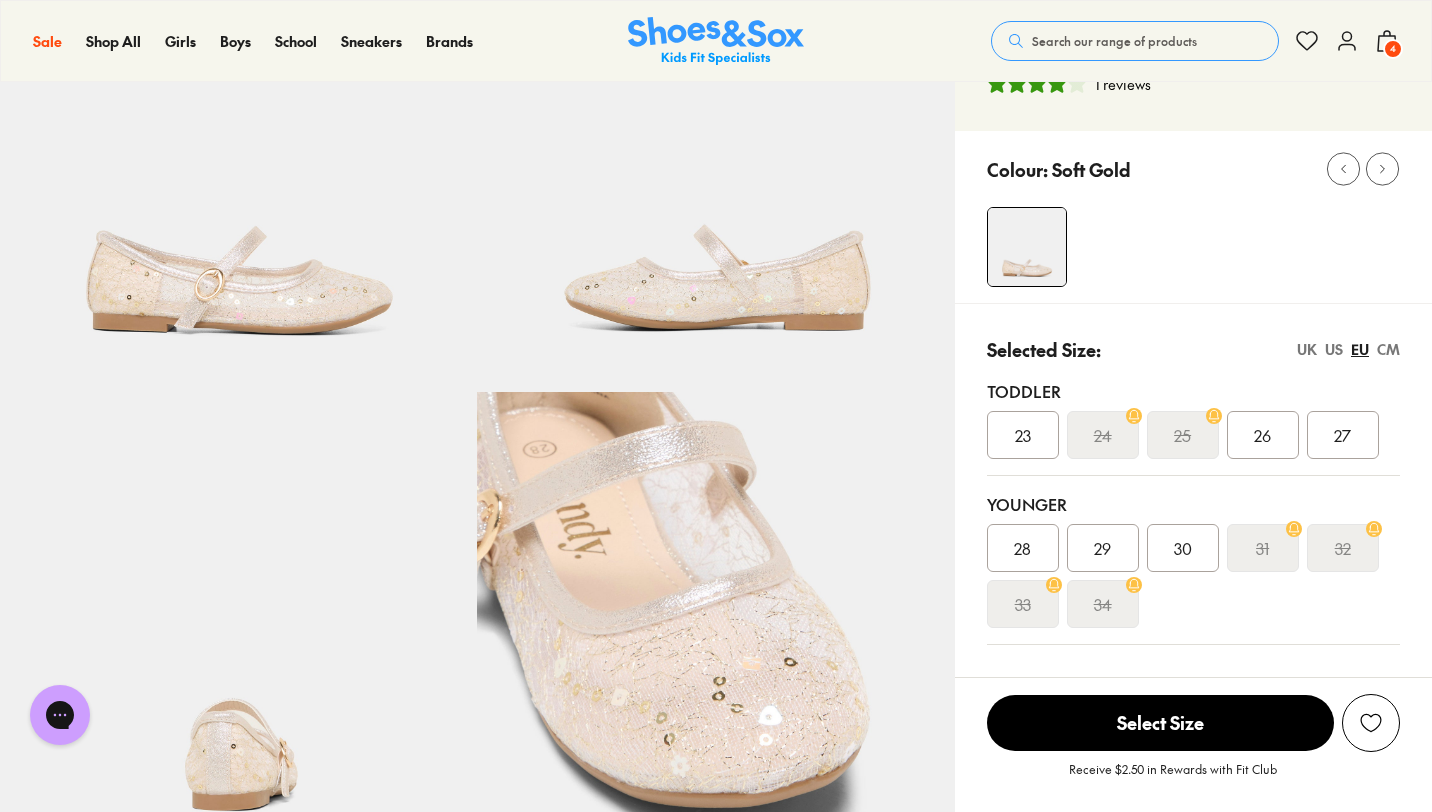 click on "US" at bounding box center (1334, 349) 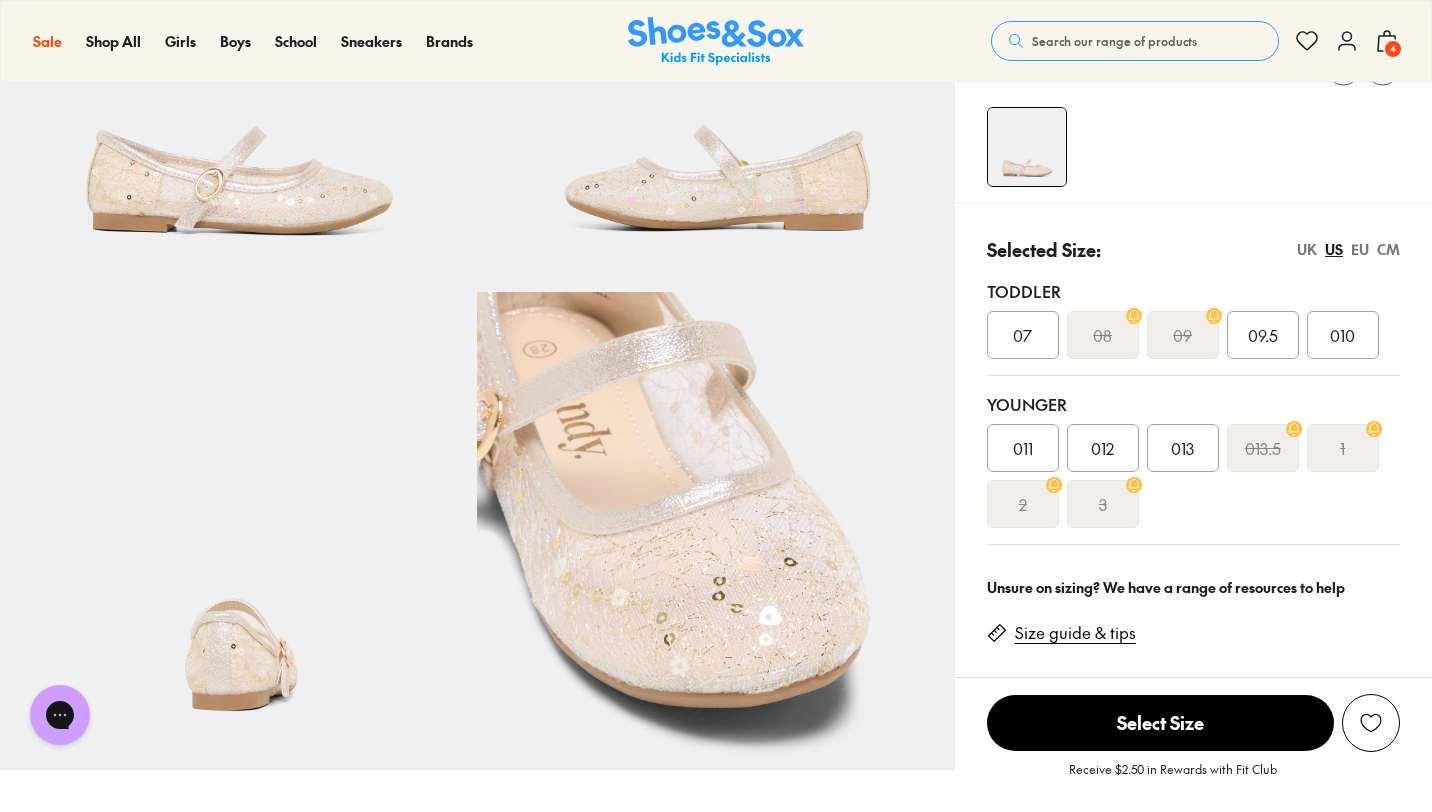 scroll, scrollTop: 297, scrollLeft: 0, axis: vertical 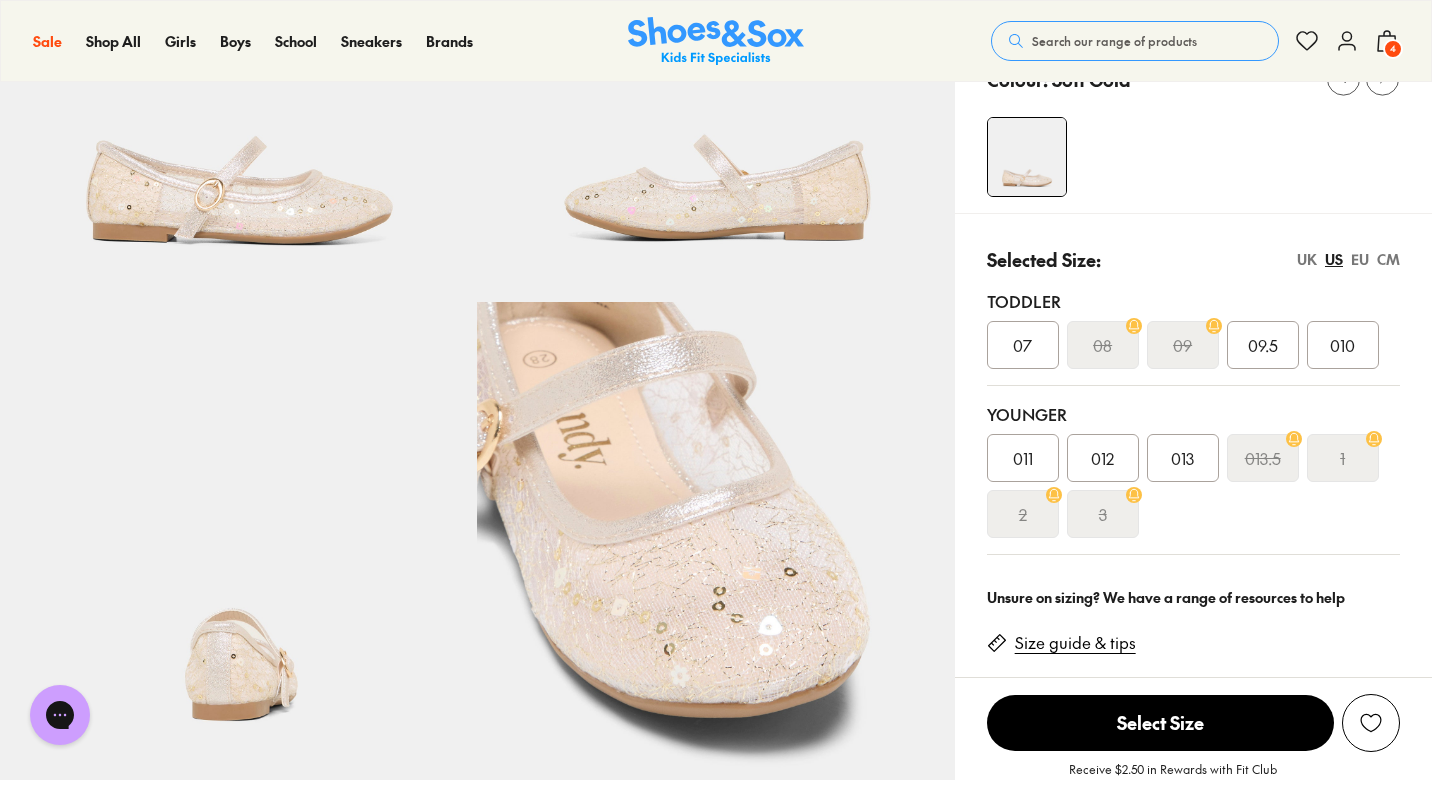 click on "CM" at bounding box center [1388, 259] 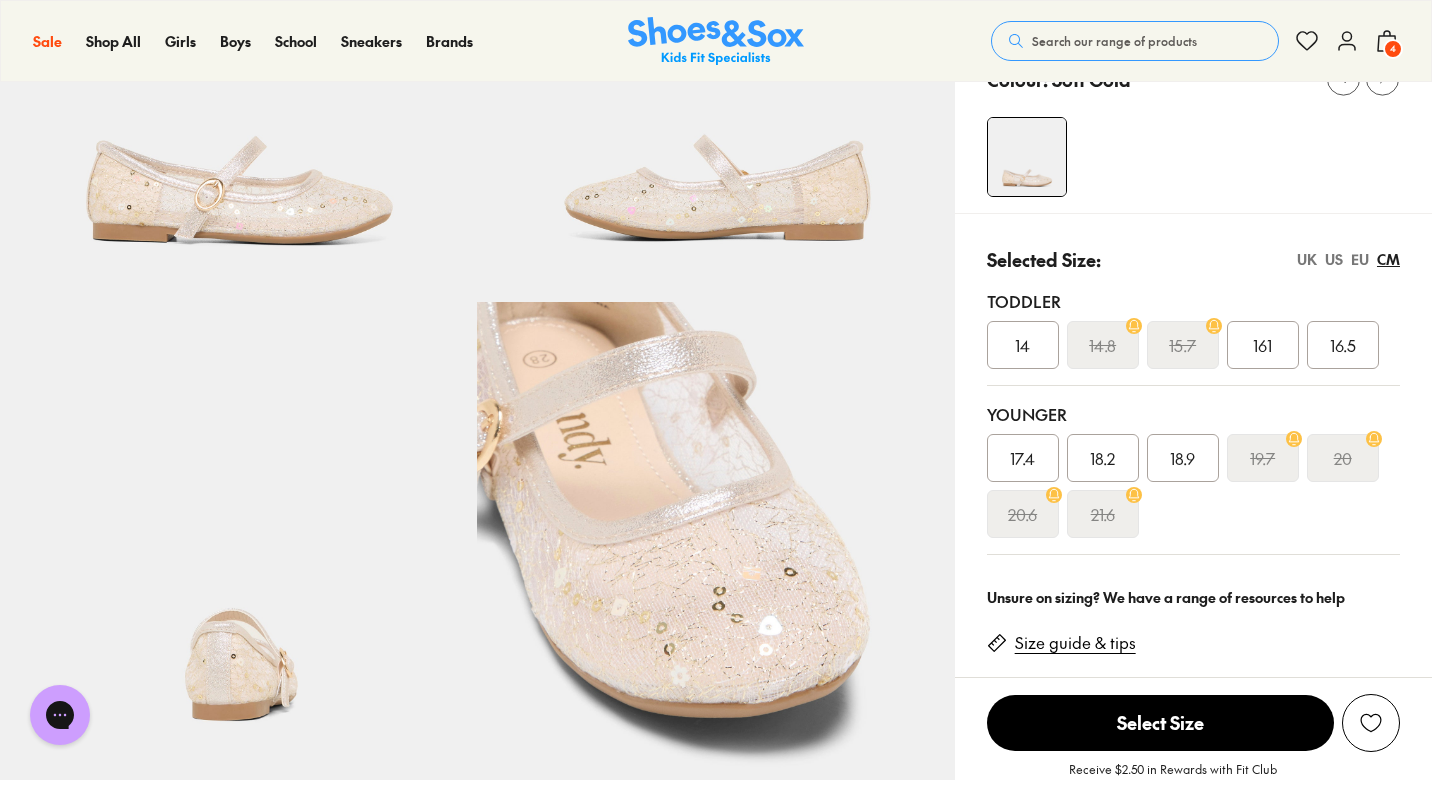click on "EU" at bounding box center (1360, 259) 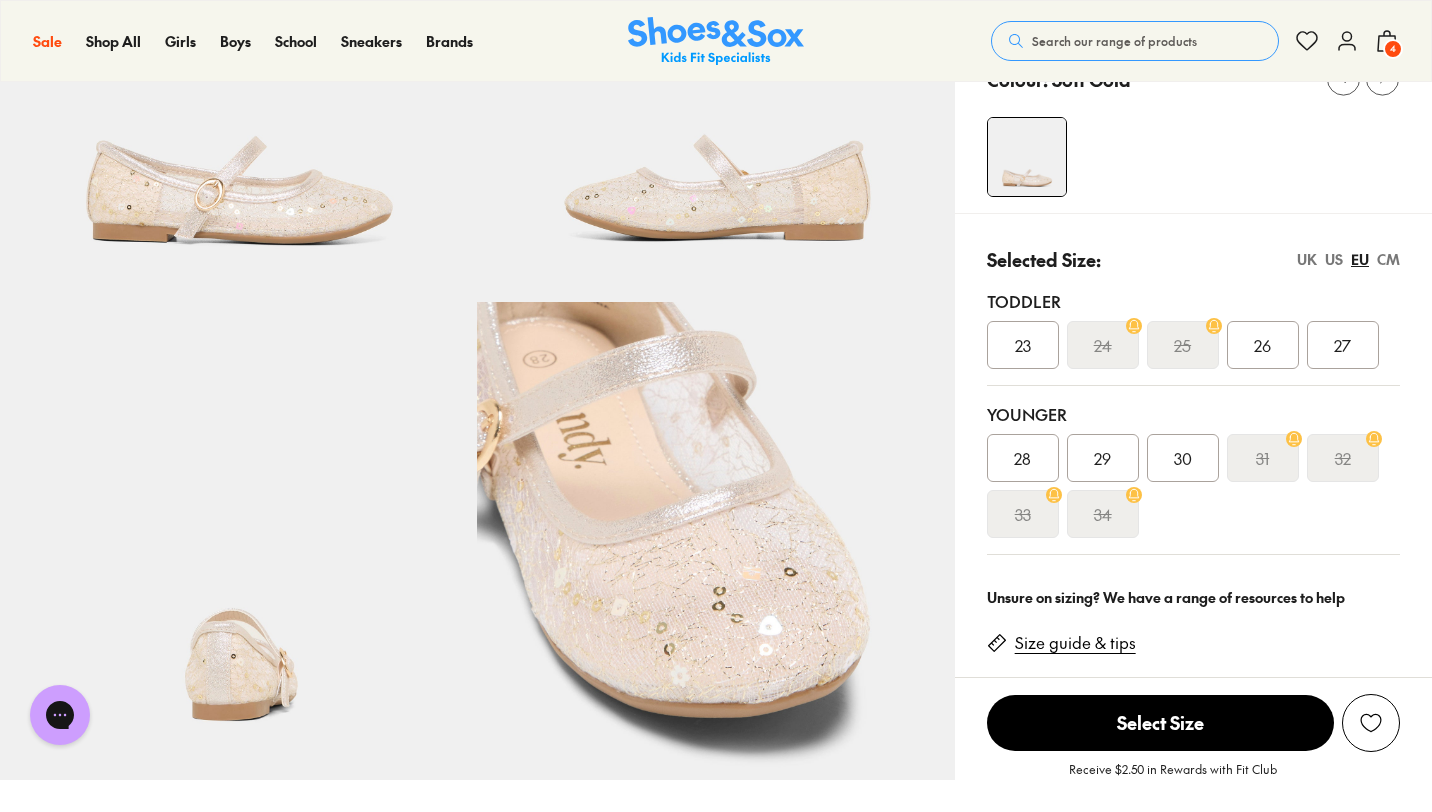click on "US" at bounding box center [1334, 259] 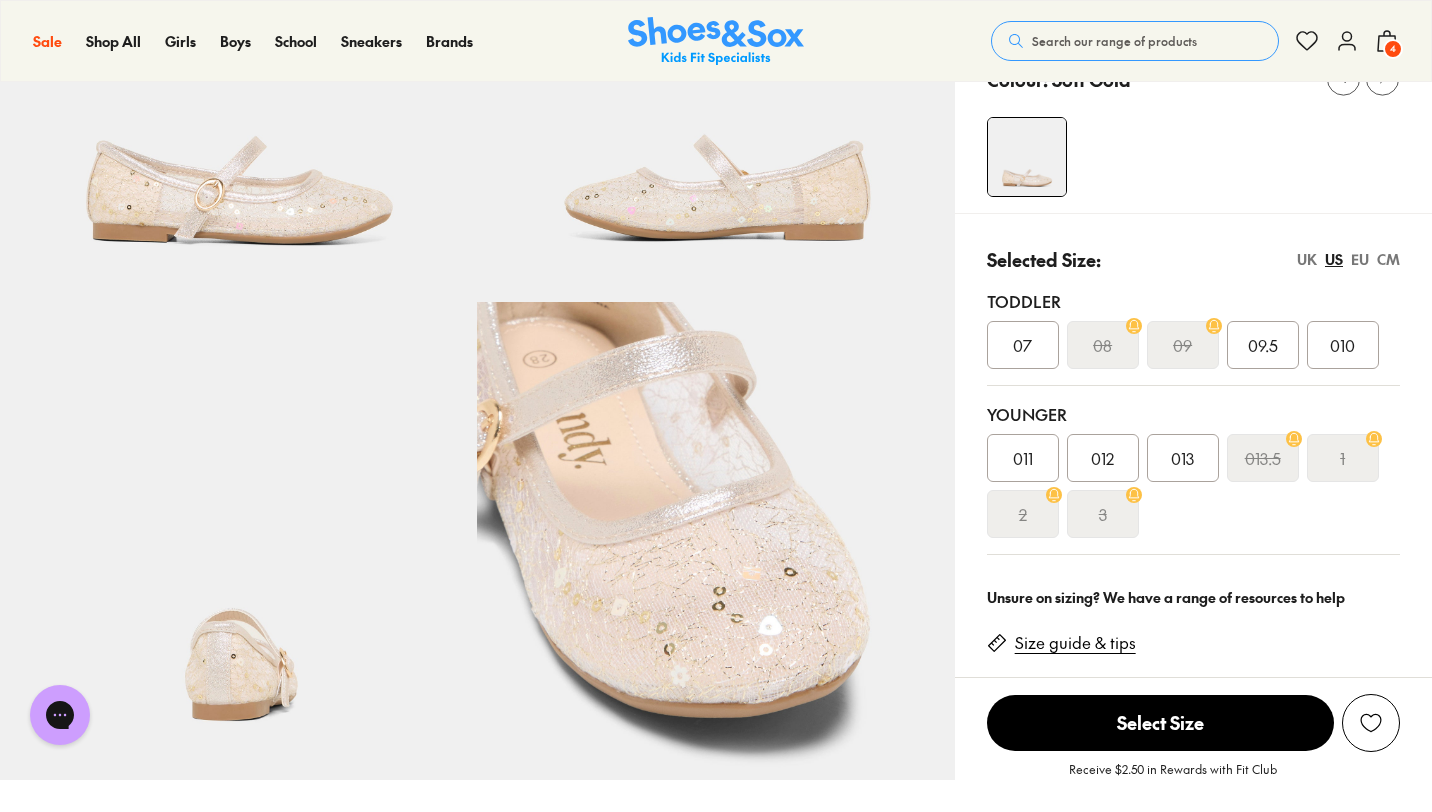 click on "010" at bounding box center (1343, 345) 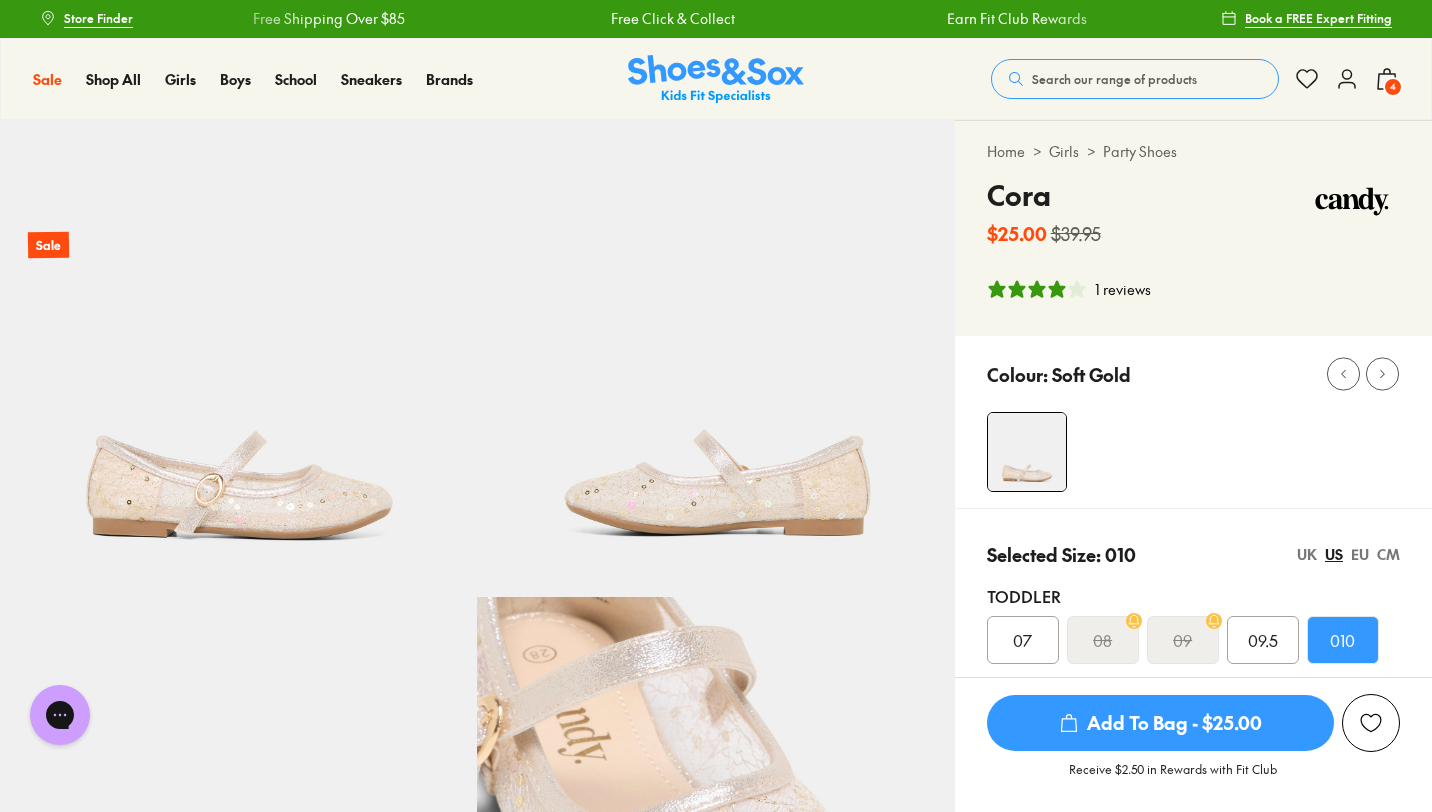 scroll, scrollTop: 0, scrollLeft: 0, axis: both 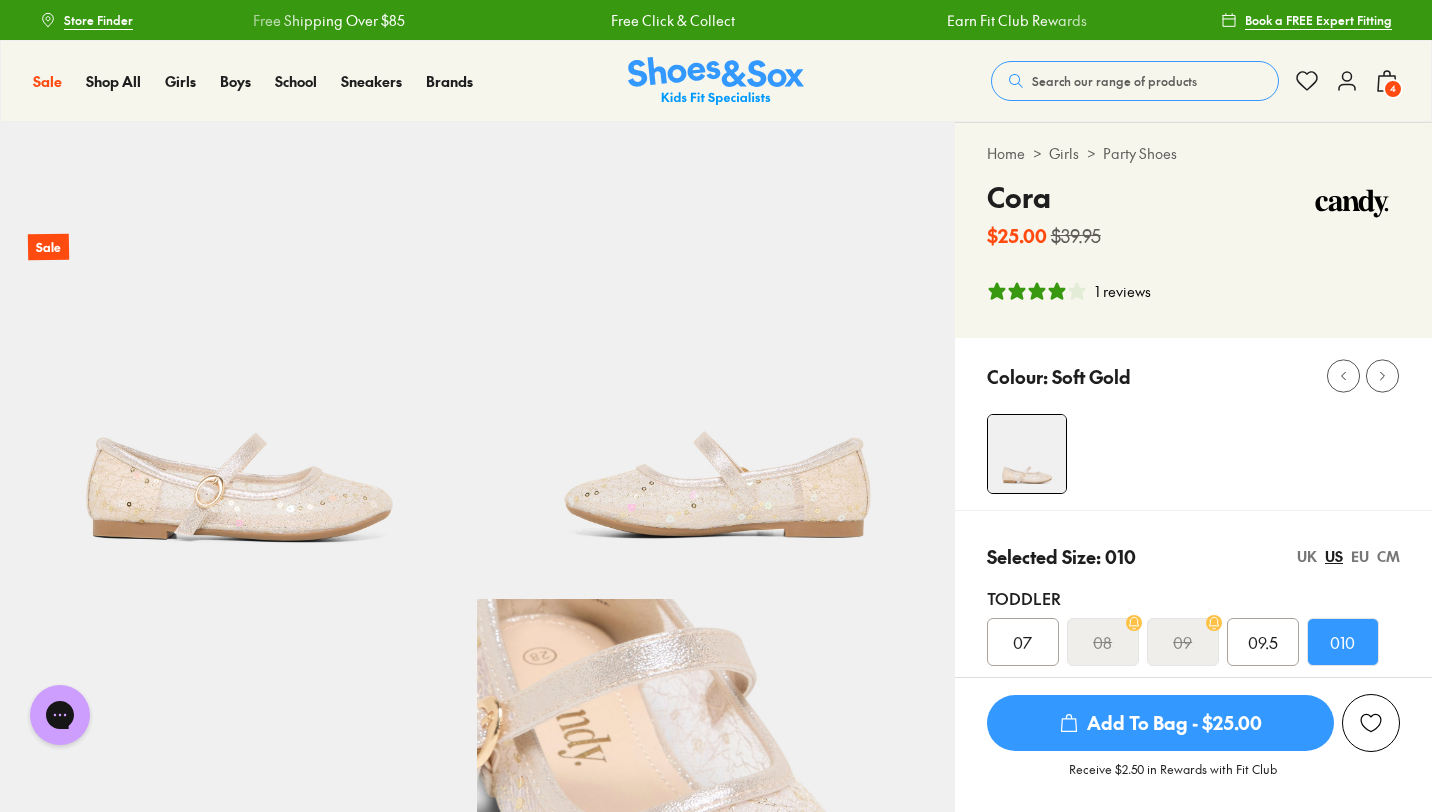 click on "Add To Bag - $25.00" at bounding box center [1160, 723] 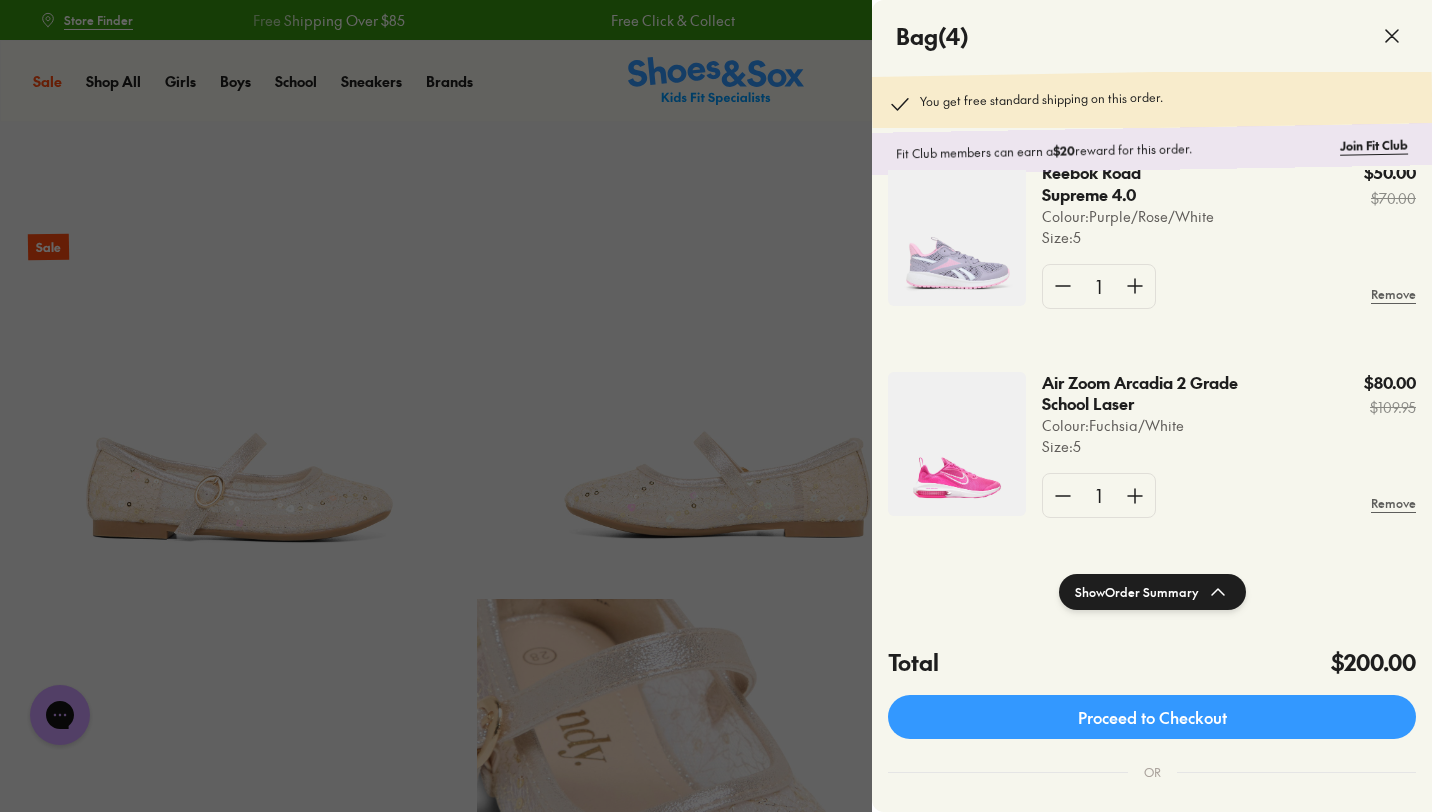 scroll, scrollTop: 483, scrollLeft: 0, axis: vertical 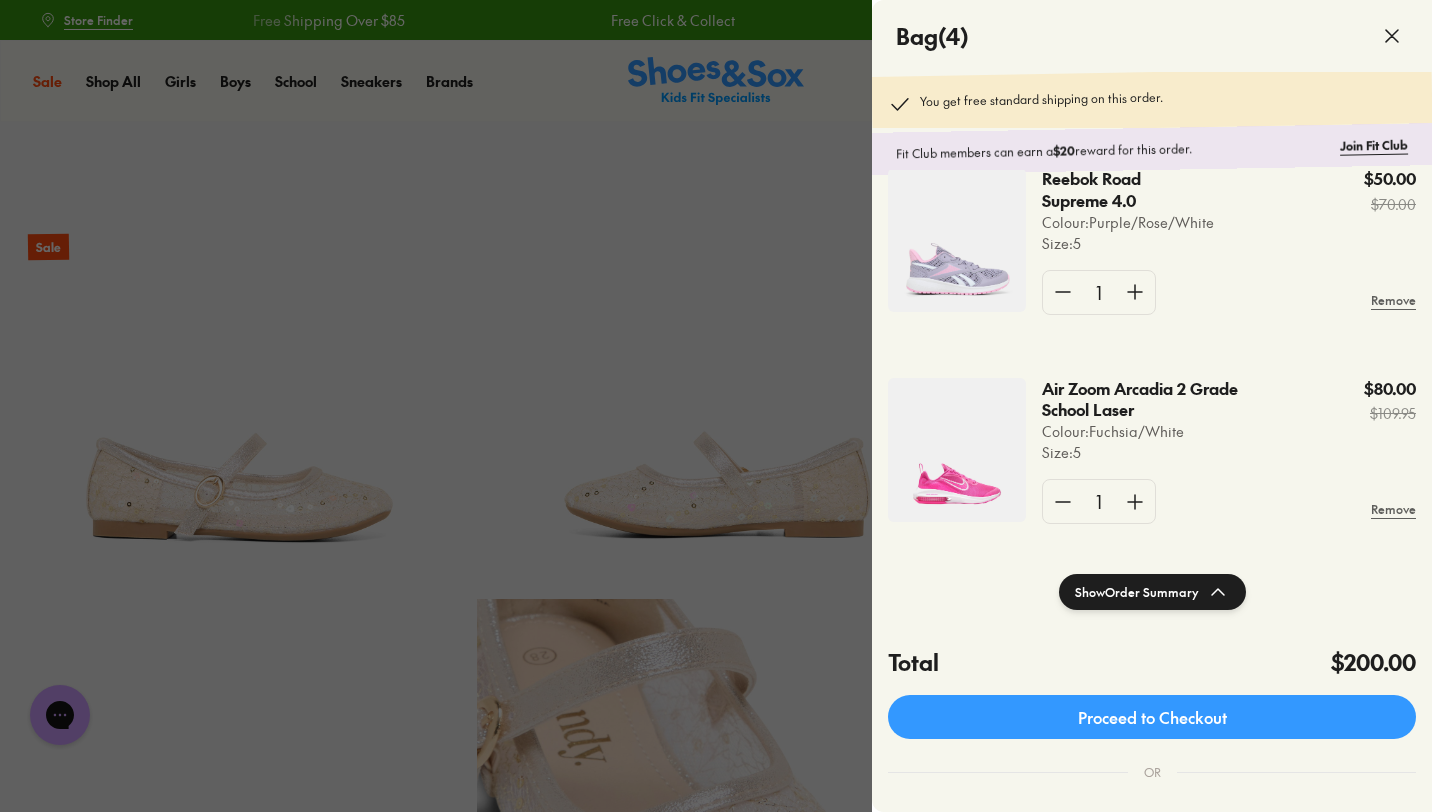 click 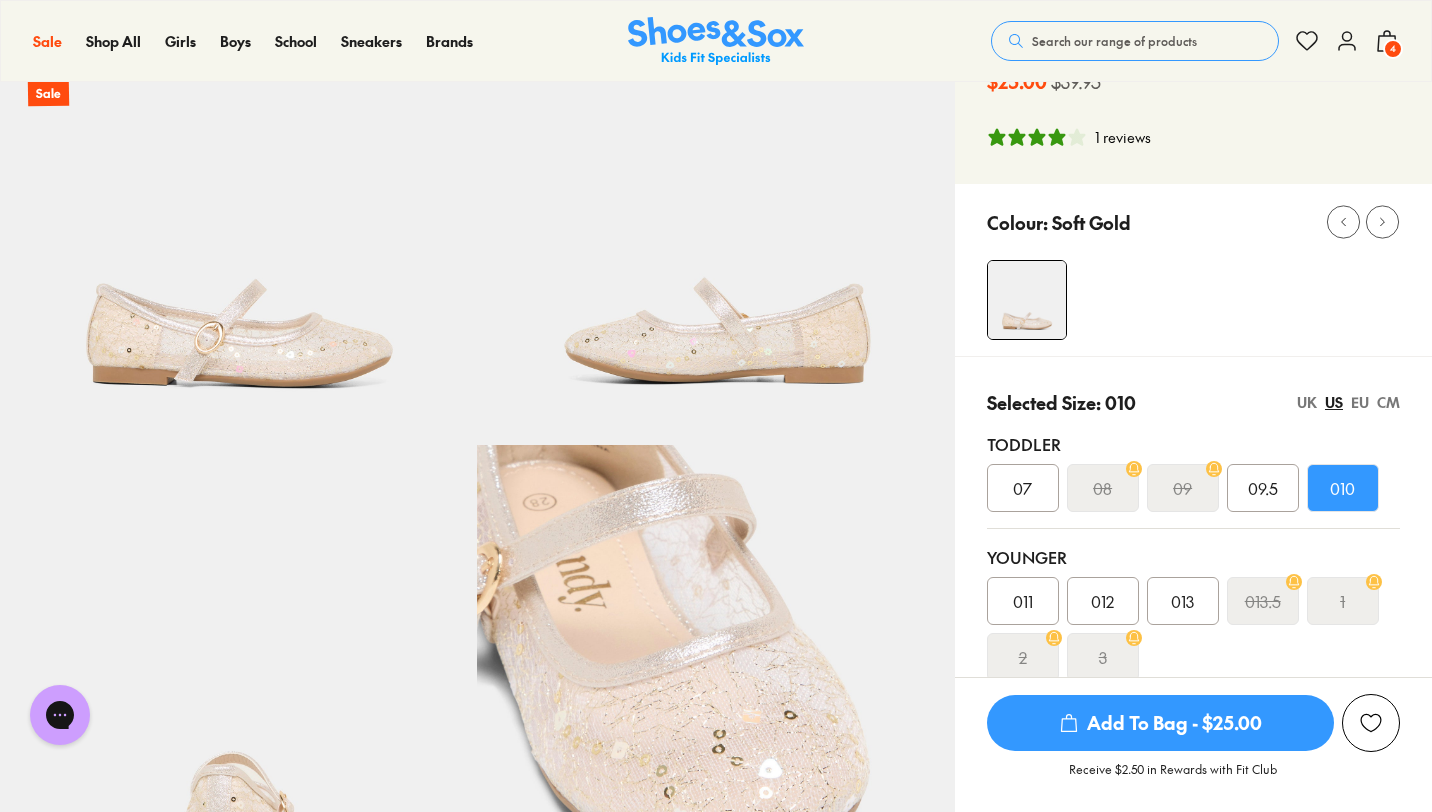 scroll, scrollTop: 0, scrollLeft: 0, axis: both 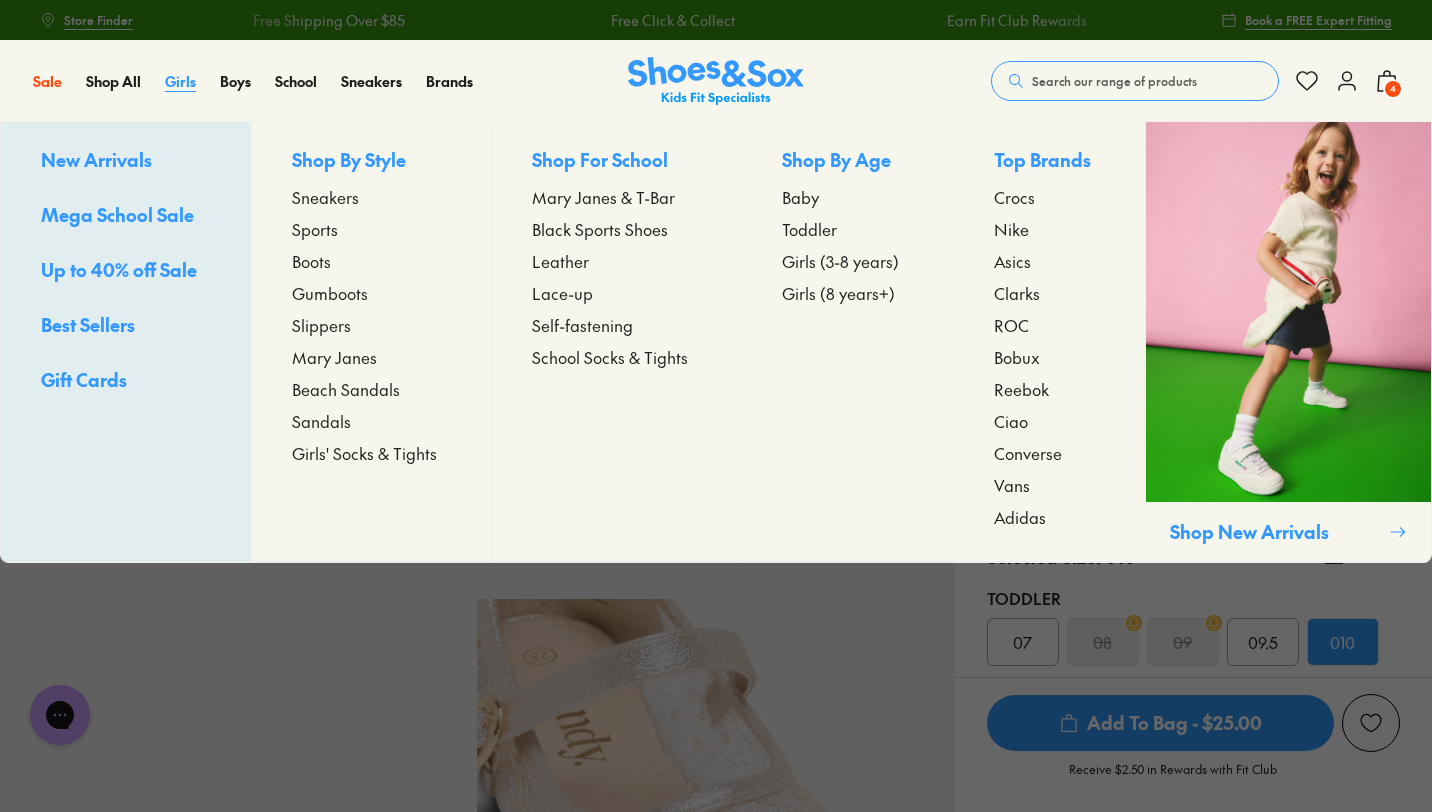 click on "Girls" at bounding box center (180, 81) 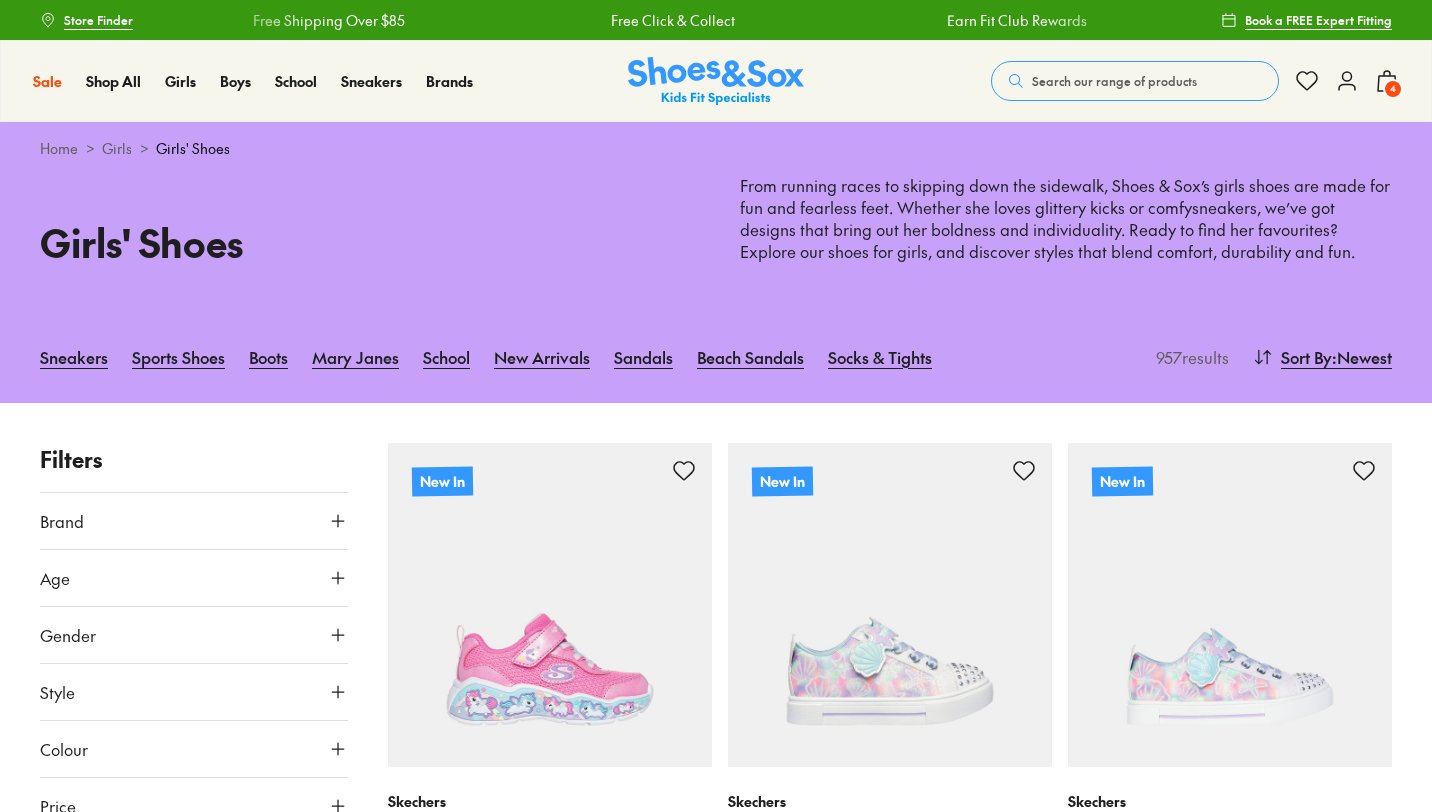 scroll, scrollTop: 0, scrollLeft: 0, axis: both 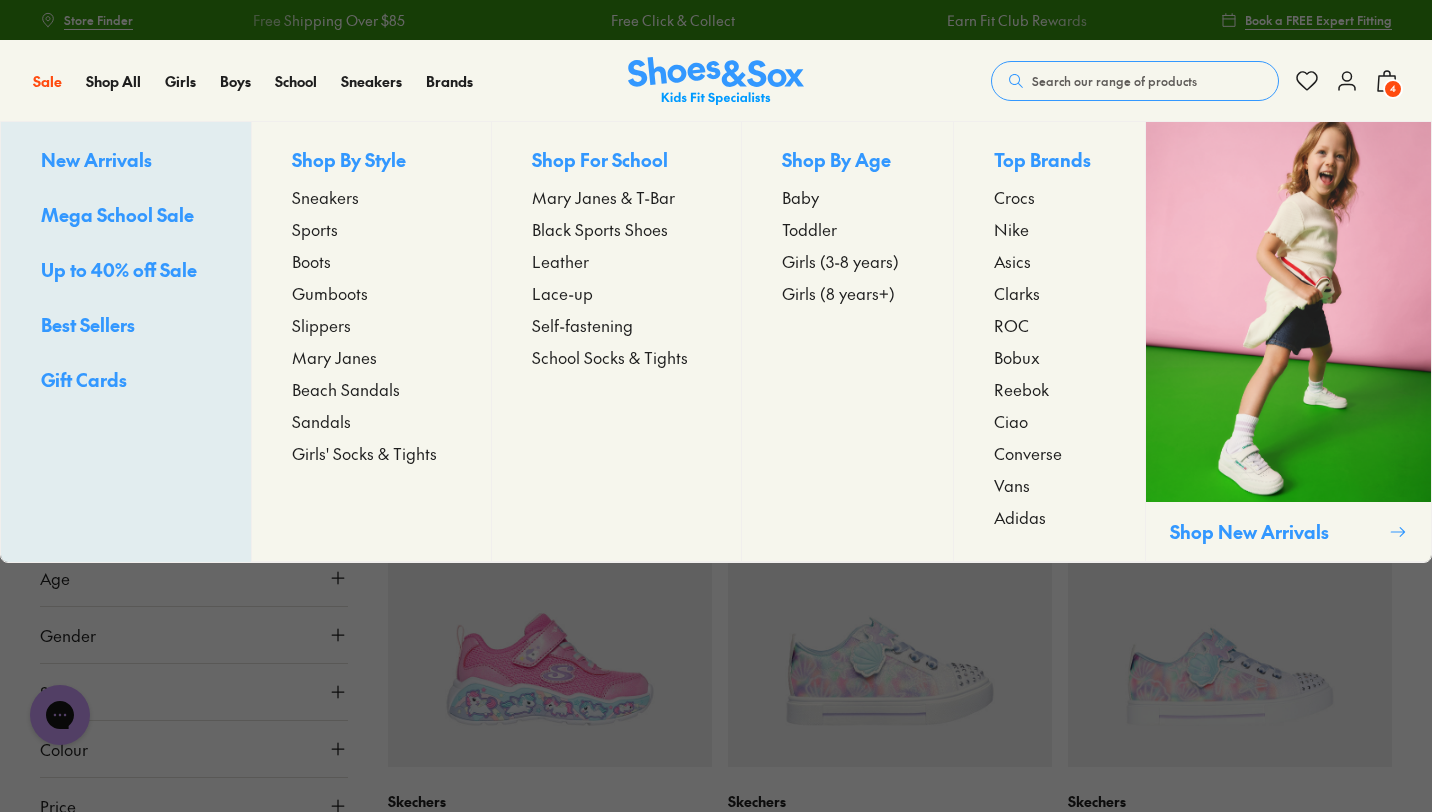 click on "Beach Sandals" at bounding box center (346, 389) 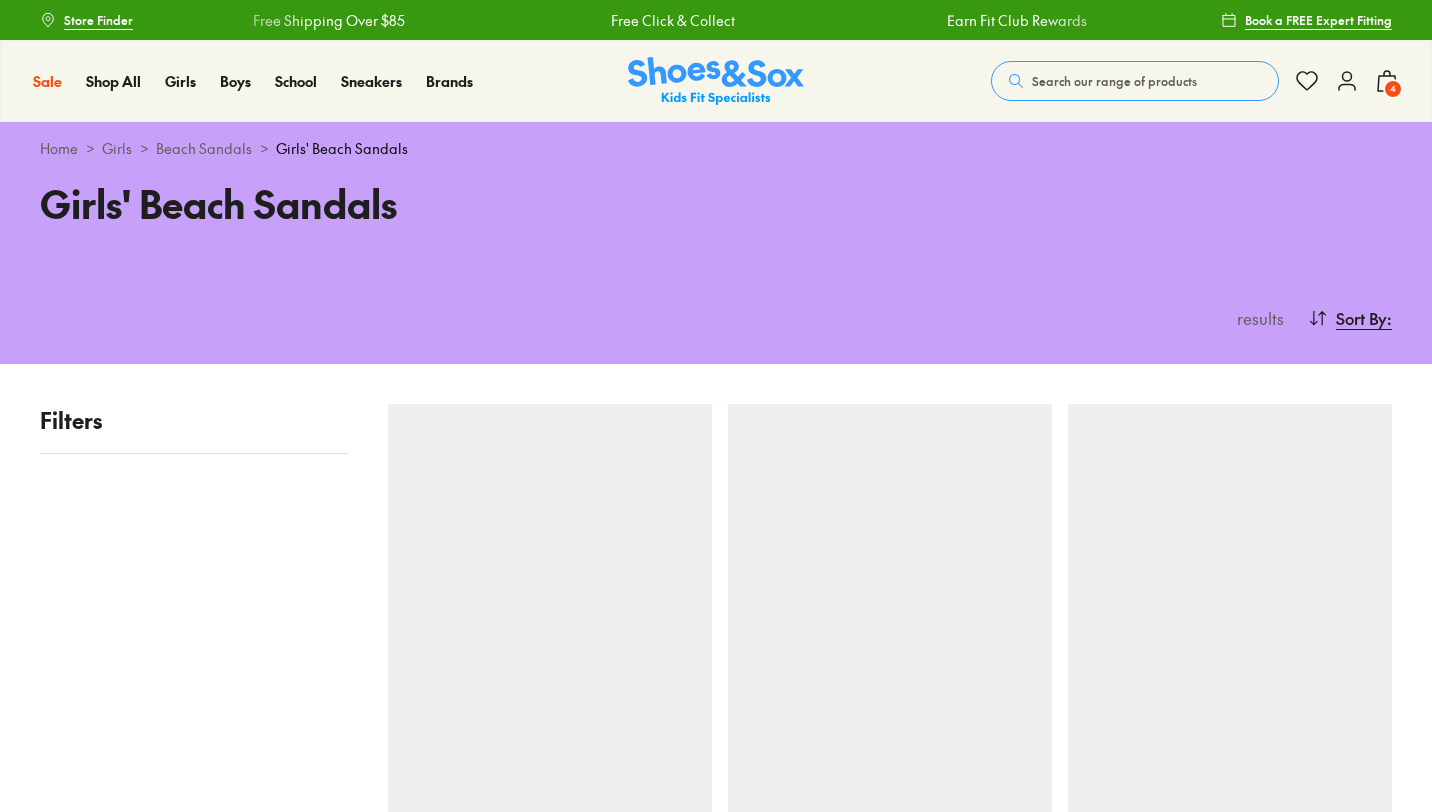 scroll, scrollTop: 0, scrollLeft: 0, axis: both 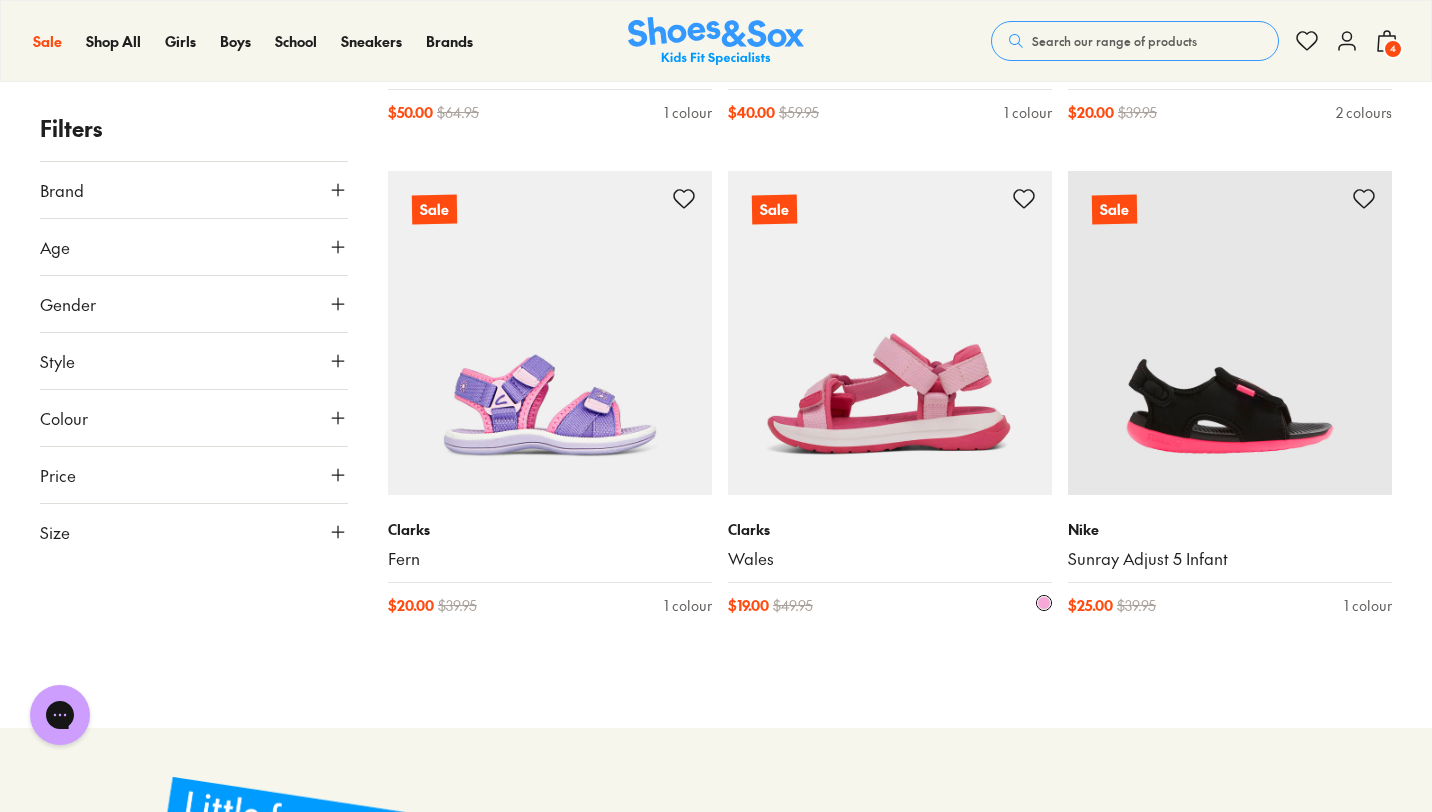 click at bounding box center (890, 333) 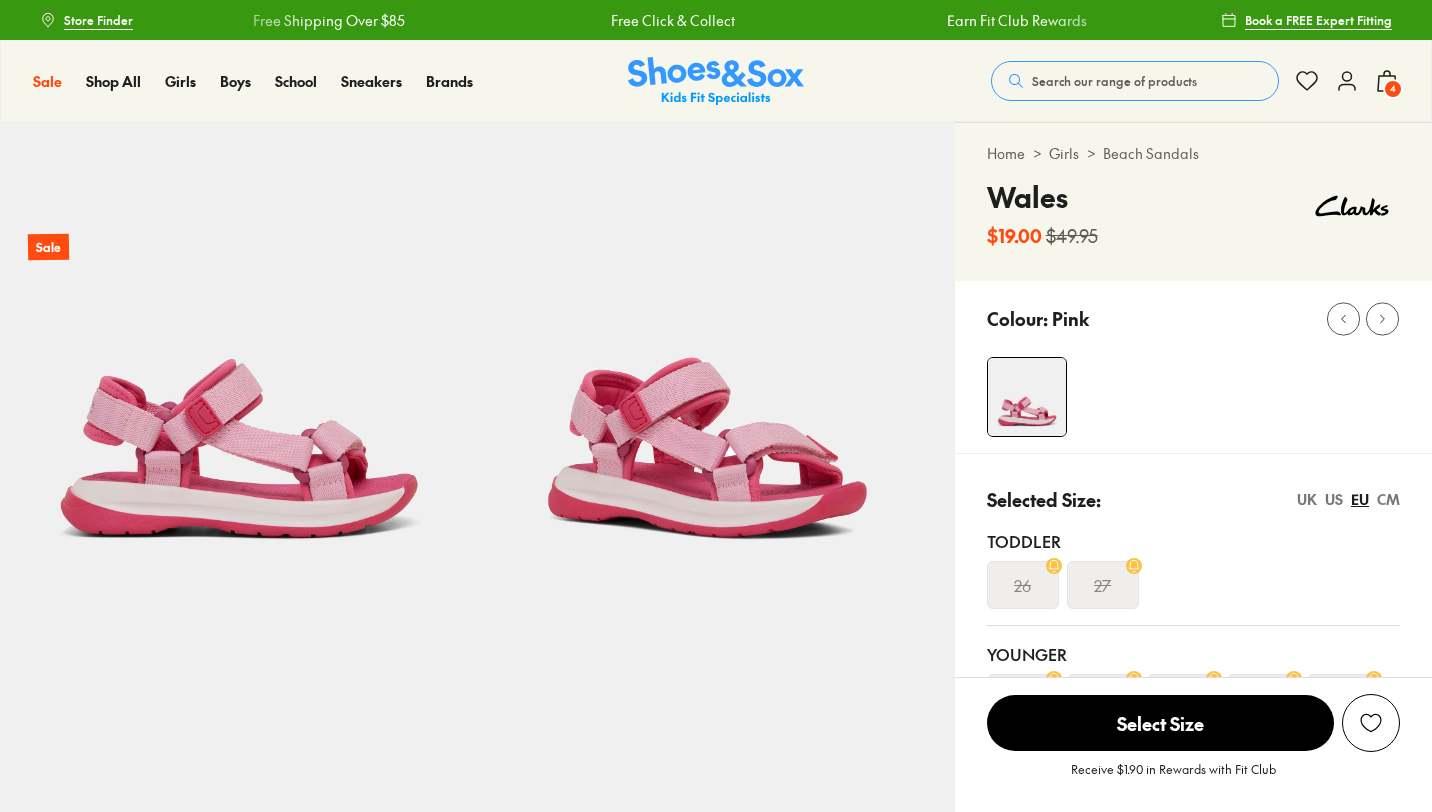 scroll, scrollTop: 0, scrollLeft: 0, axis: both 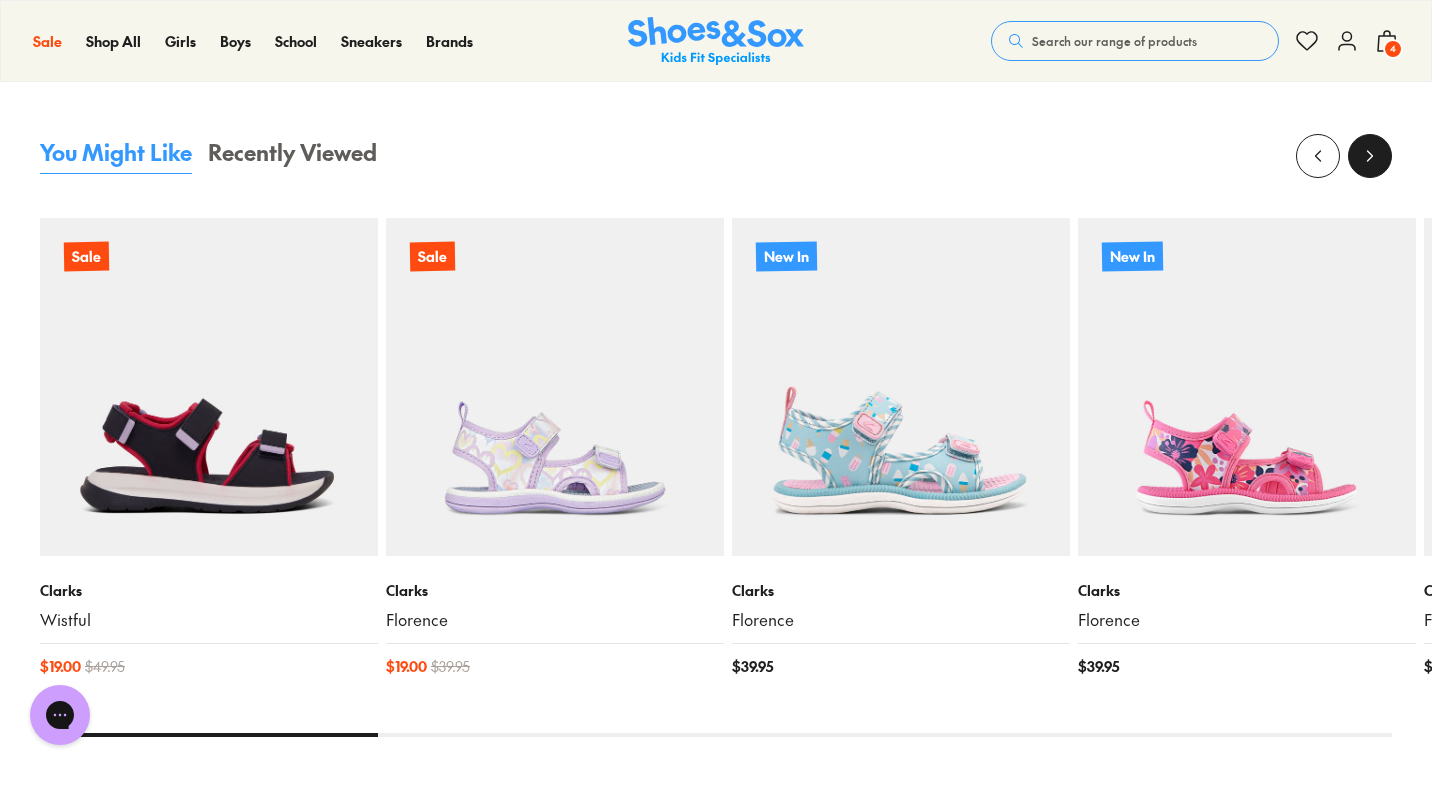 click 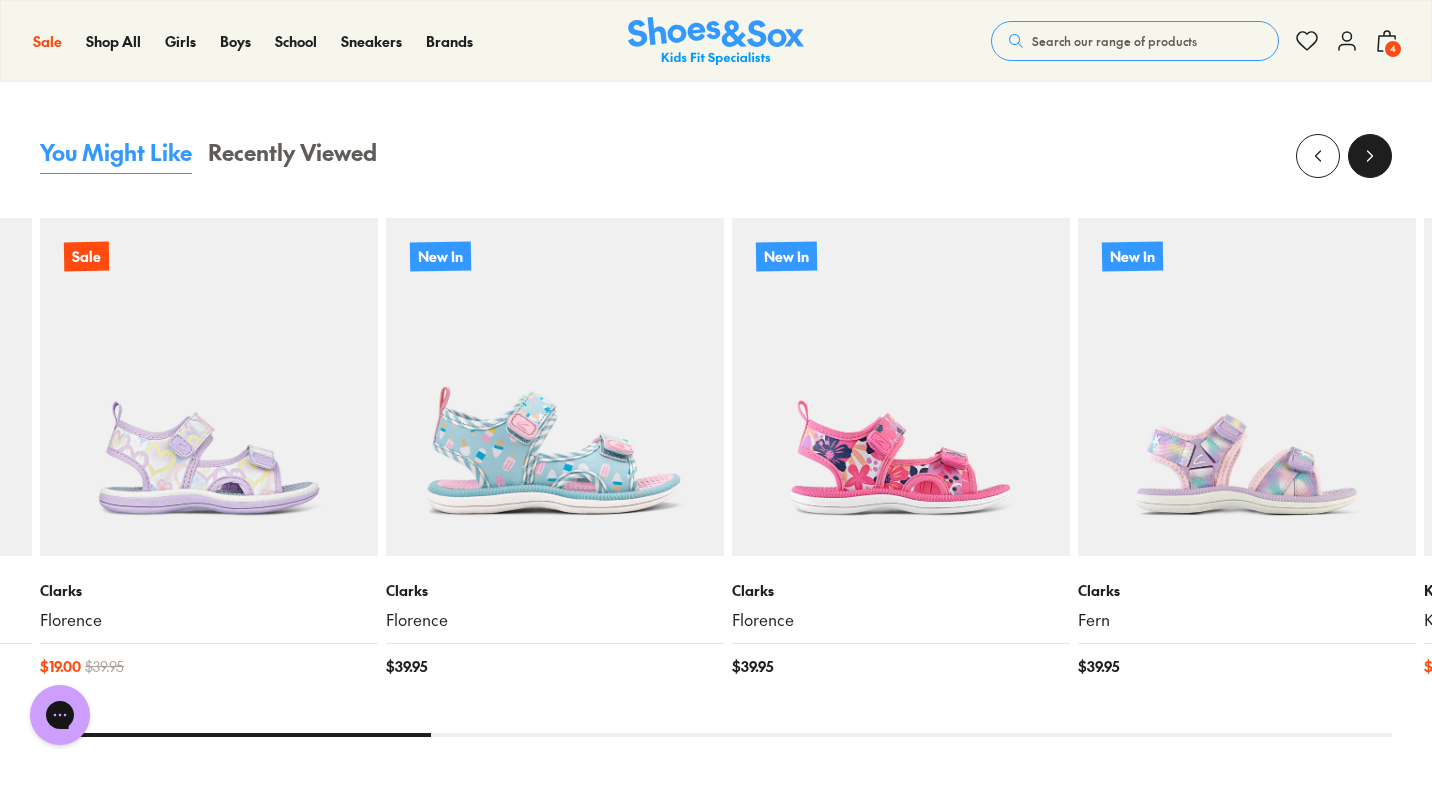 click 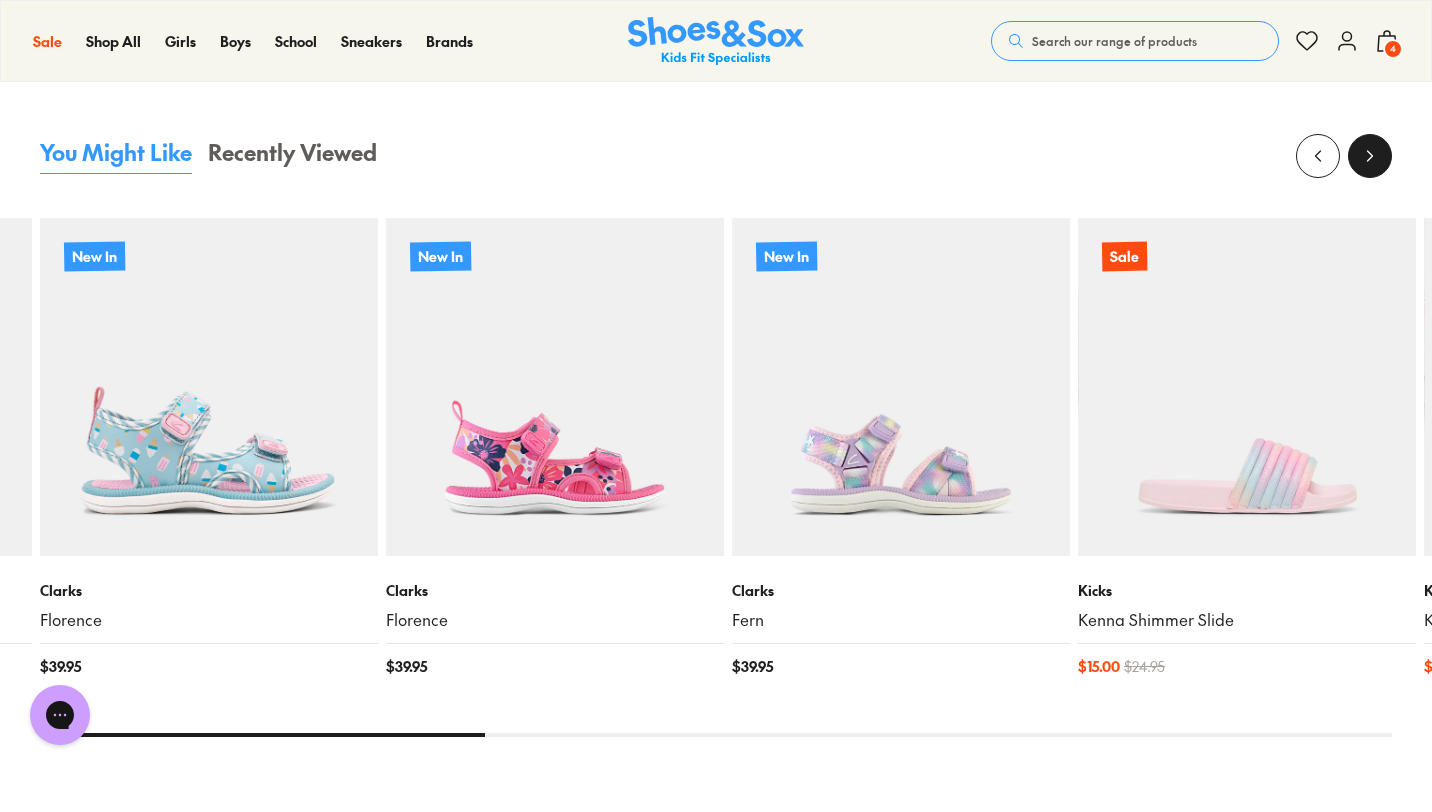click 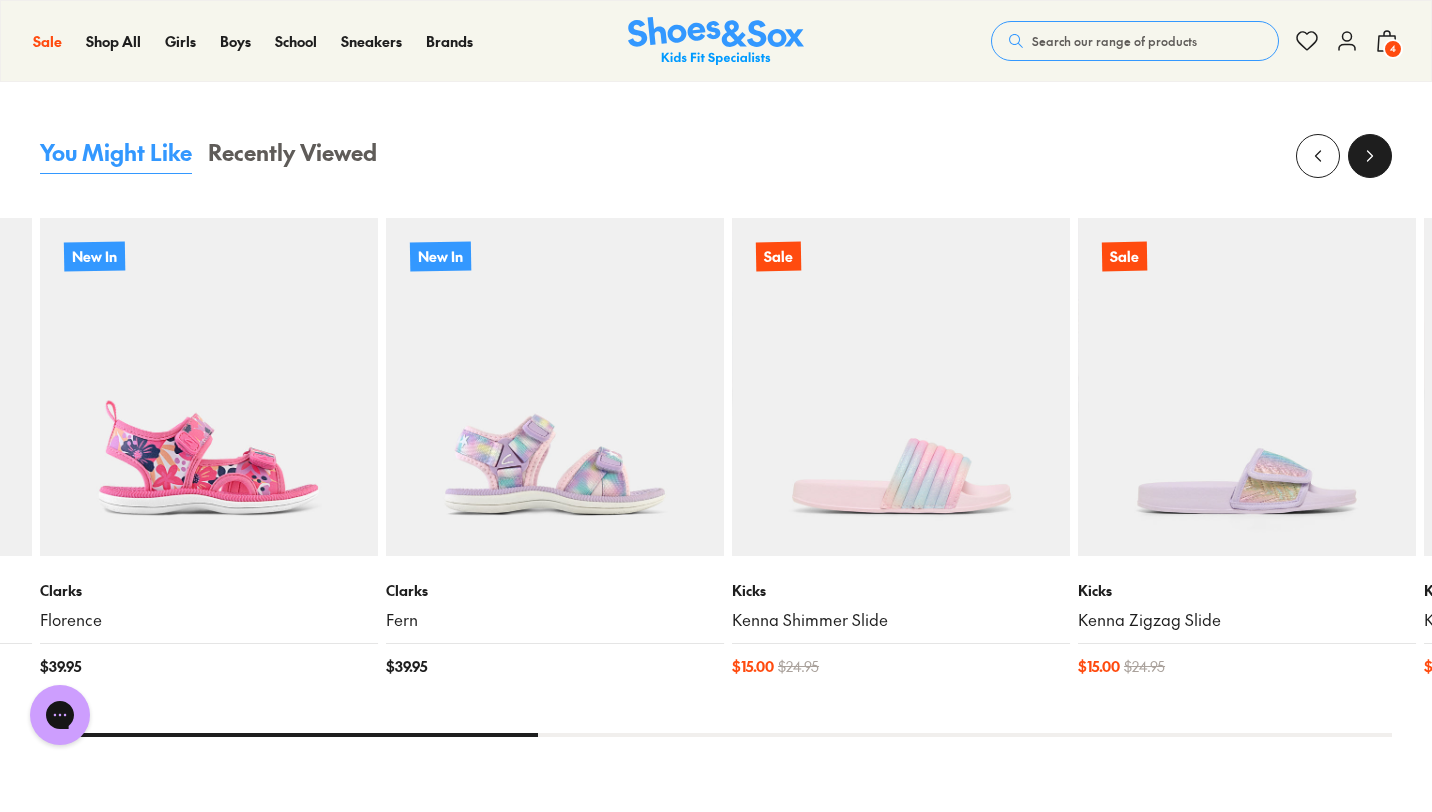 click 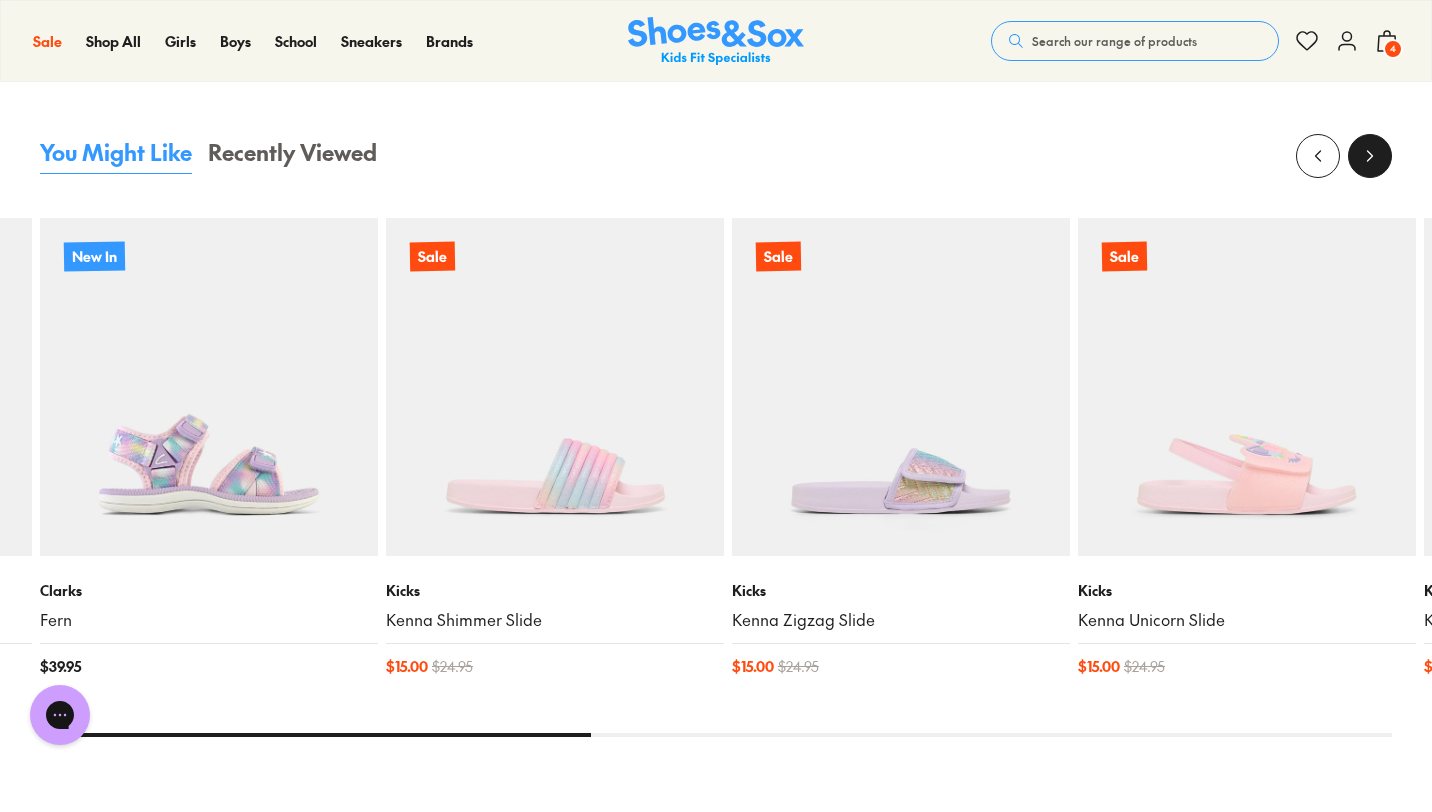 click 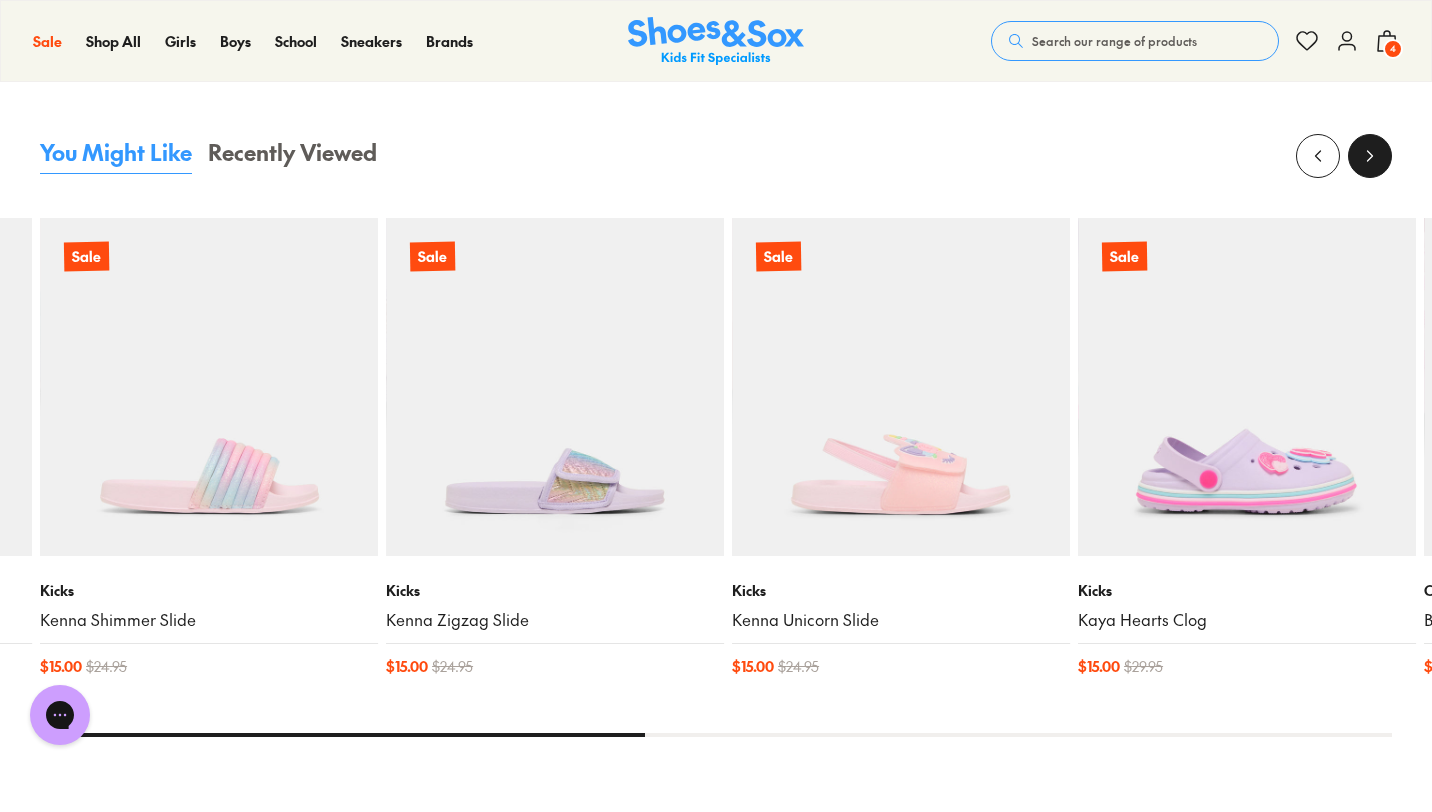 click 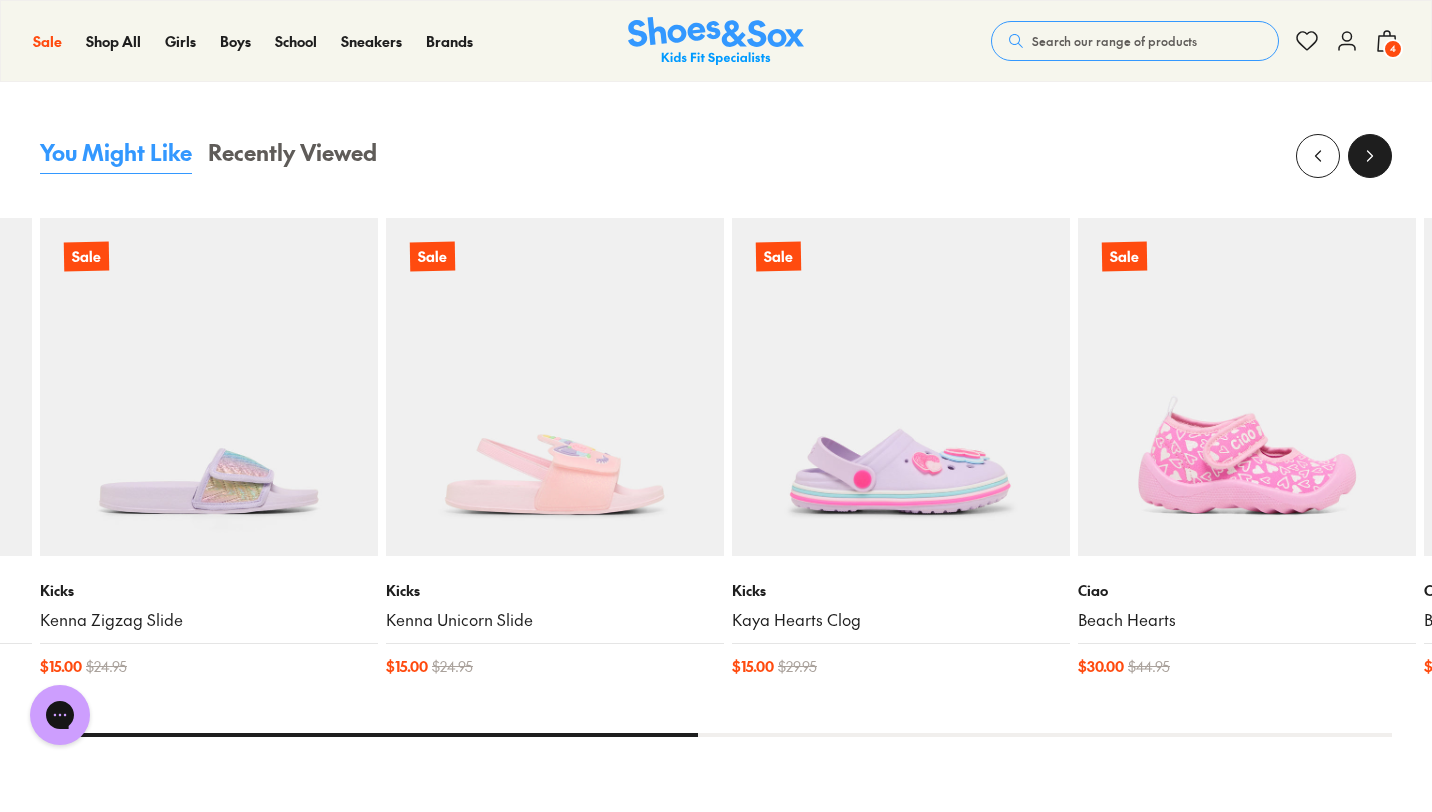 click 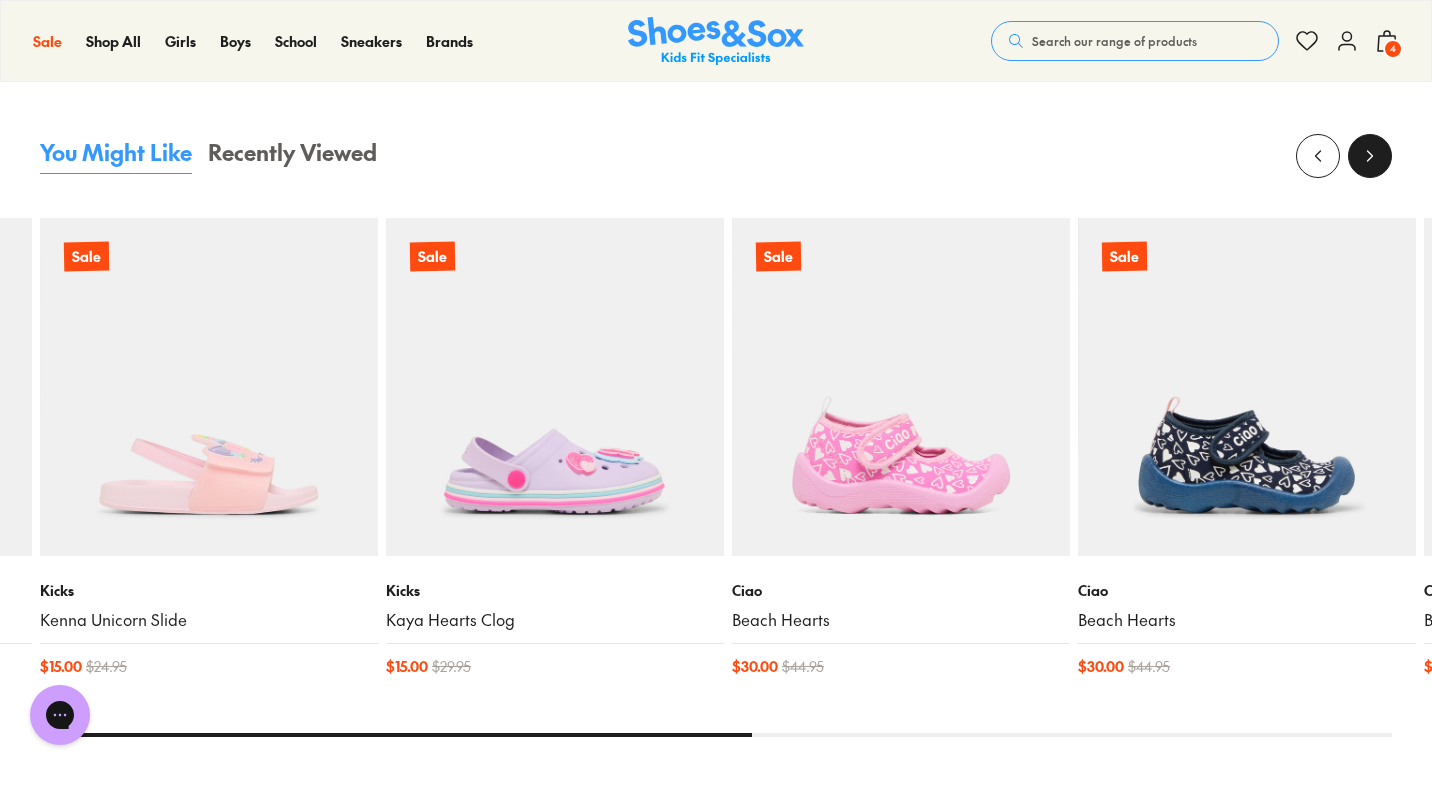 click 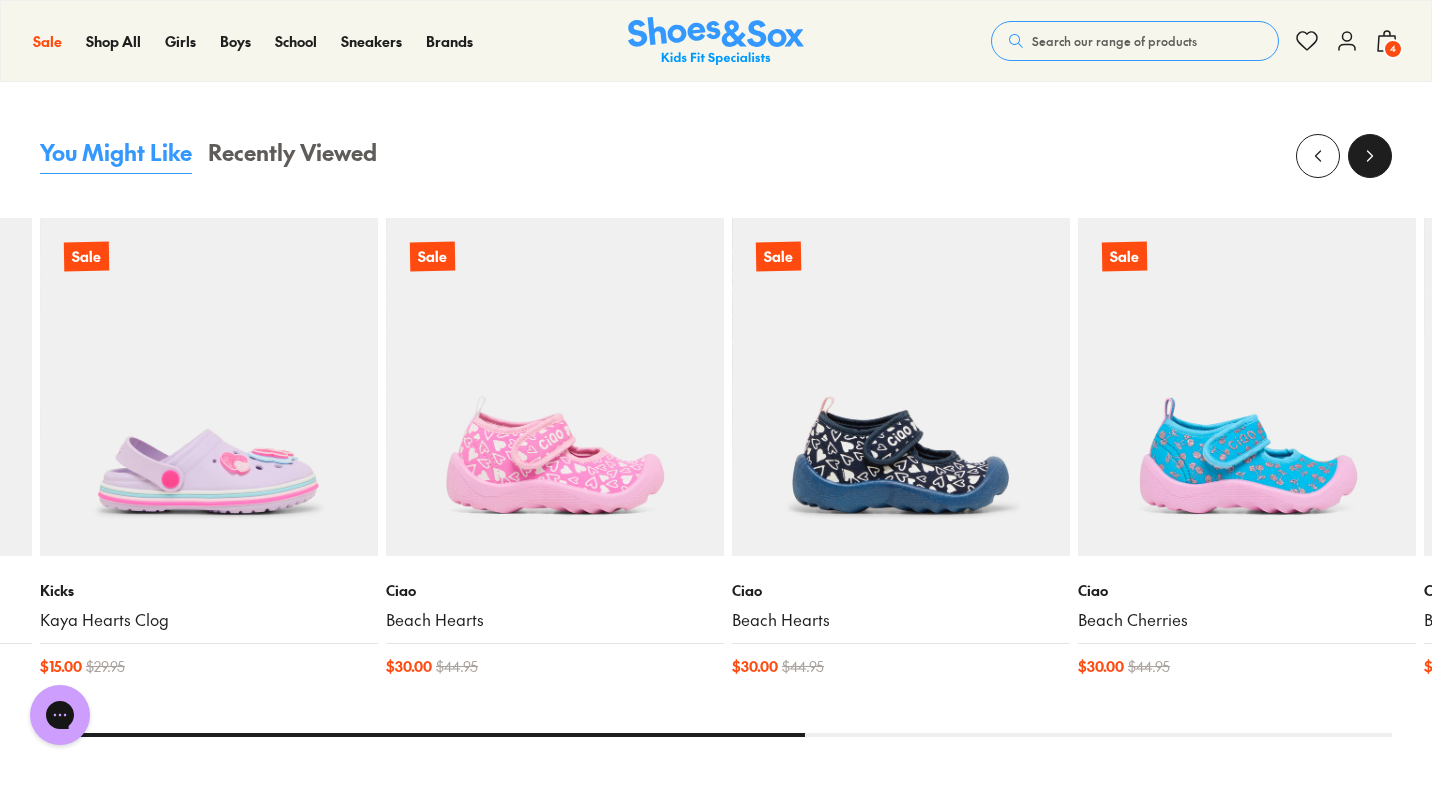 click 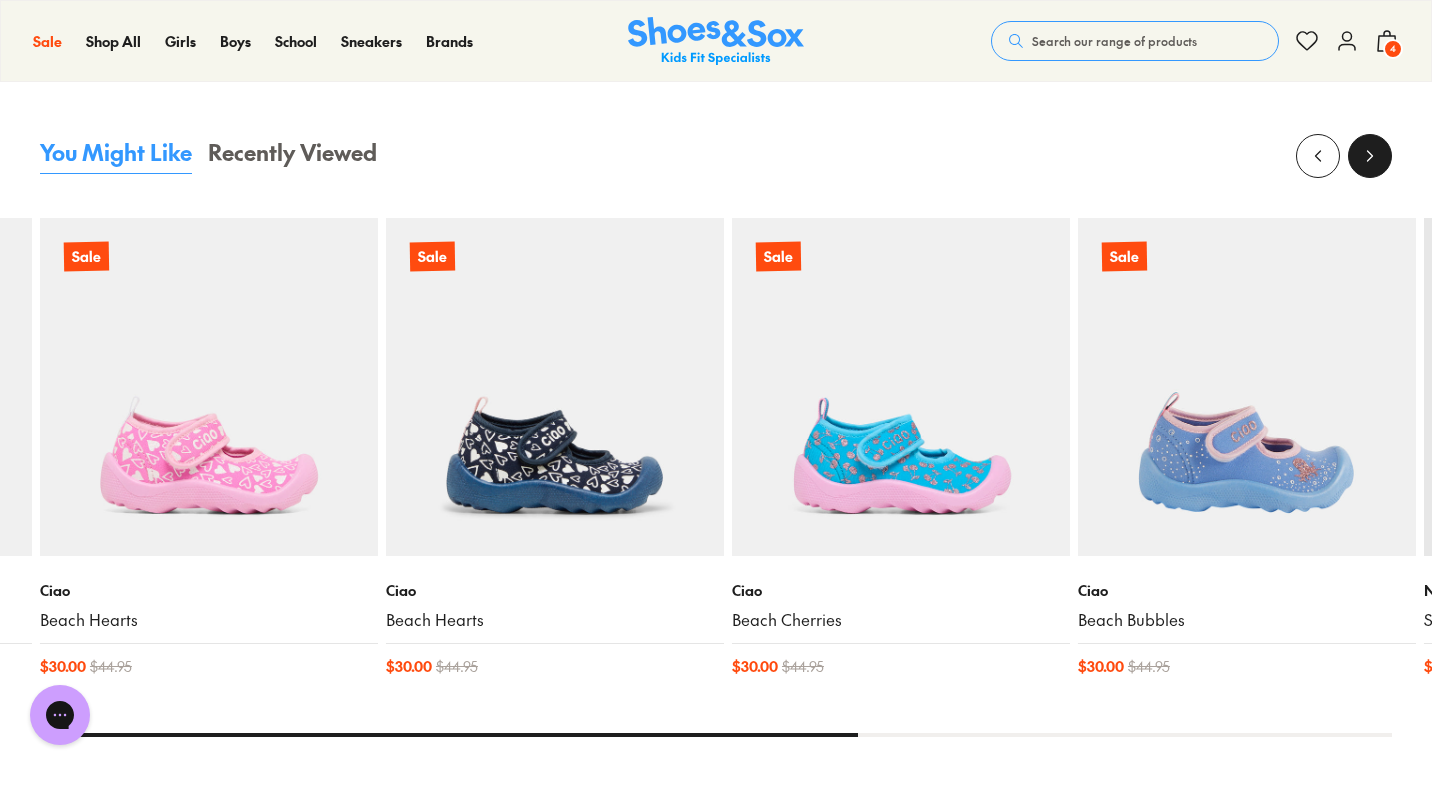 click 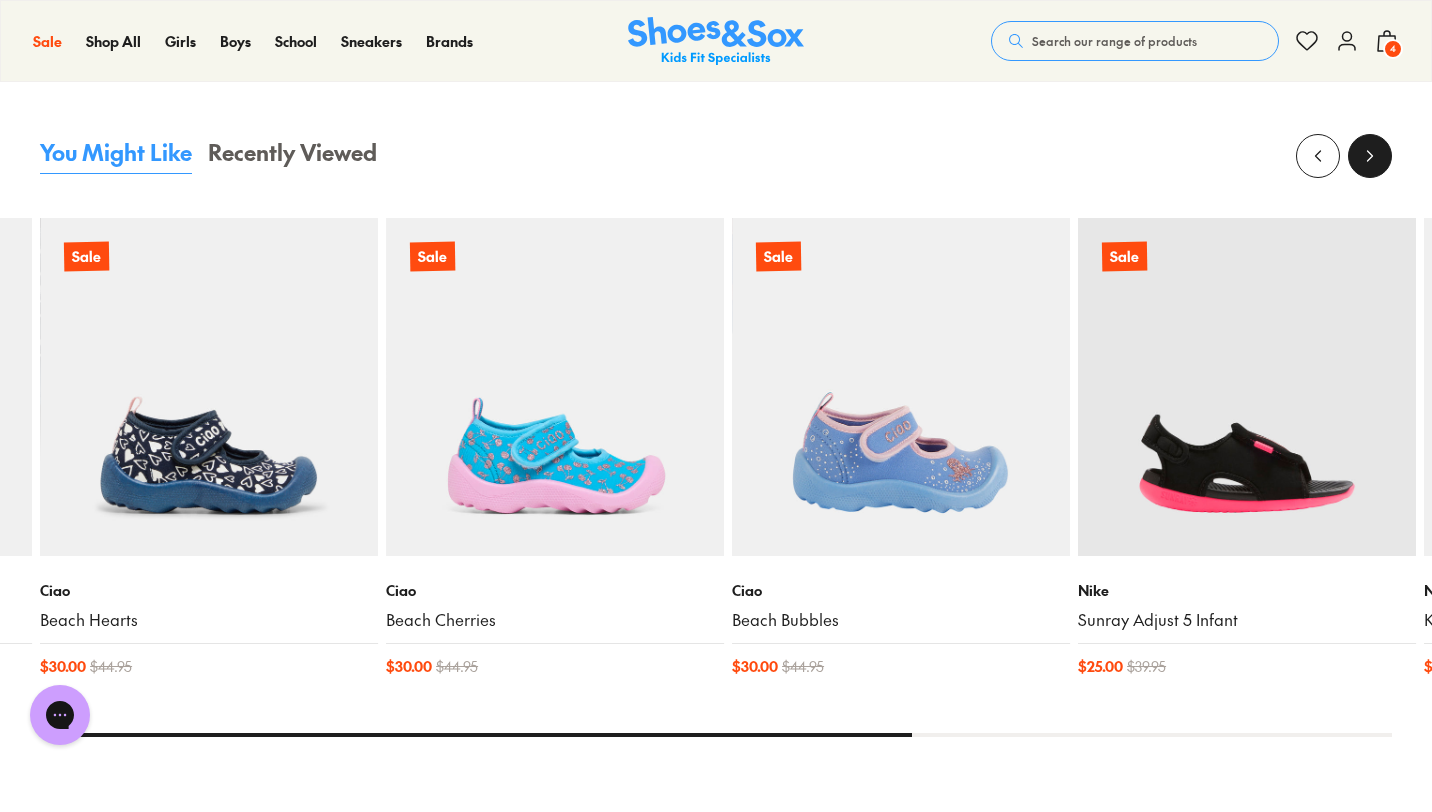 click 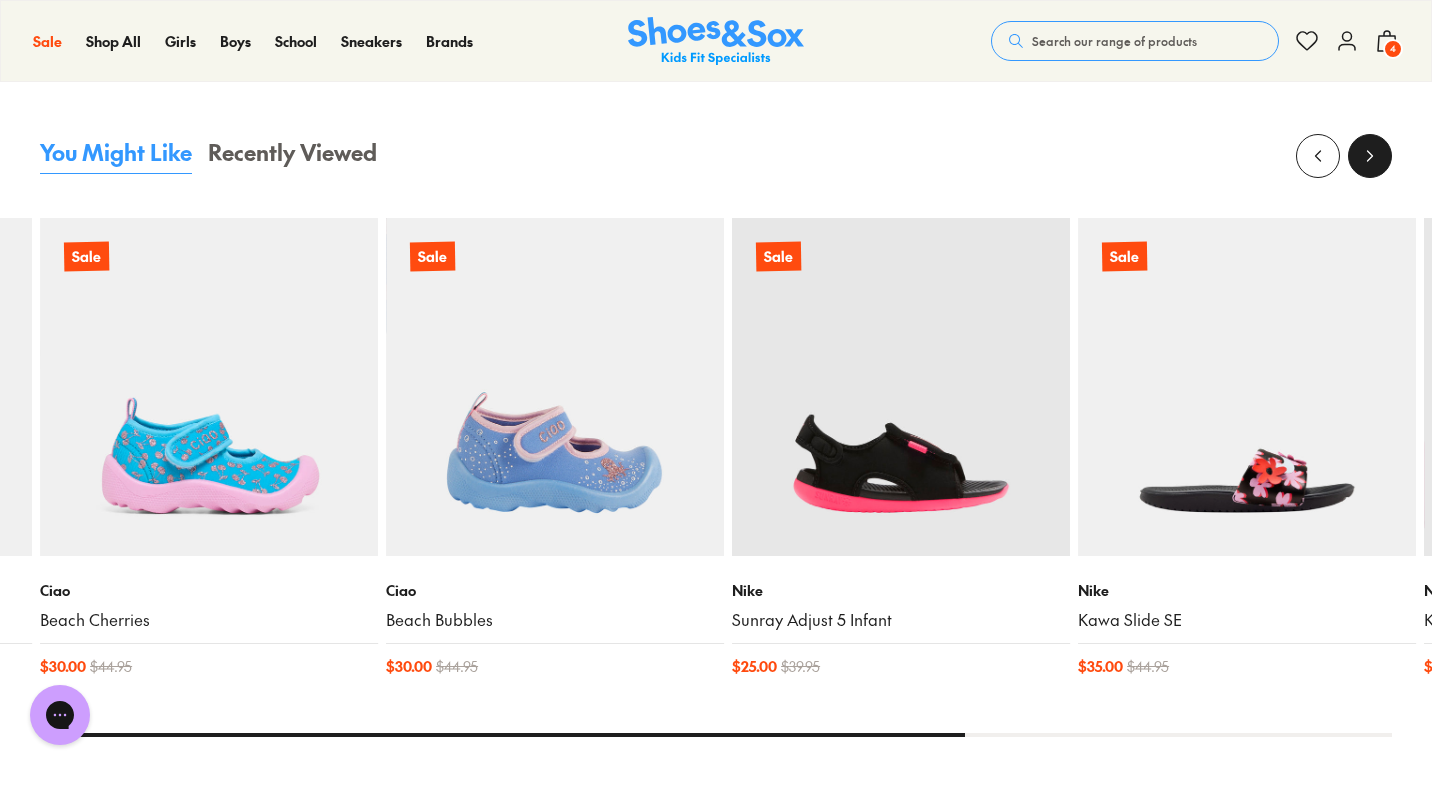 click 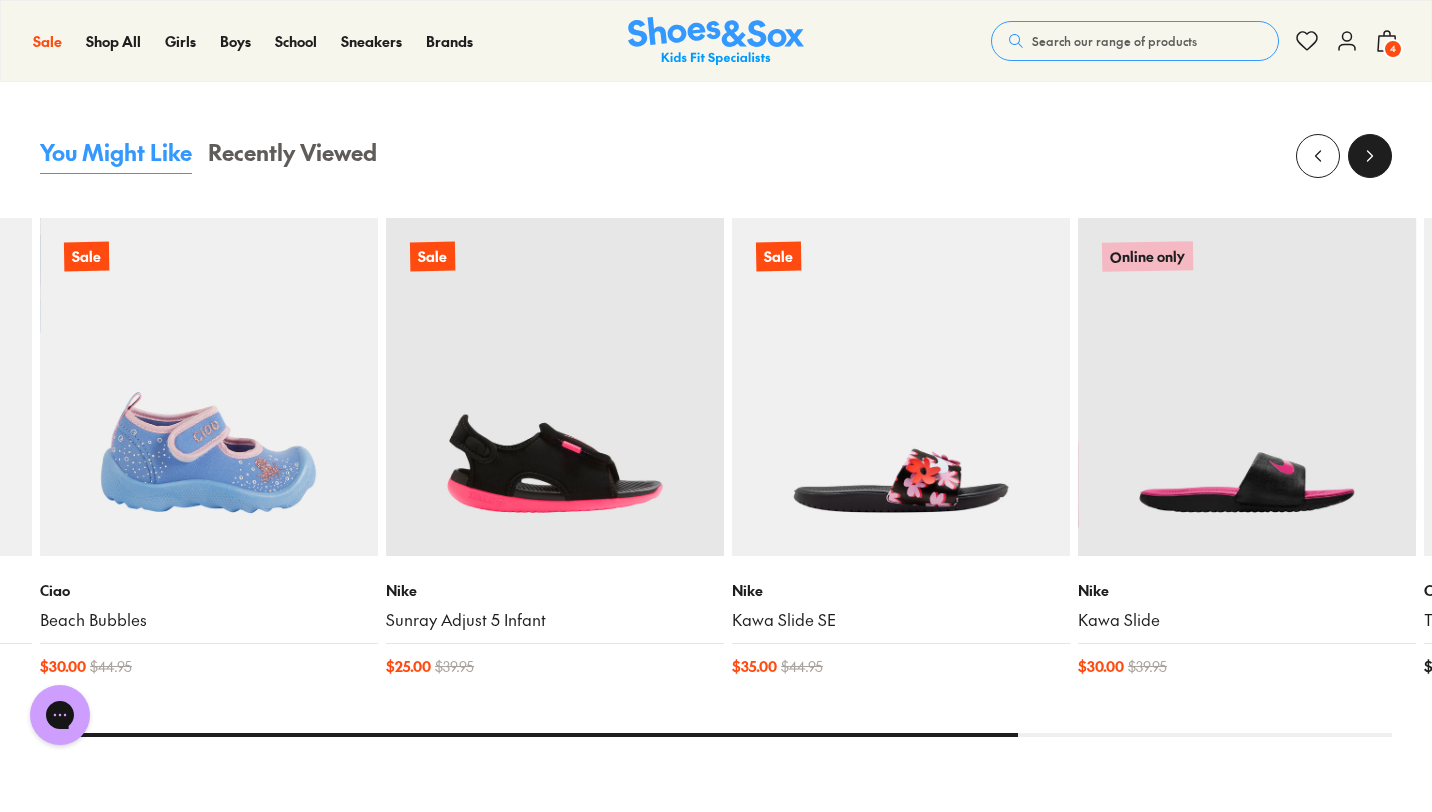 click 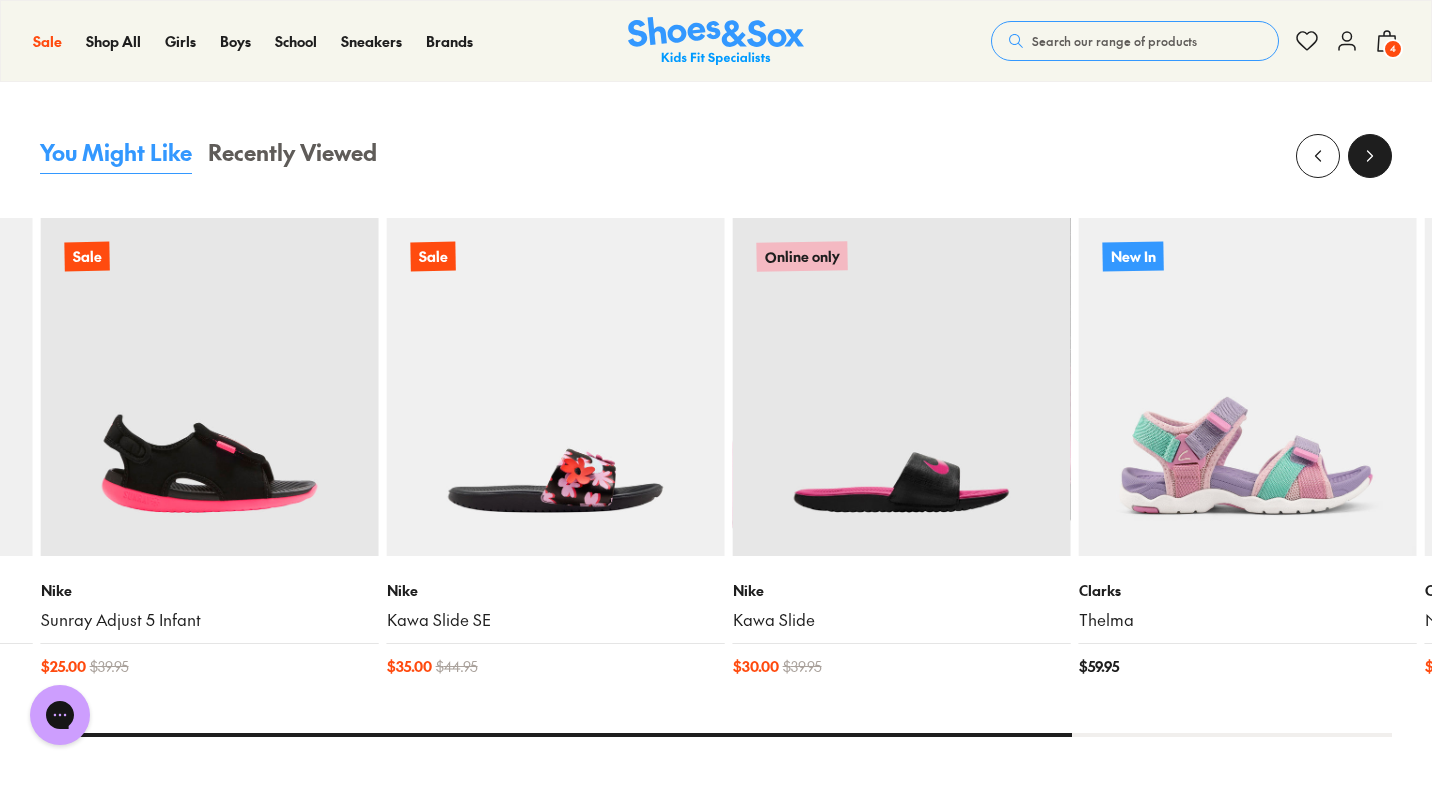 click 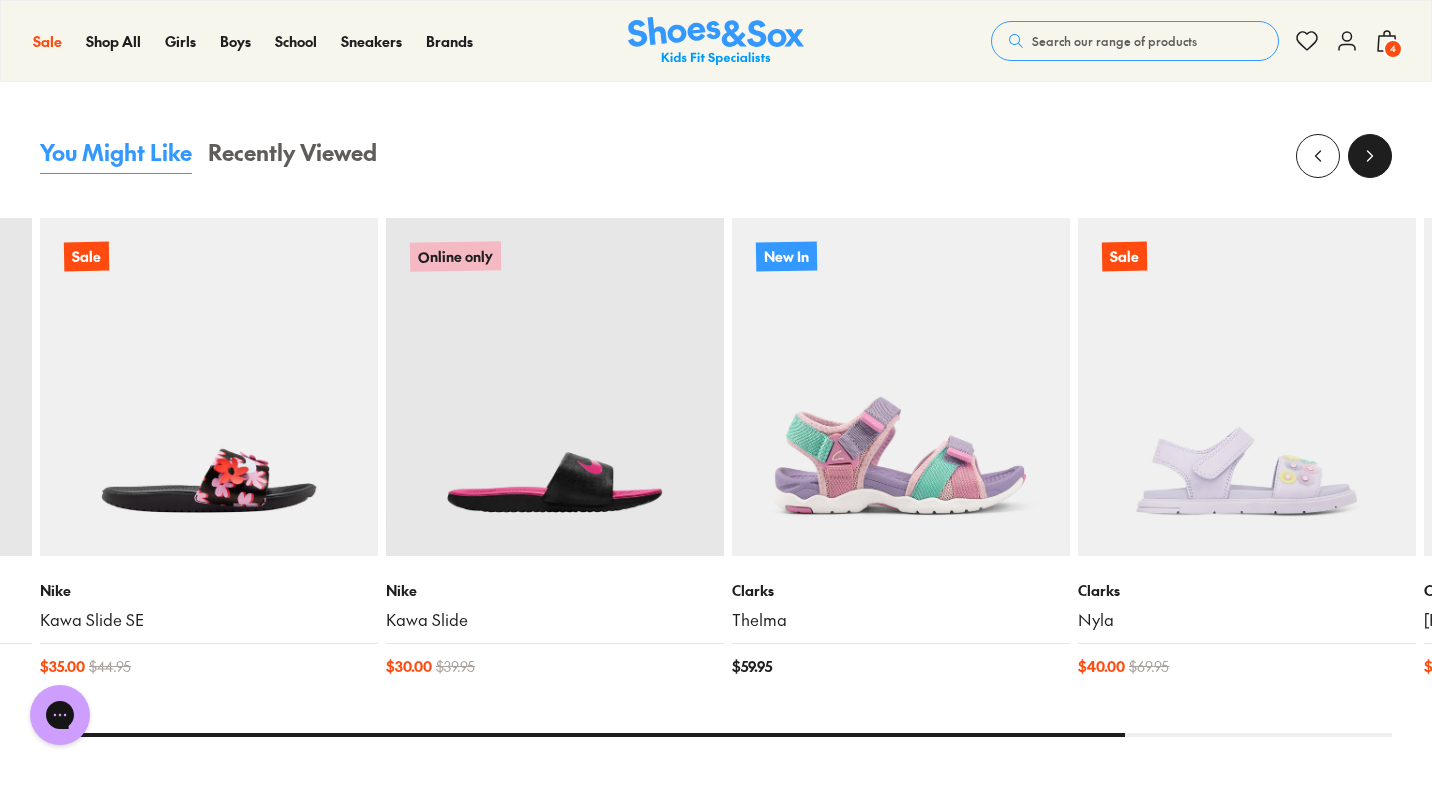 click 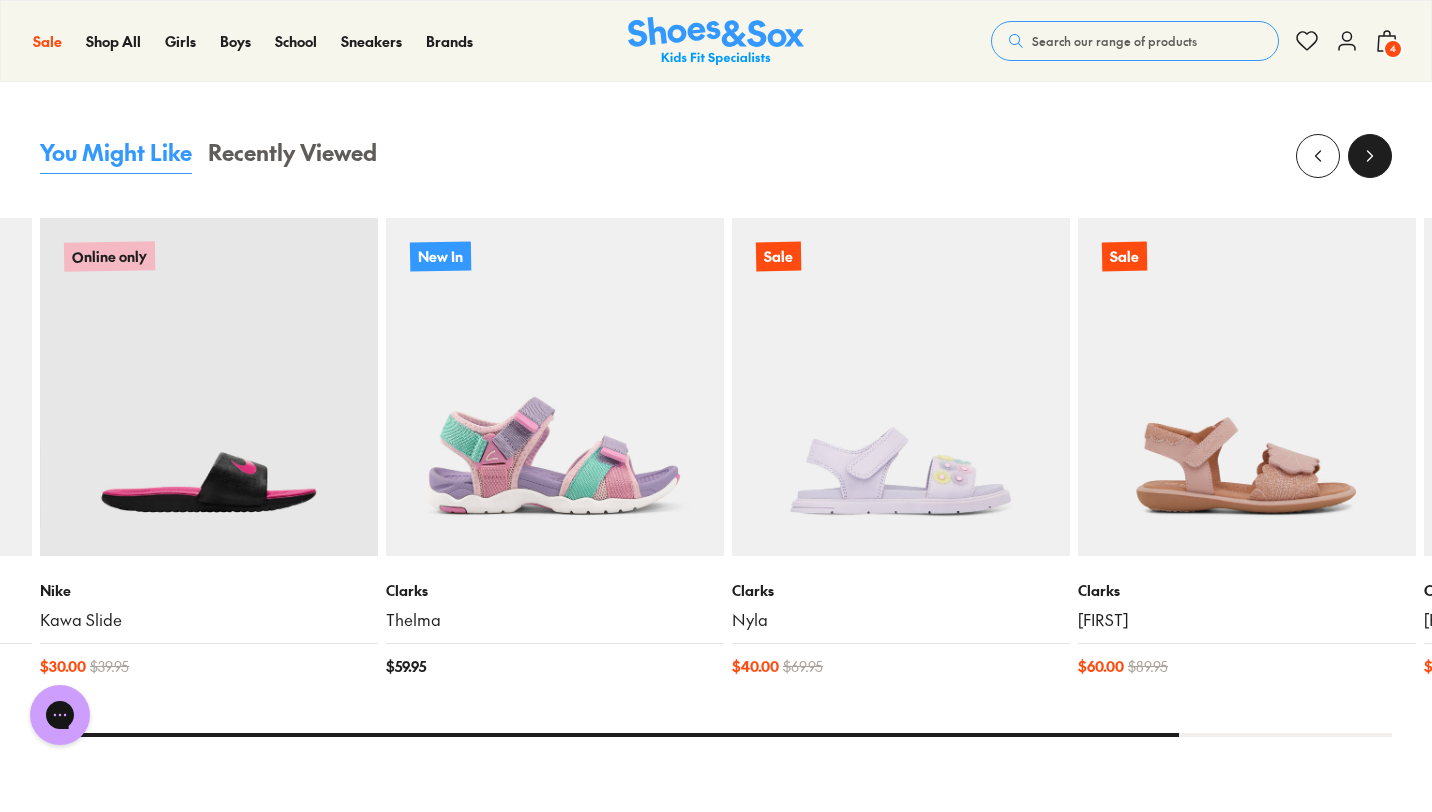 click 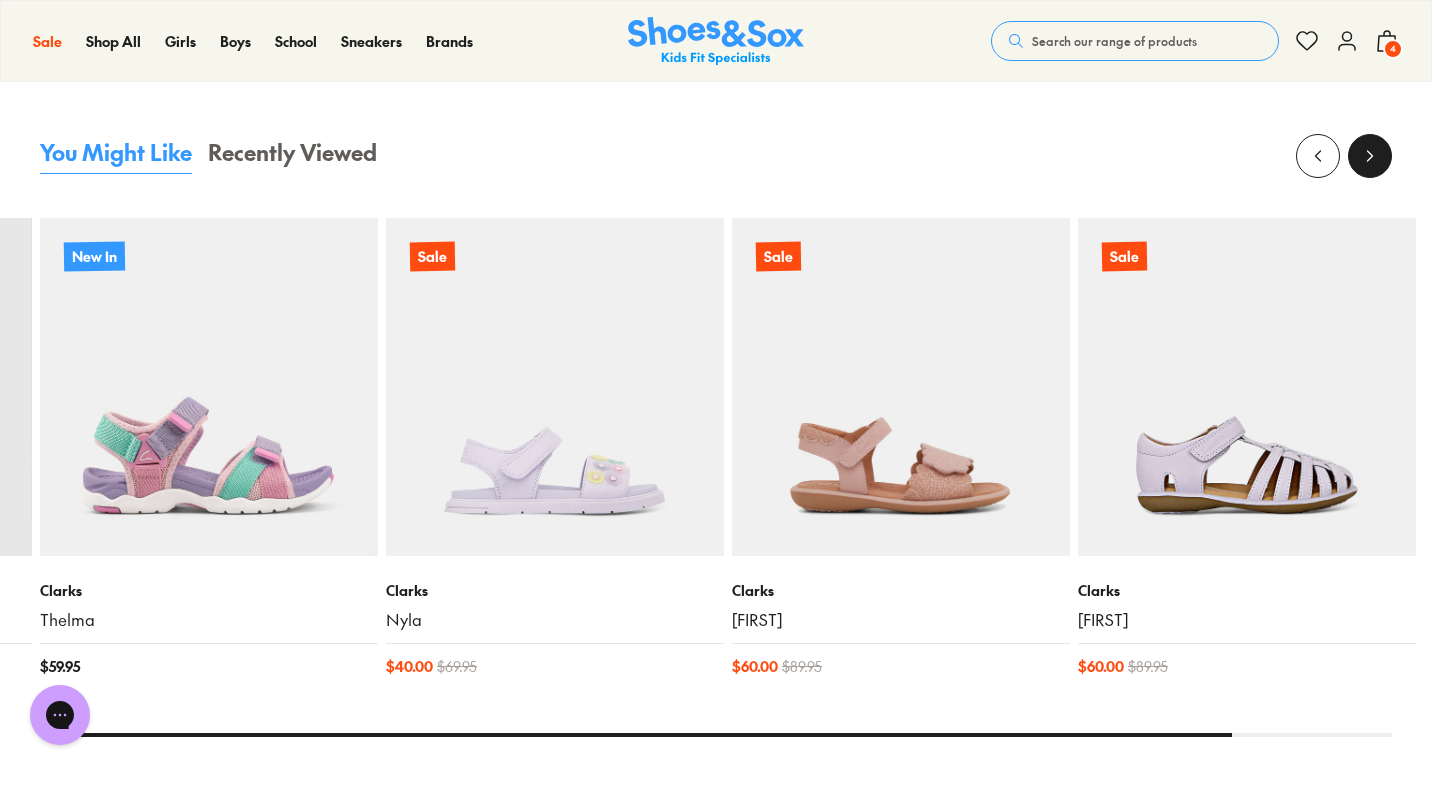 click 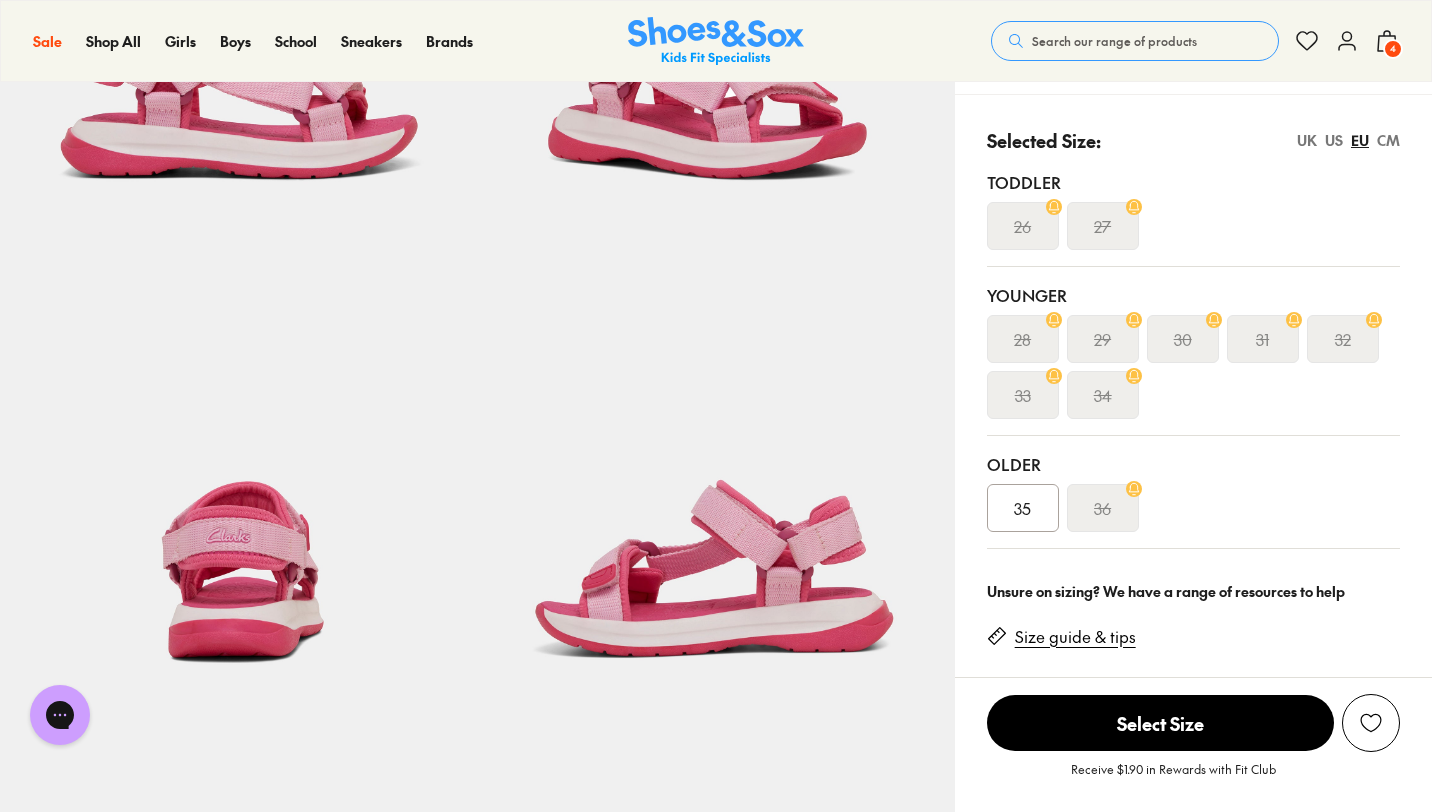 scroll, scrollTop: 0, scrollLeft: 0, axis: both 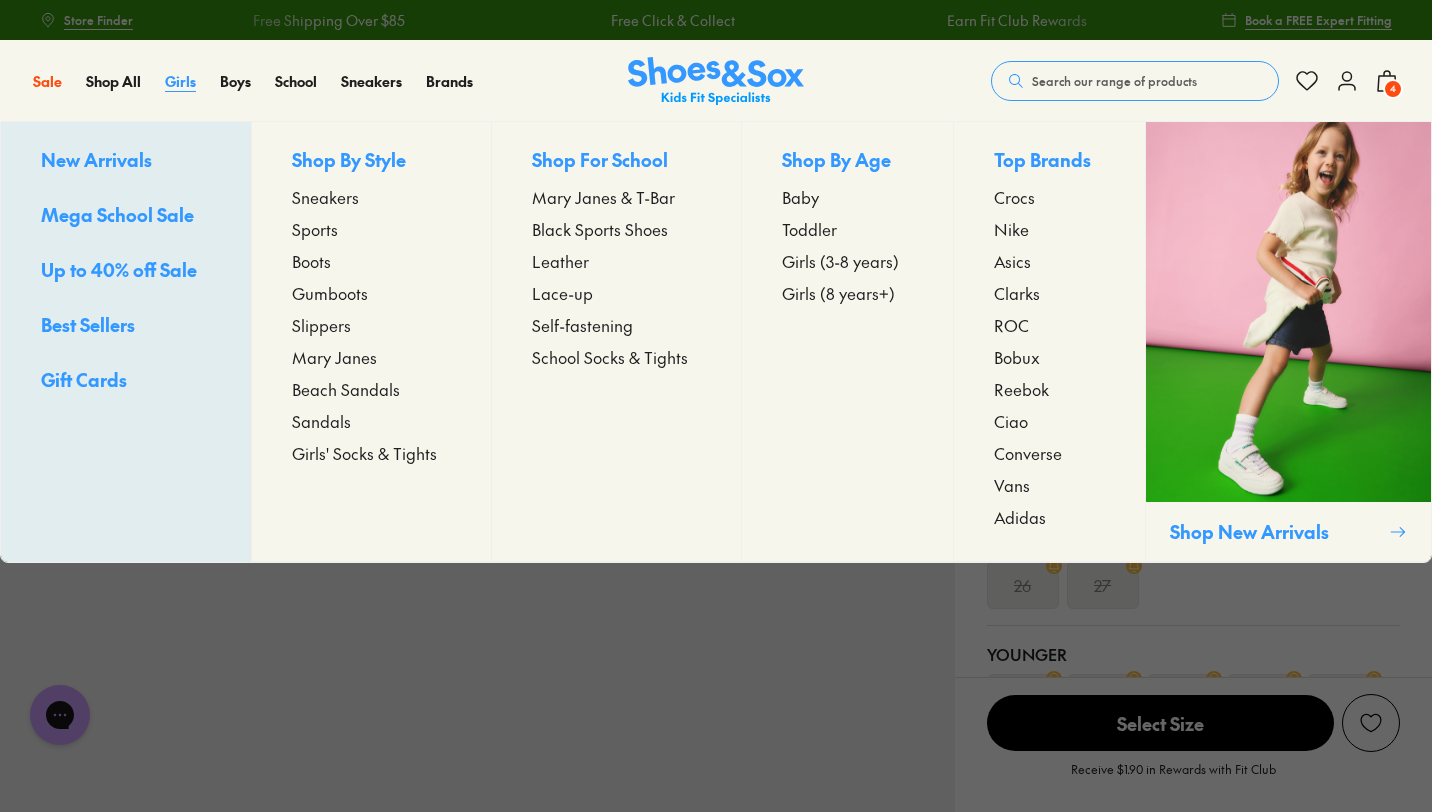 click on "Girls" at bounding box center (180, 81) 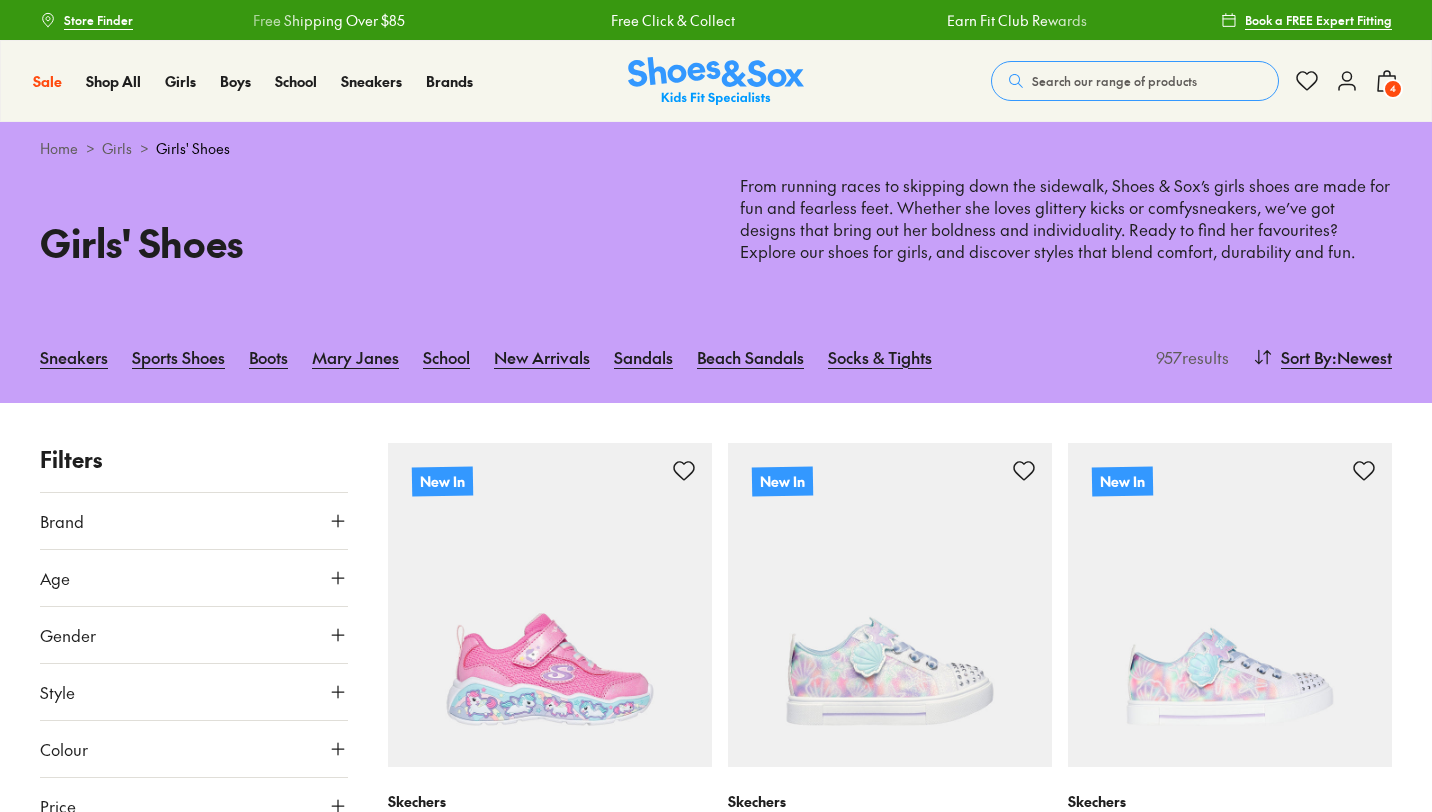 scroll, scrollTop: 0, scrollLeft: 0, axis: both 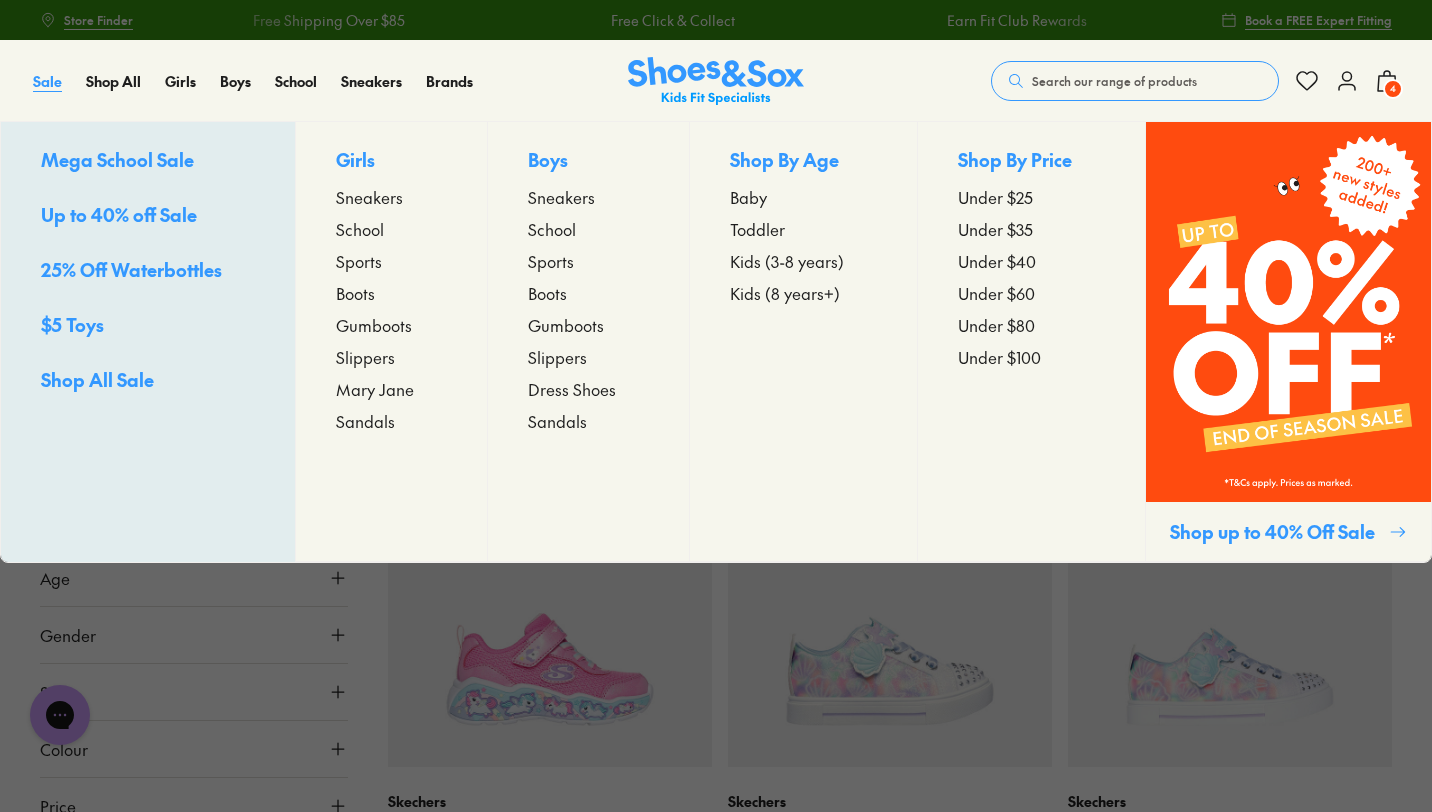 click on "Sale" at bounding box center [47, 81] 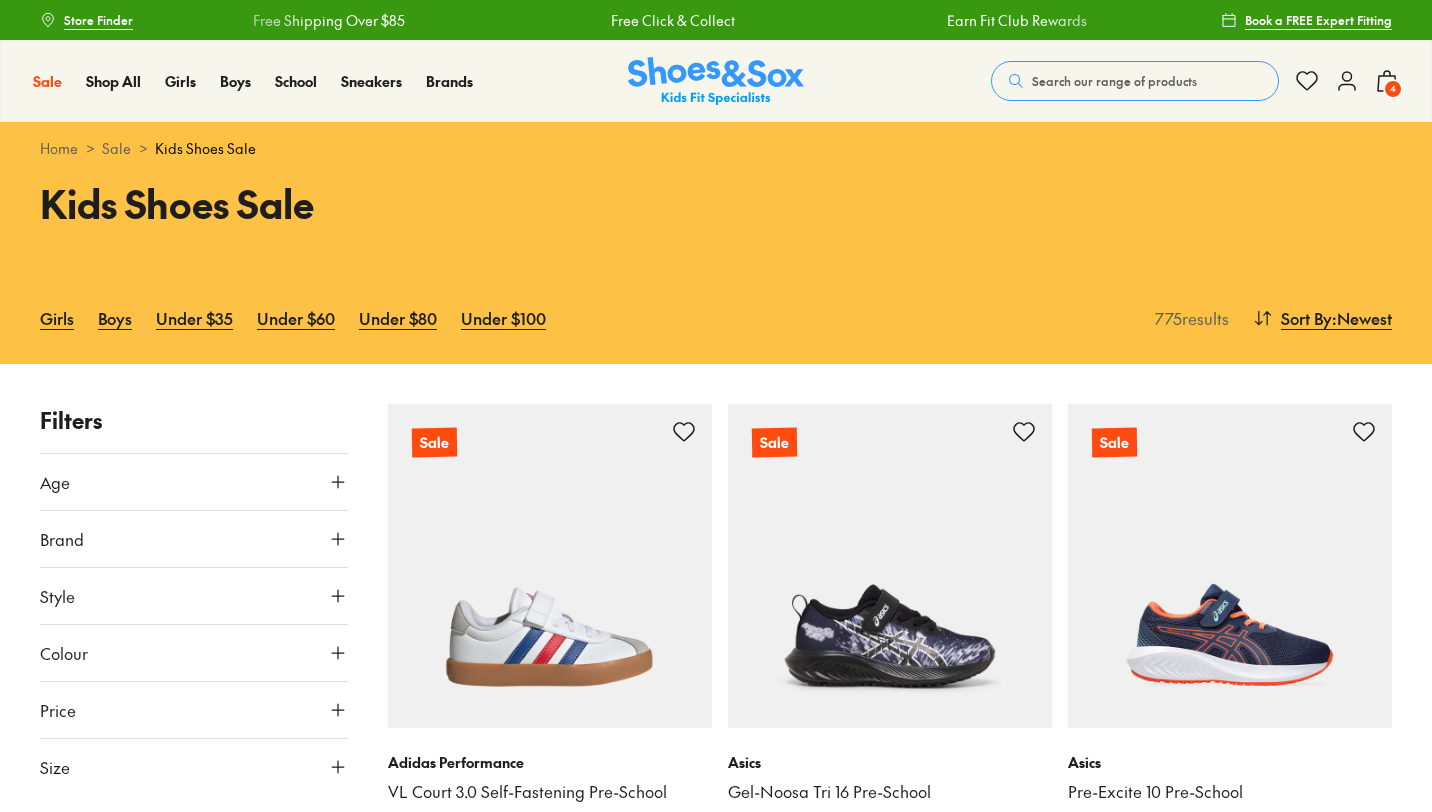 scroll, scrollTop: 0, scrollLeft: 0, axis: both 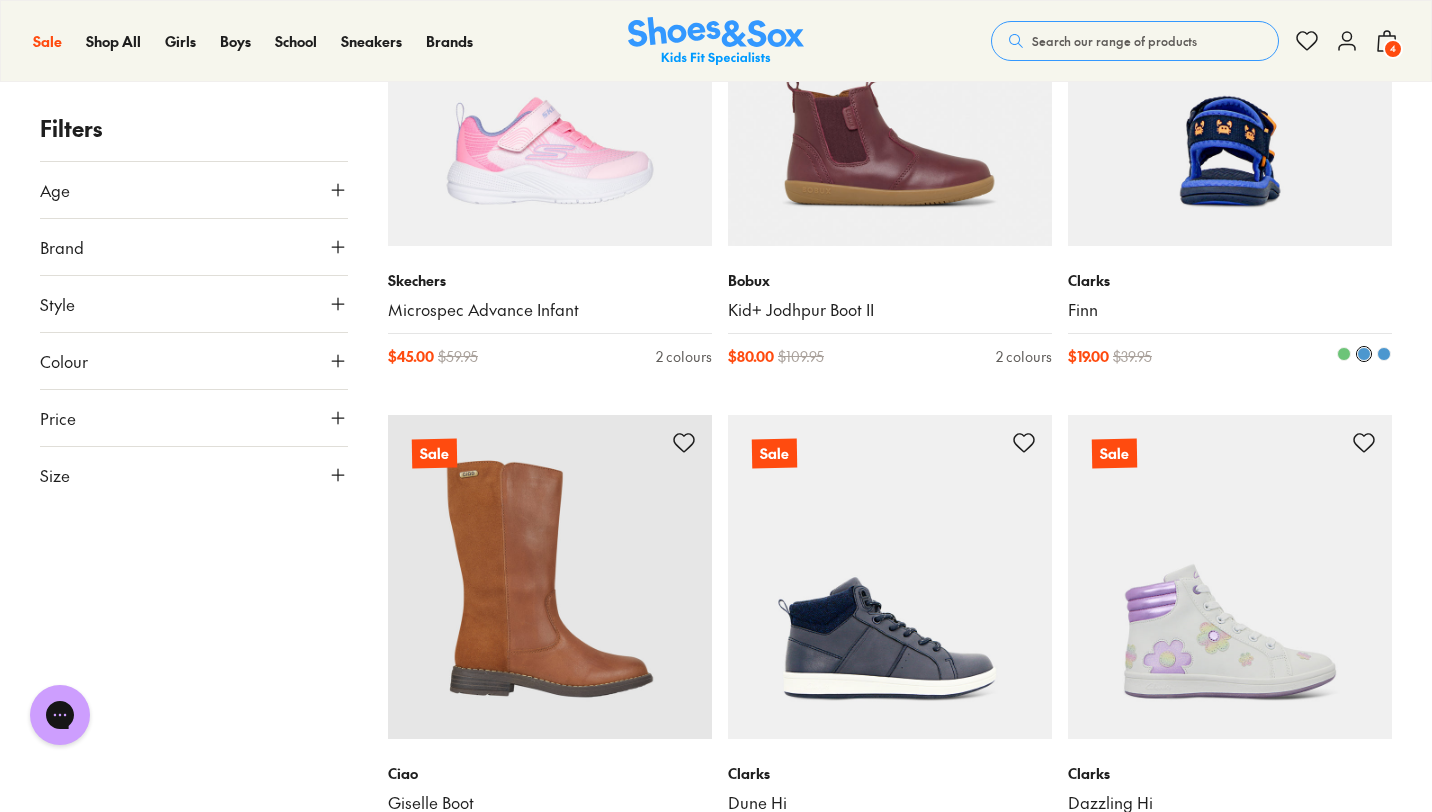 click at bounding box center (1230, 84) 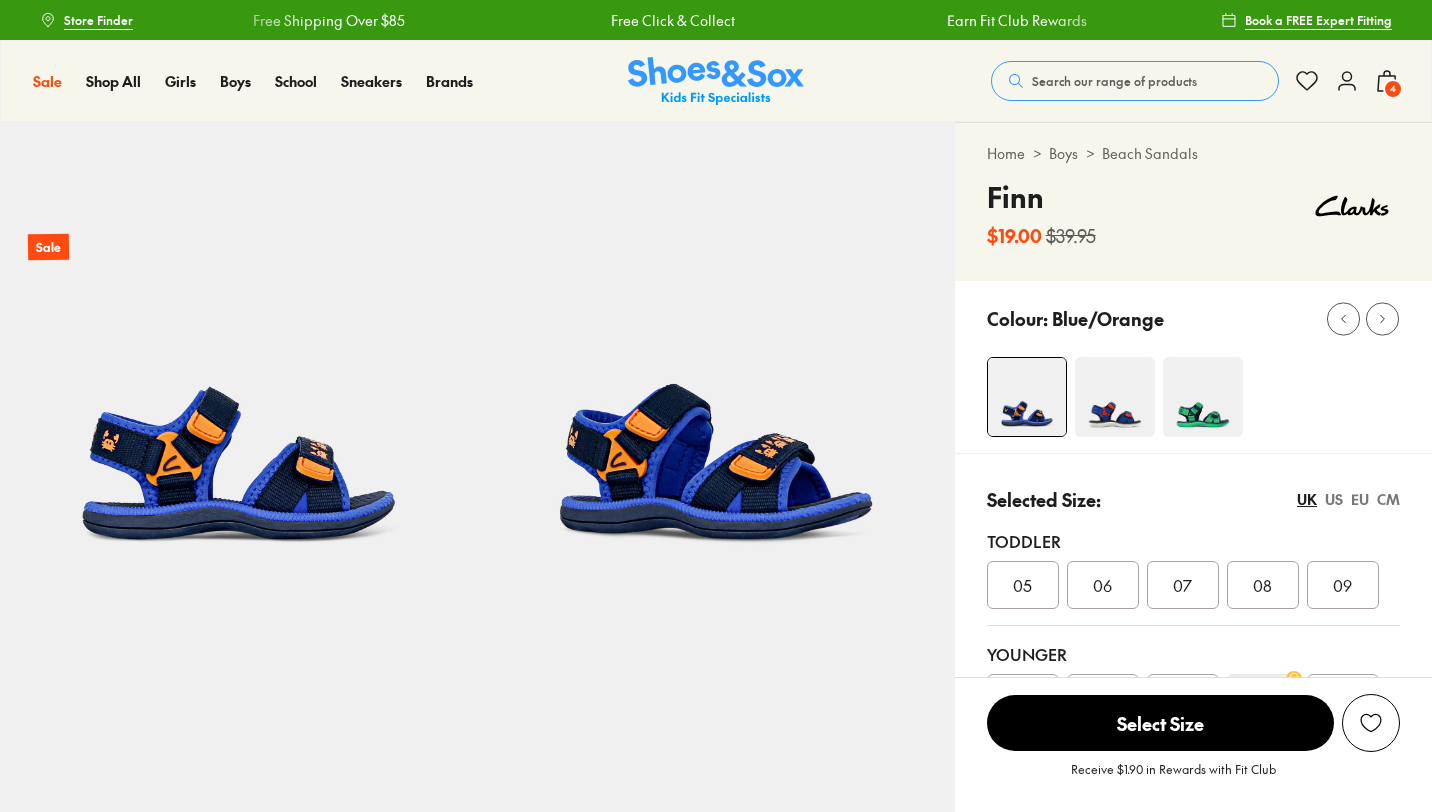 scroll, scrollTop: 0, scrollLeft: 0, axis: both 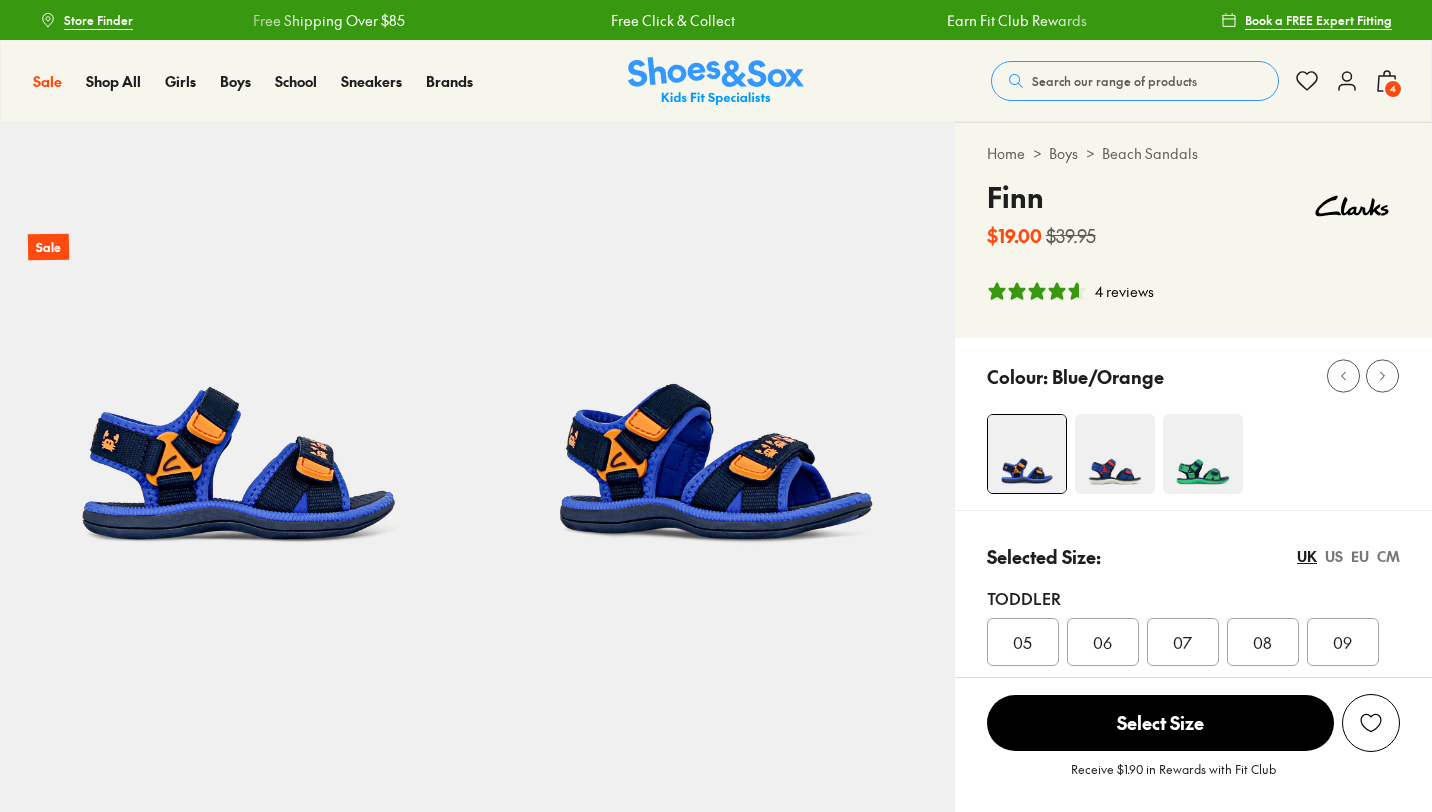 select on "*" 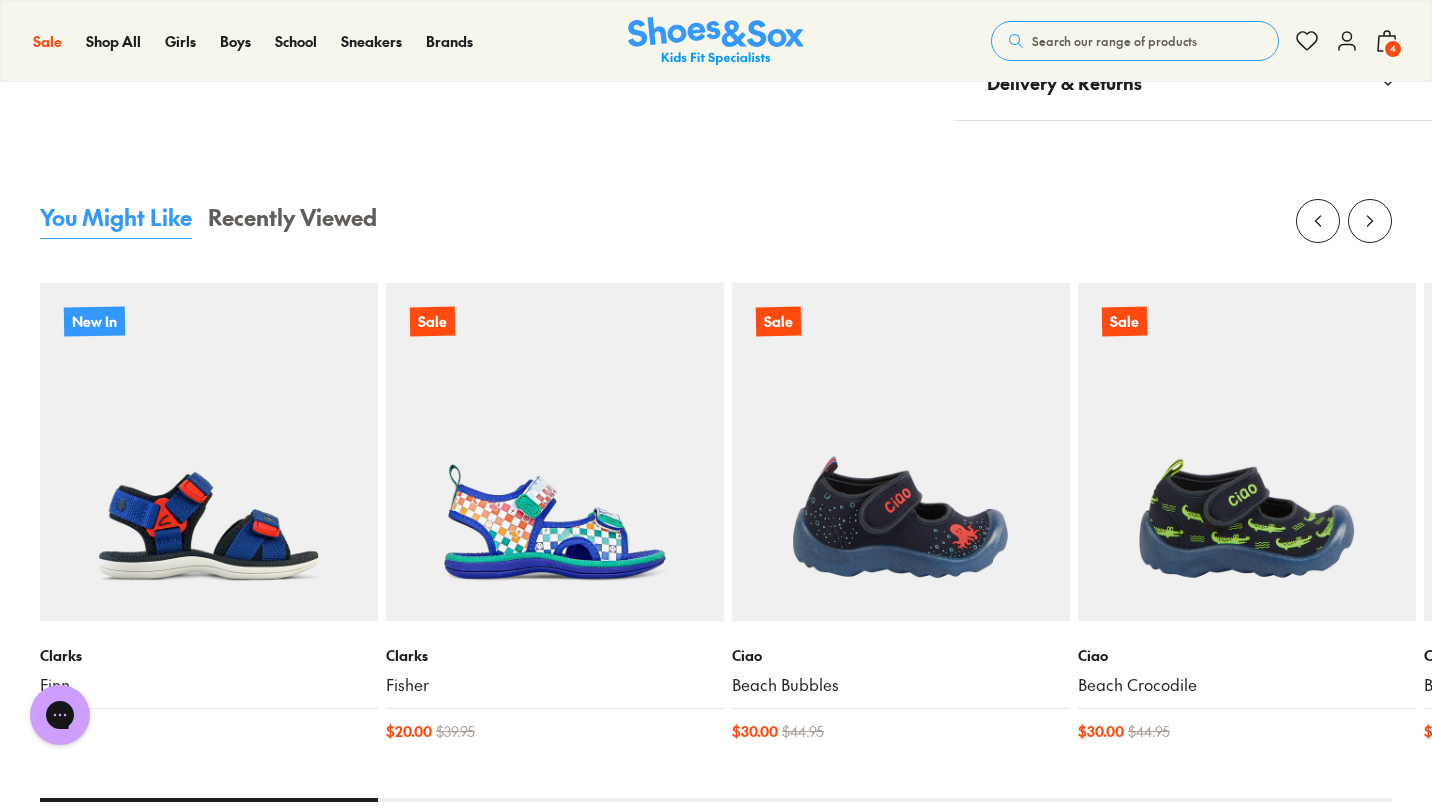 scroll, scrollTop: 1556, scrollLeft: 0, axis: vertical 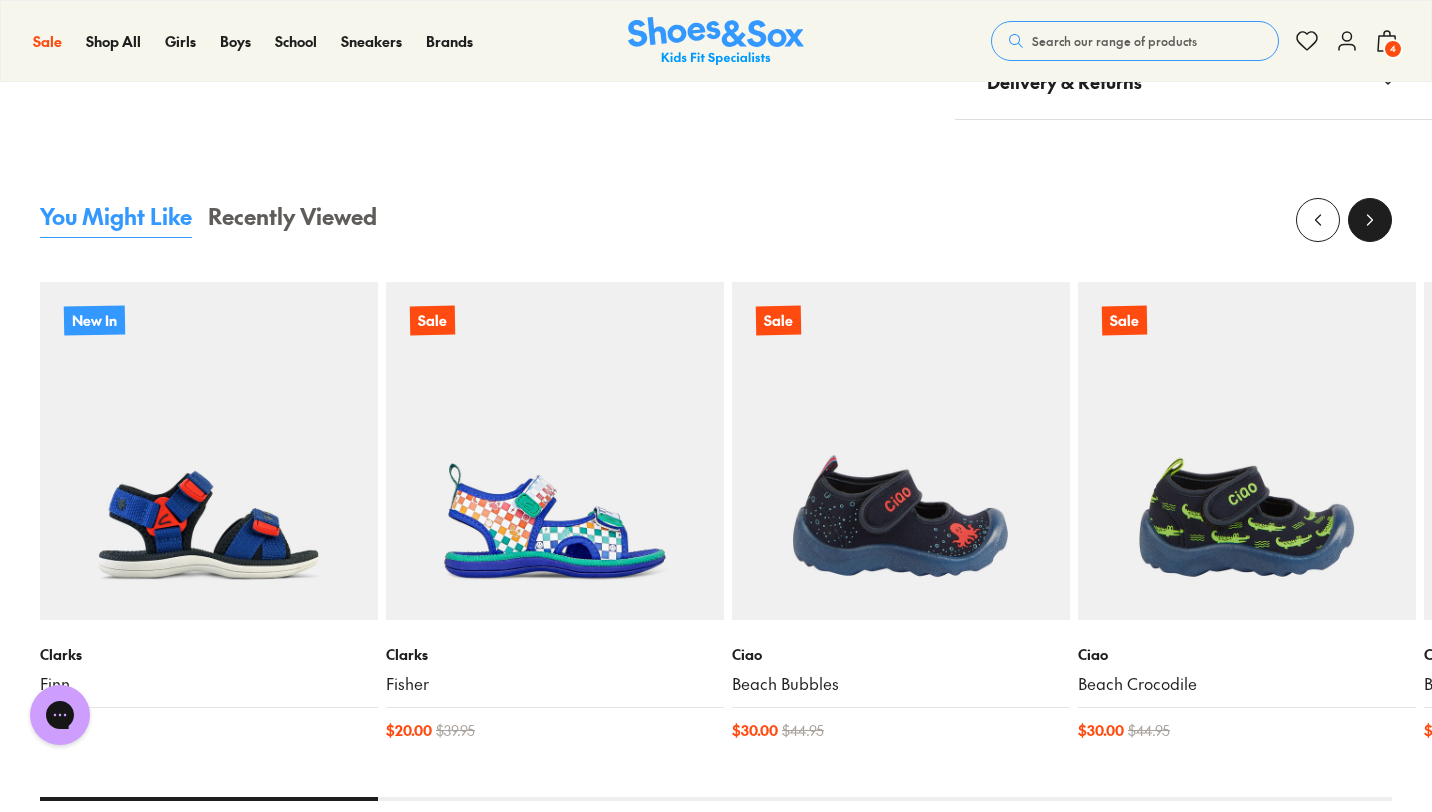 click 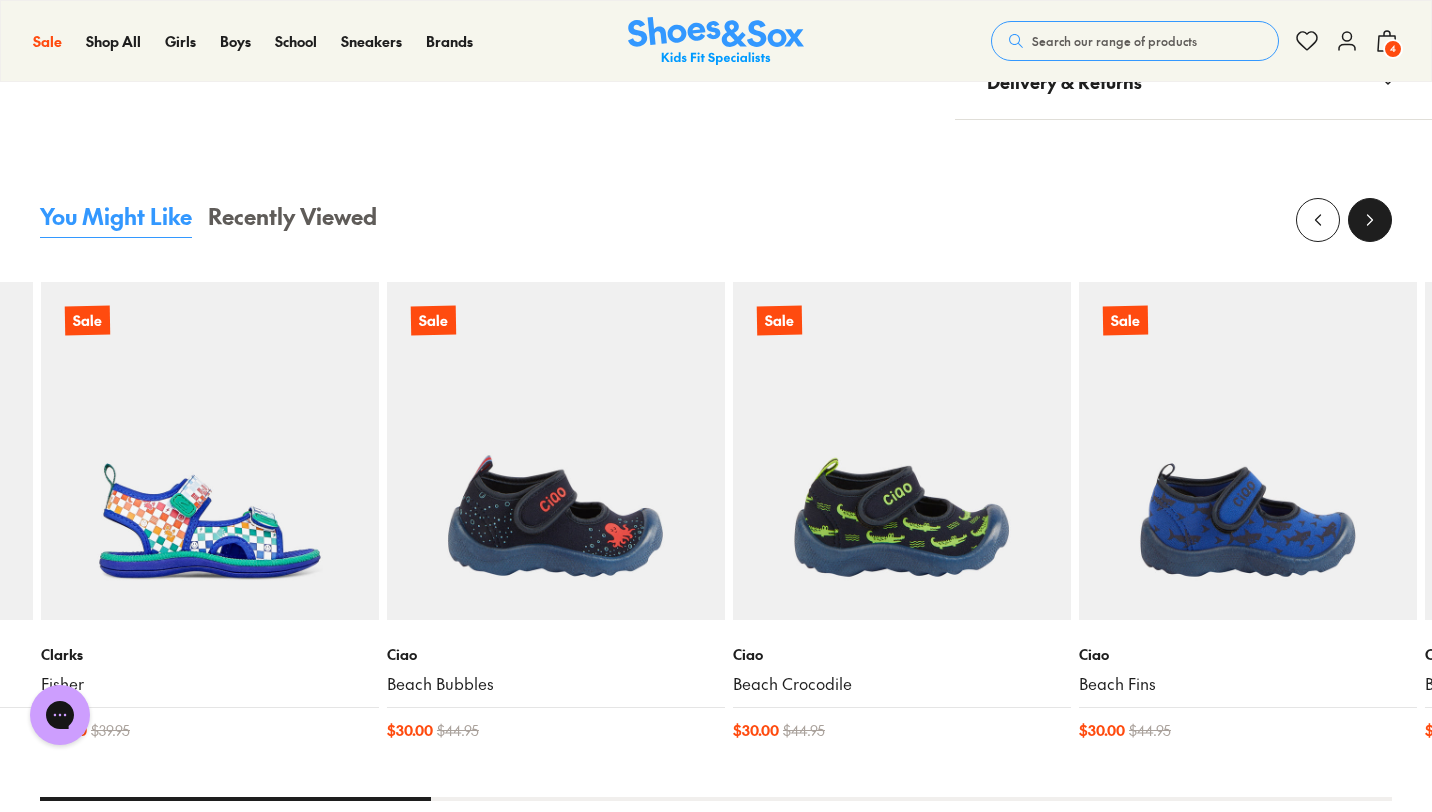 click 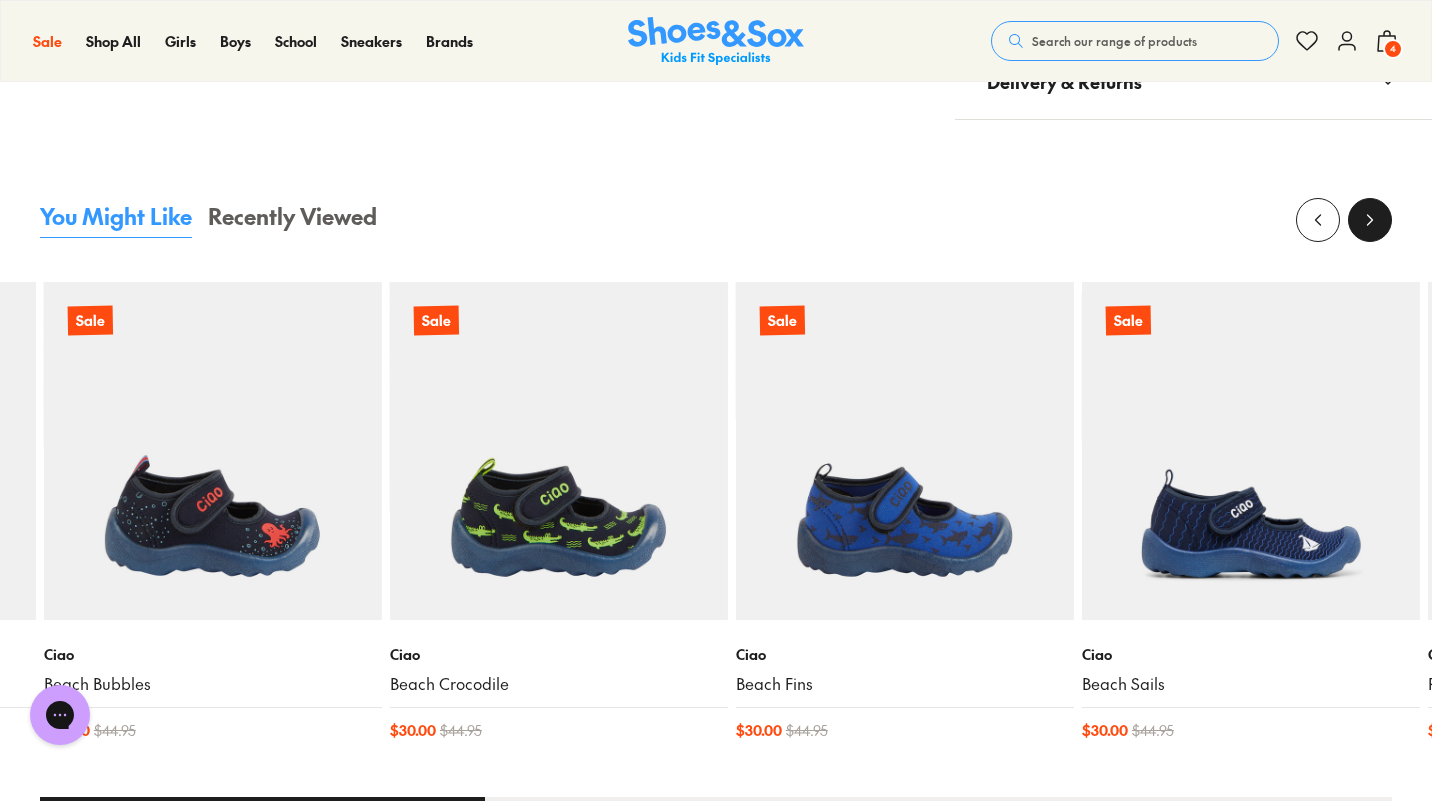 click 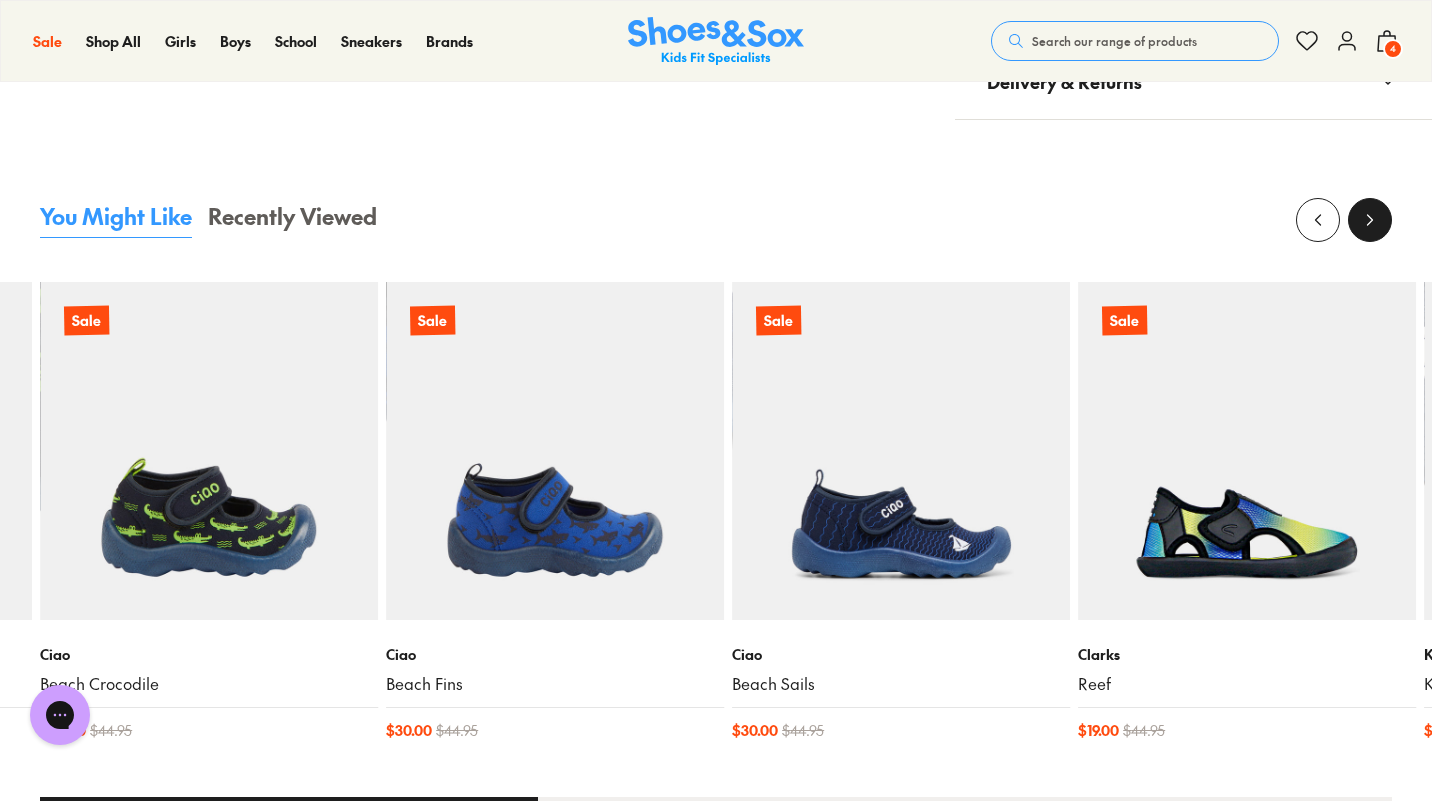 click 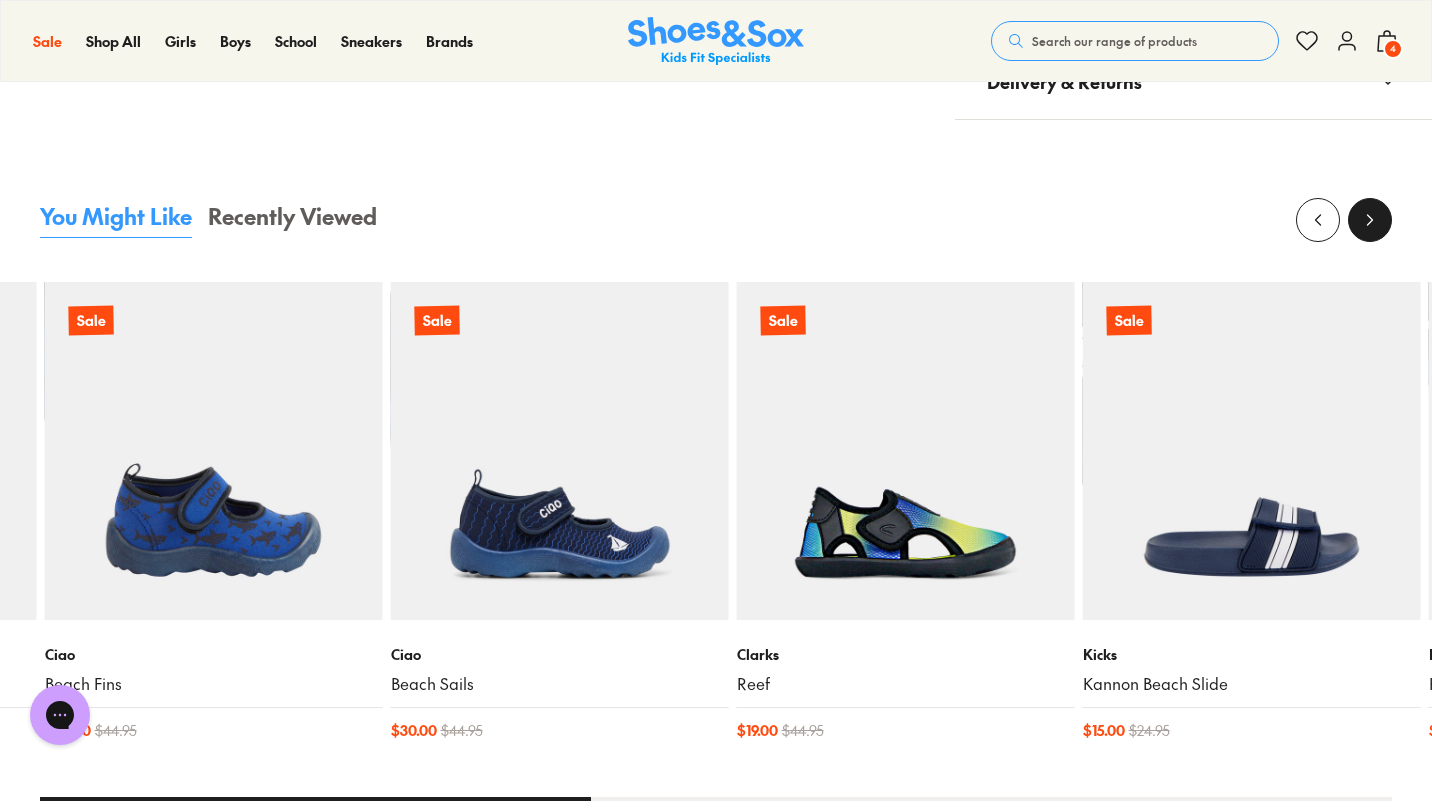 click 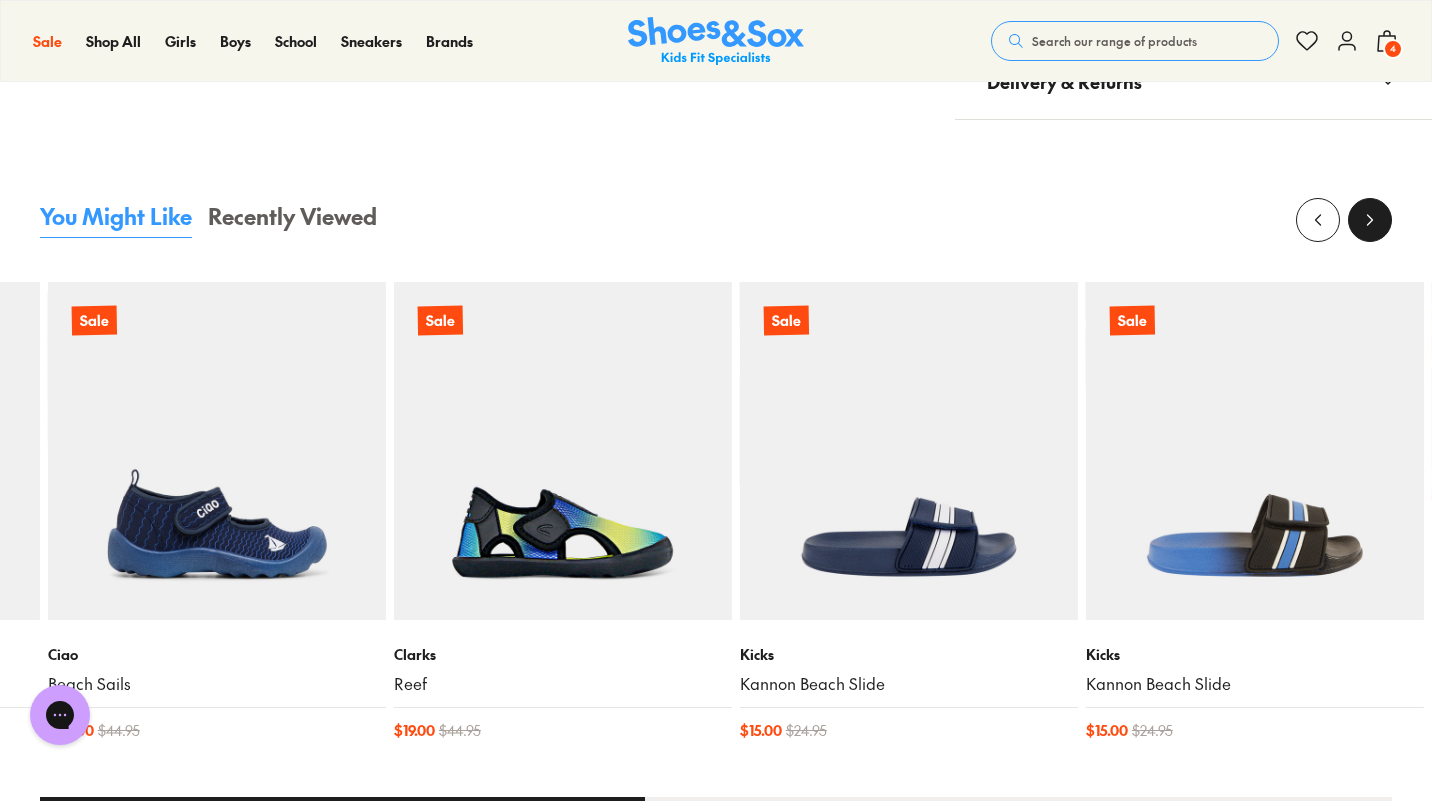 click 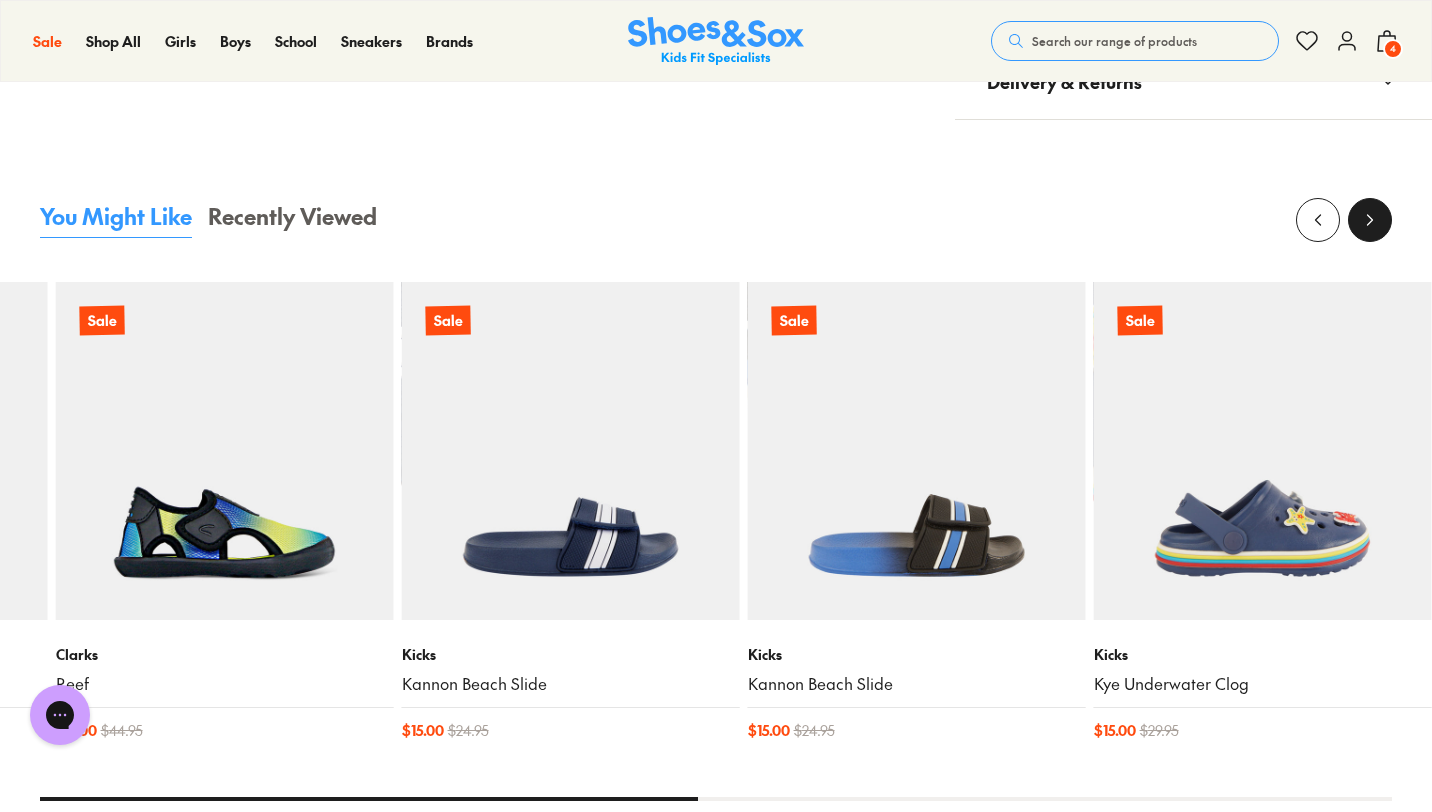 click 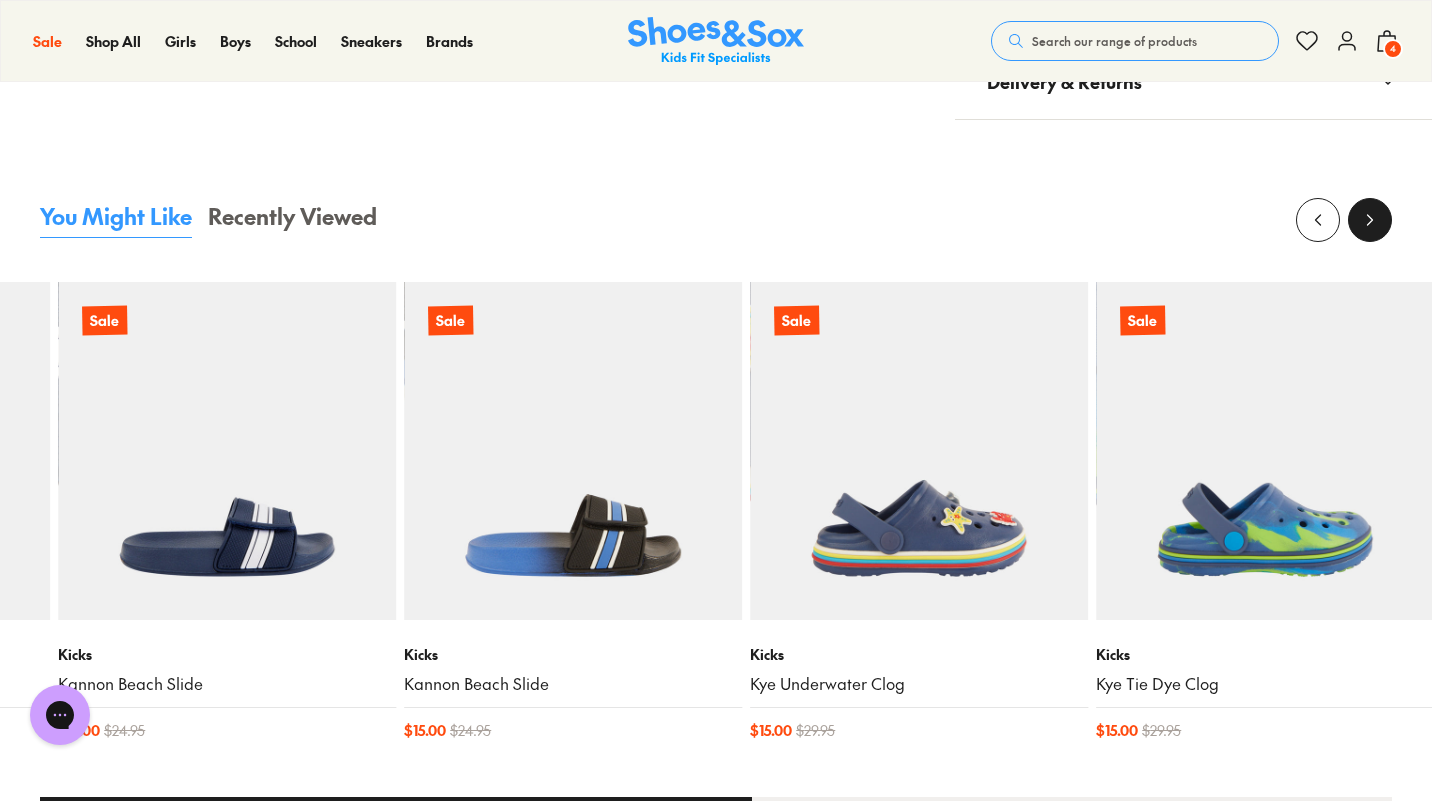 click 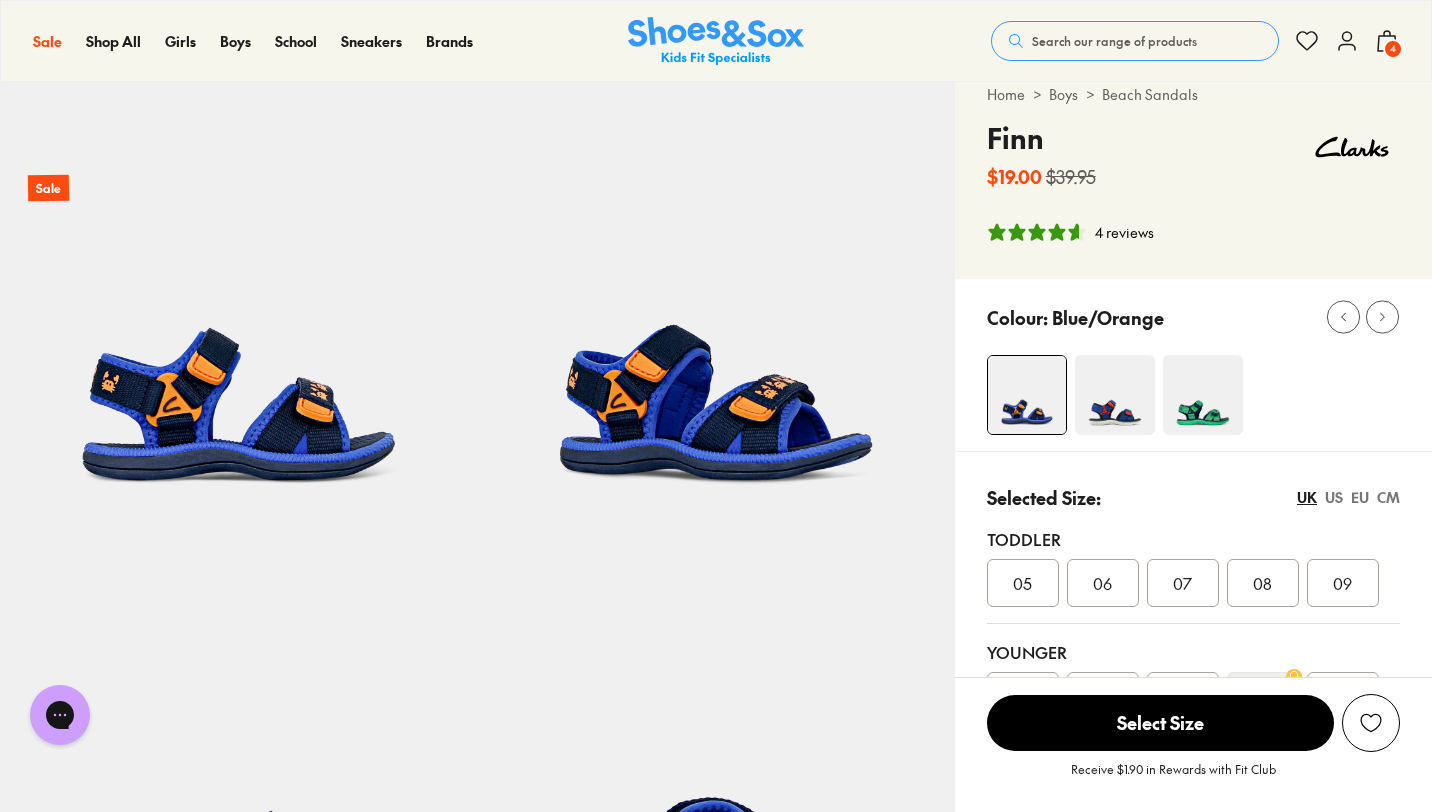 scroll, scrollTop: 0, scrollLeft: 0, axis: both 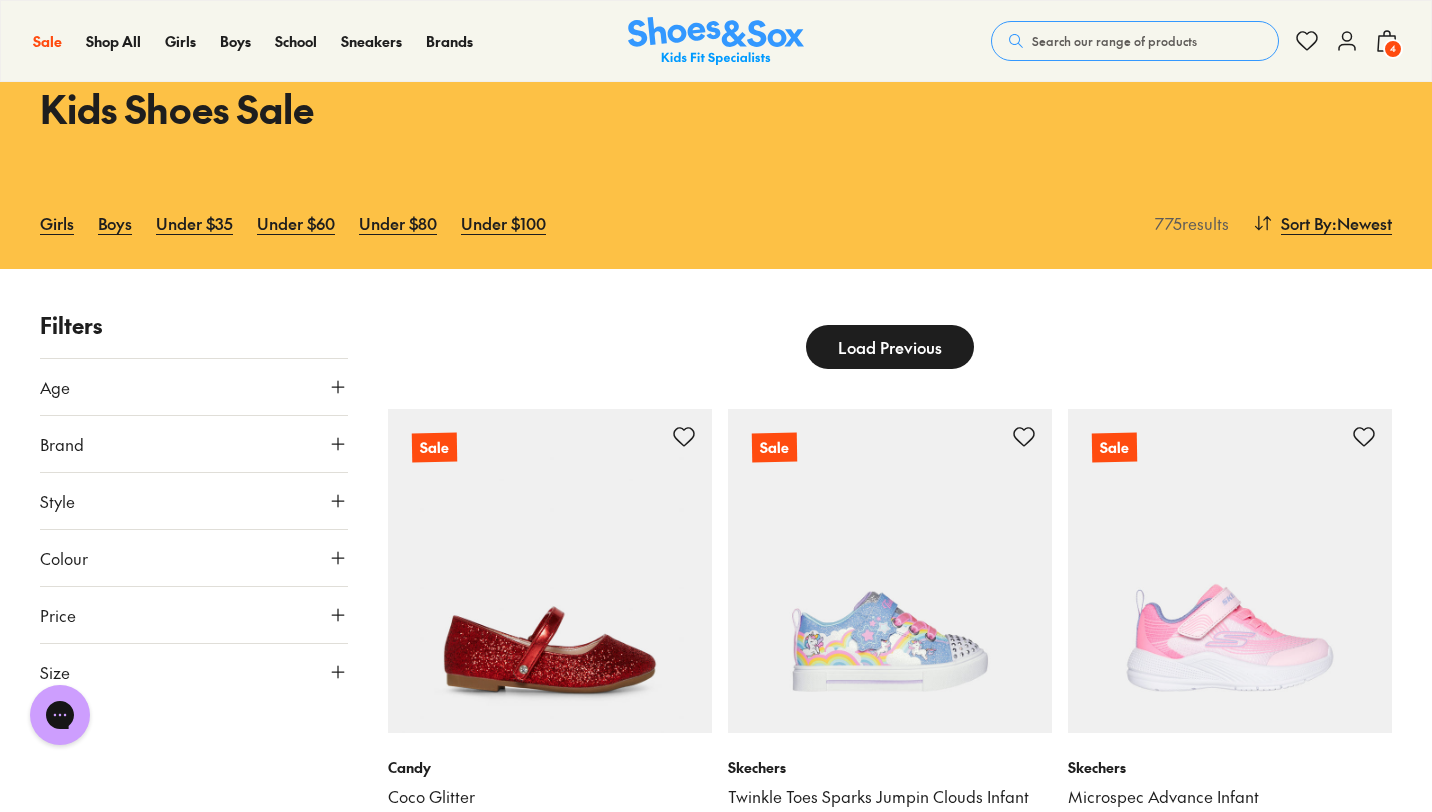 click 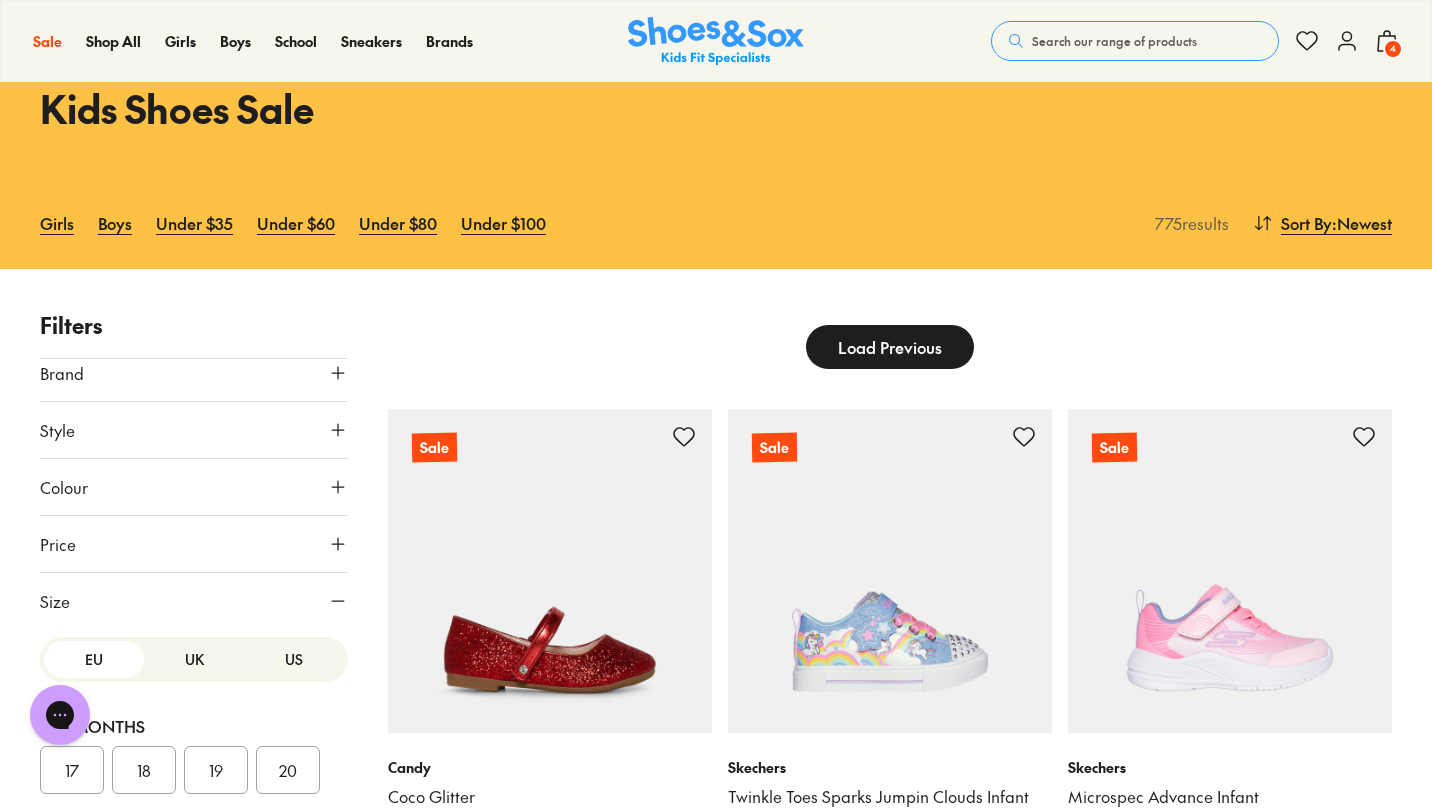 scroll, scrollTop: 75, scrollLeft: 0, axis: vertical 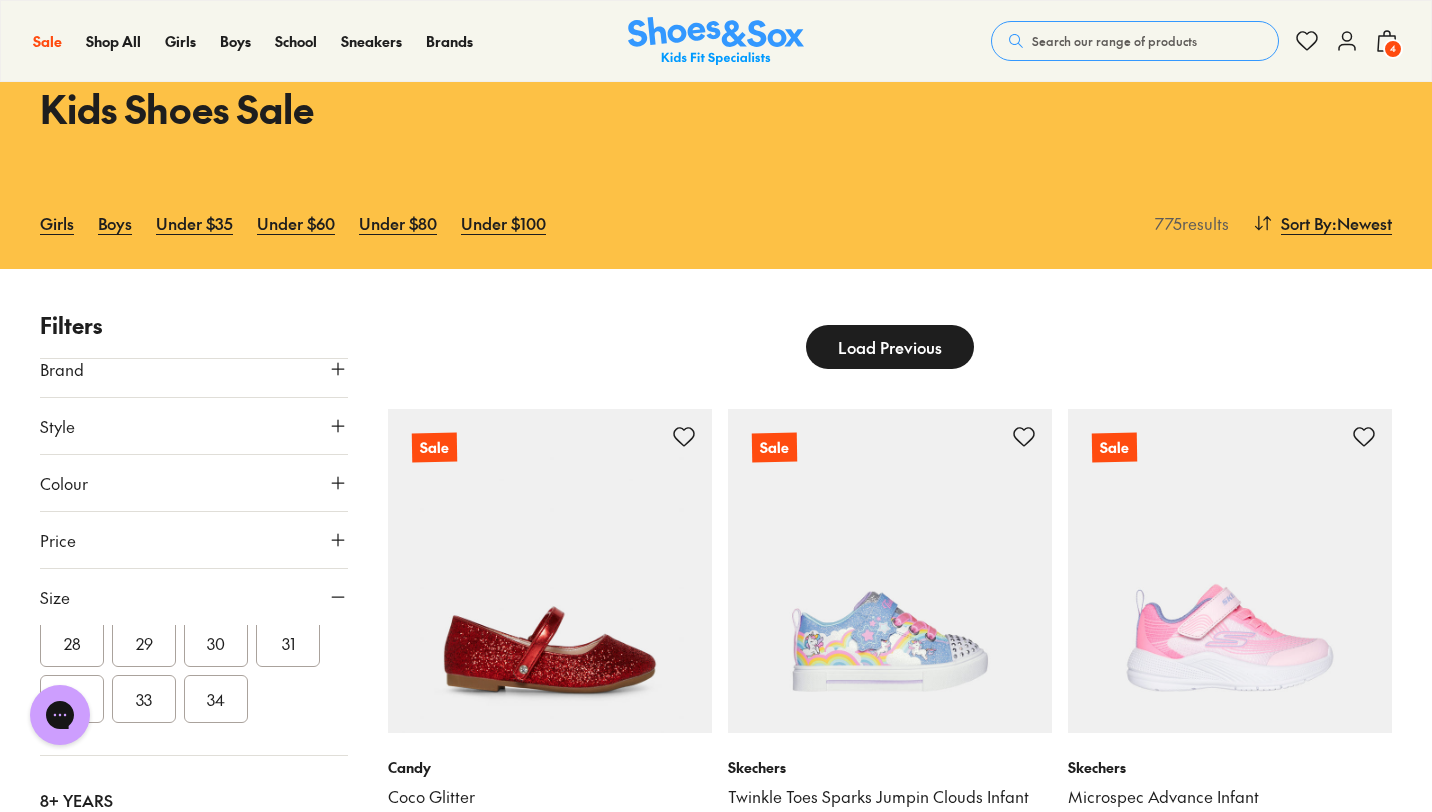 click on "30" at bounding box center (216, 643) 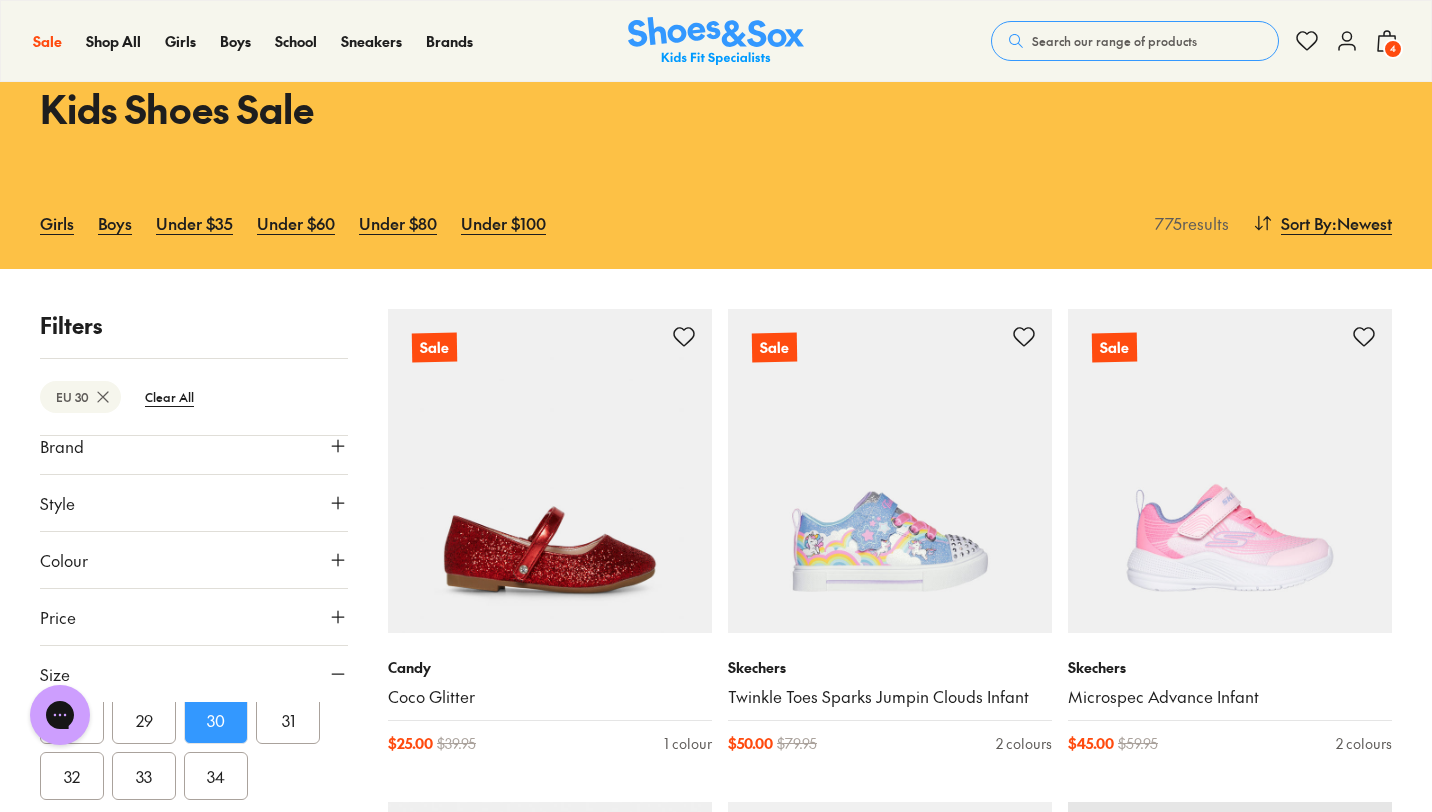 scroll, scrollTop: 264, scrollLeft: 0, axis: vertical 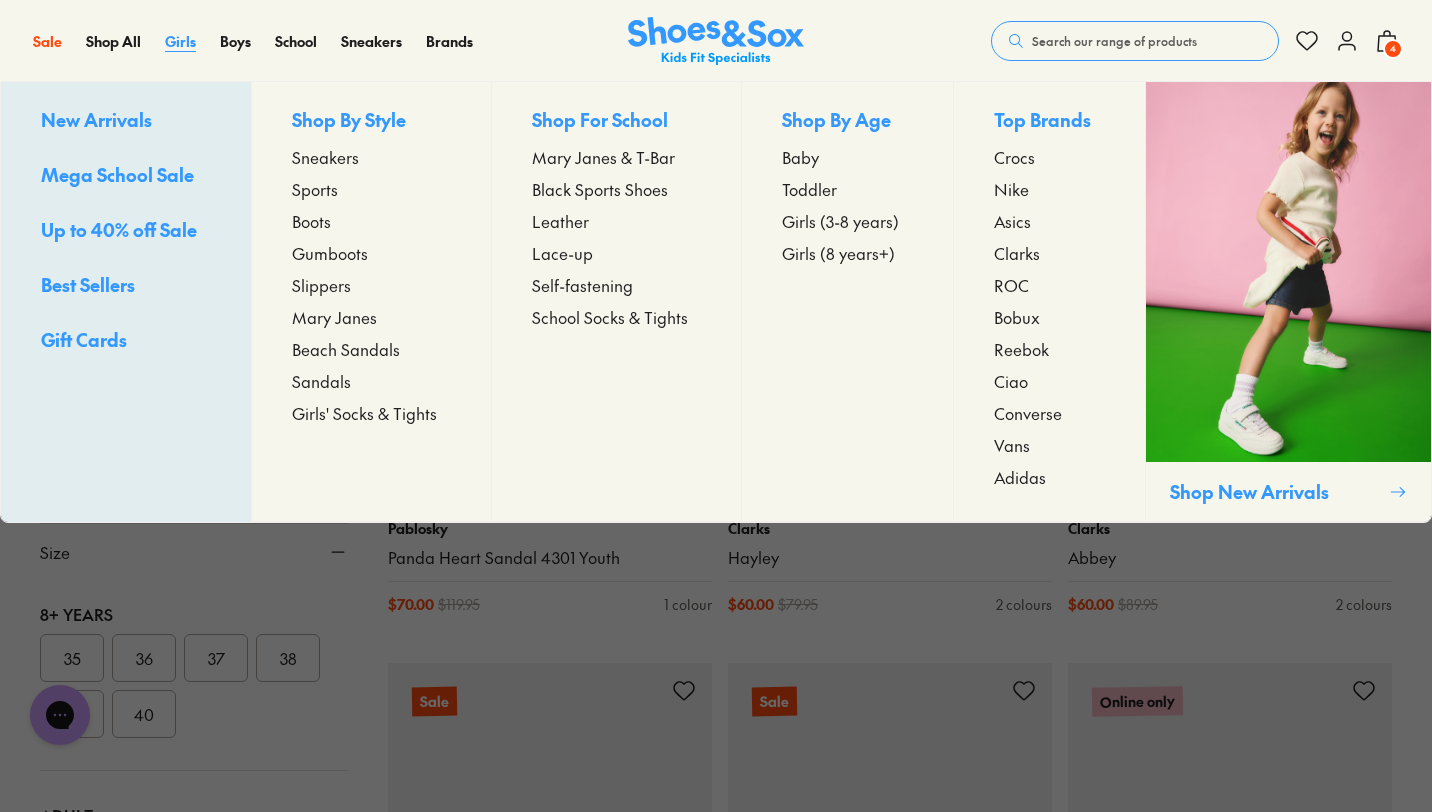 click on "Girls" at bounding box center (180, 41) 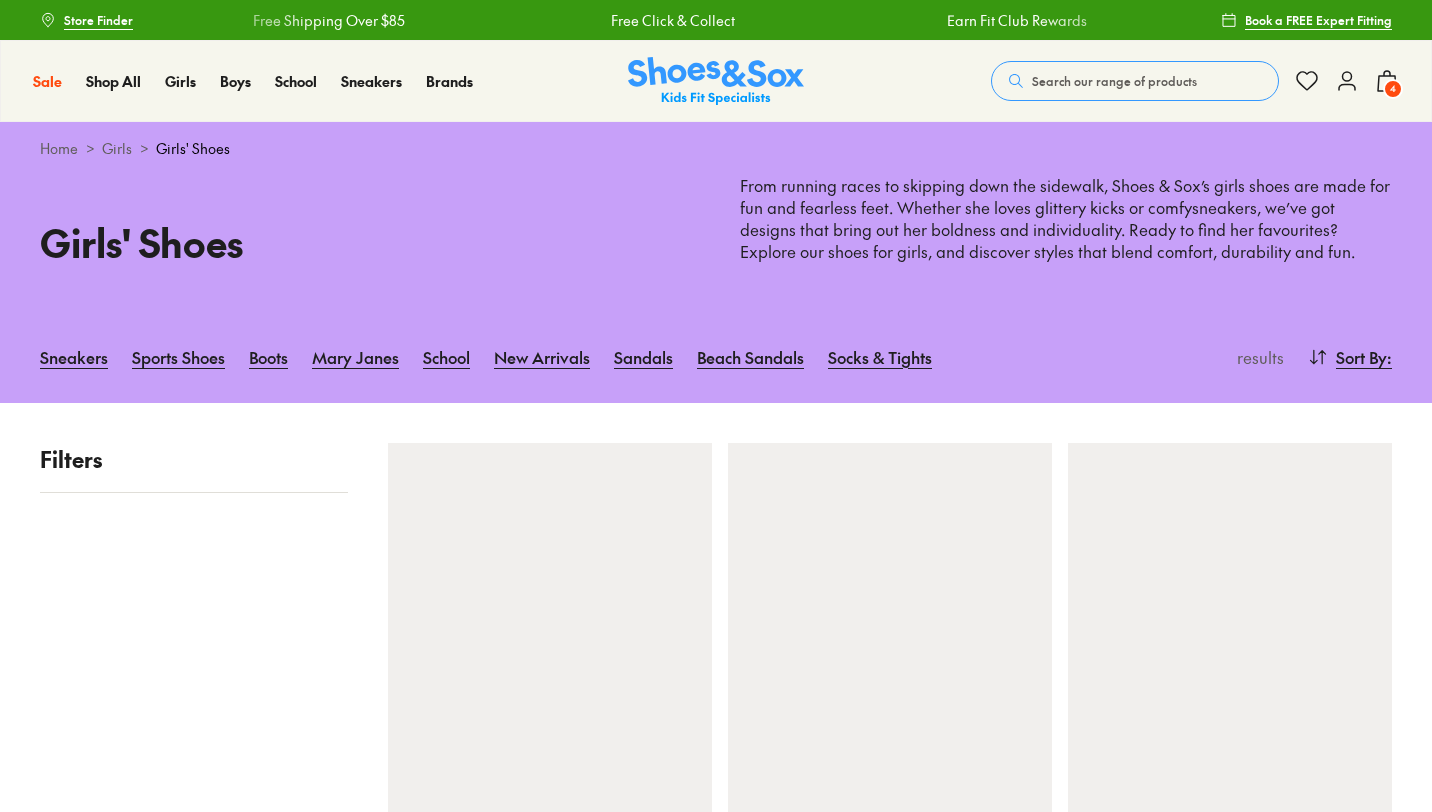 scroll, scrollTop: 0, scrollLeft: 0, axis: both 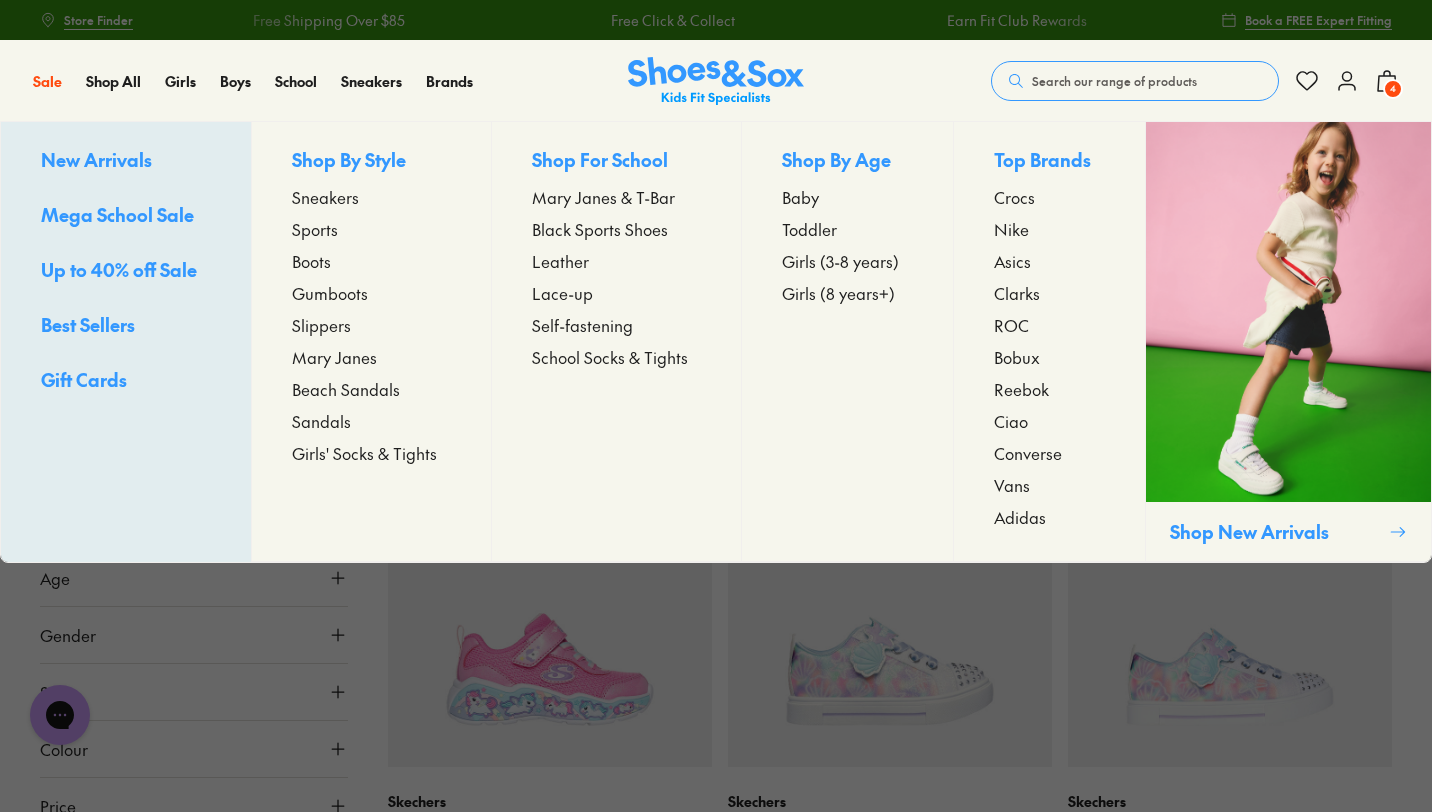 click on "Sports" at bounding box center (315, 229) 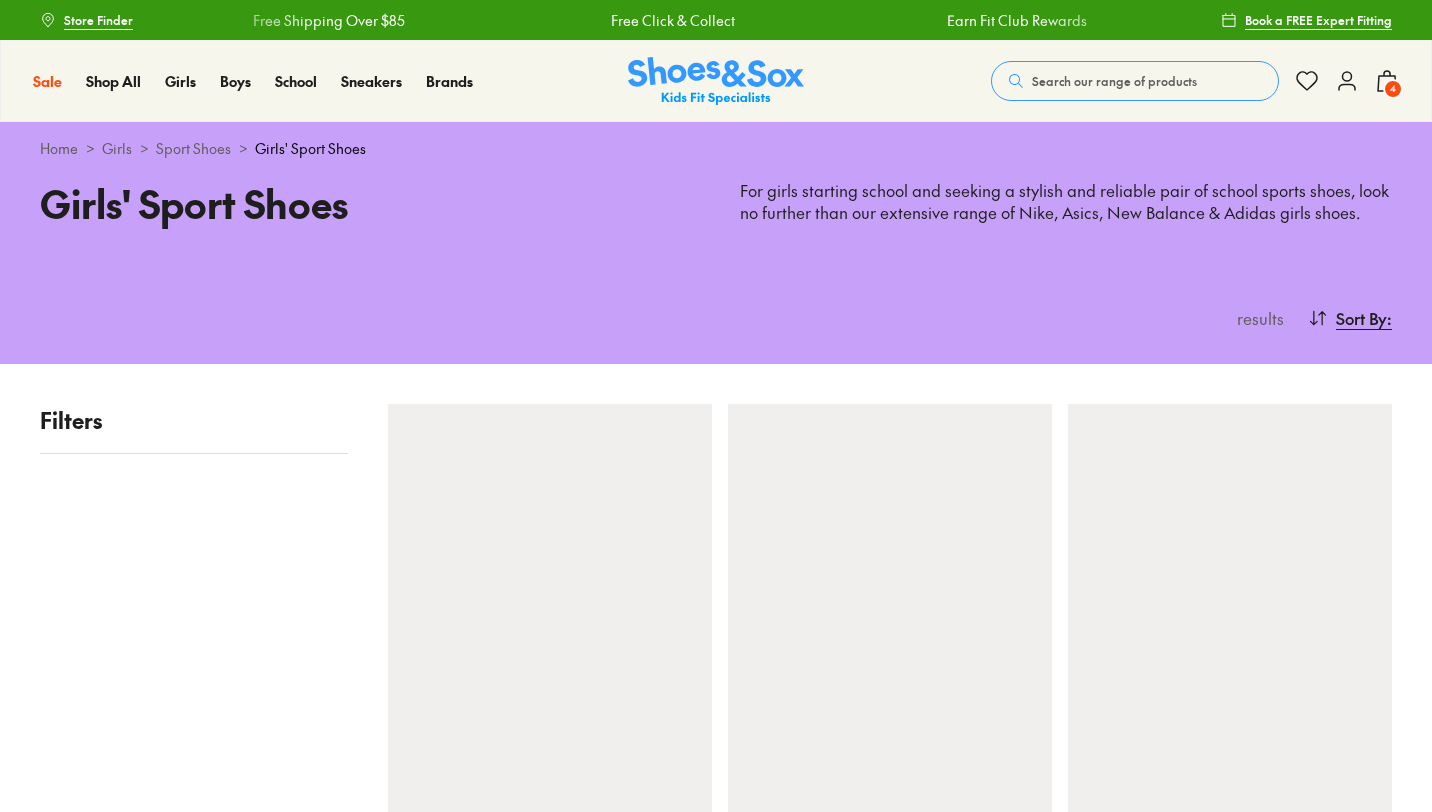 scroll, scrollTop: 0, scrollLeft: 0, axis: both 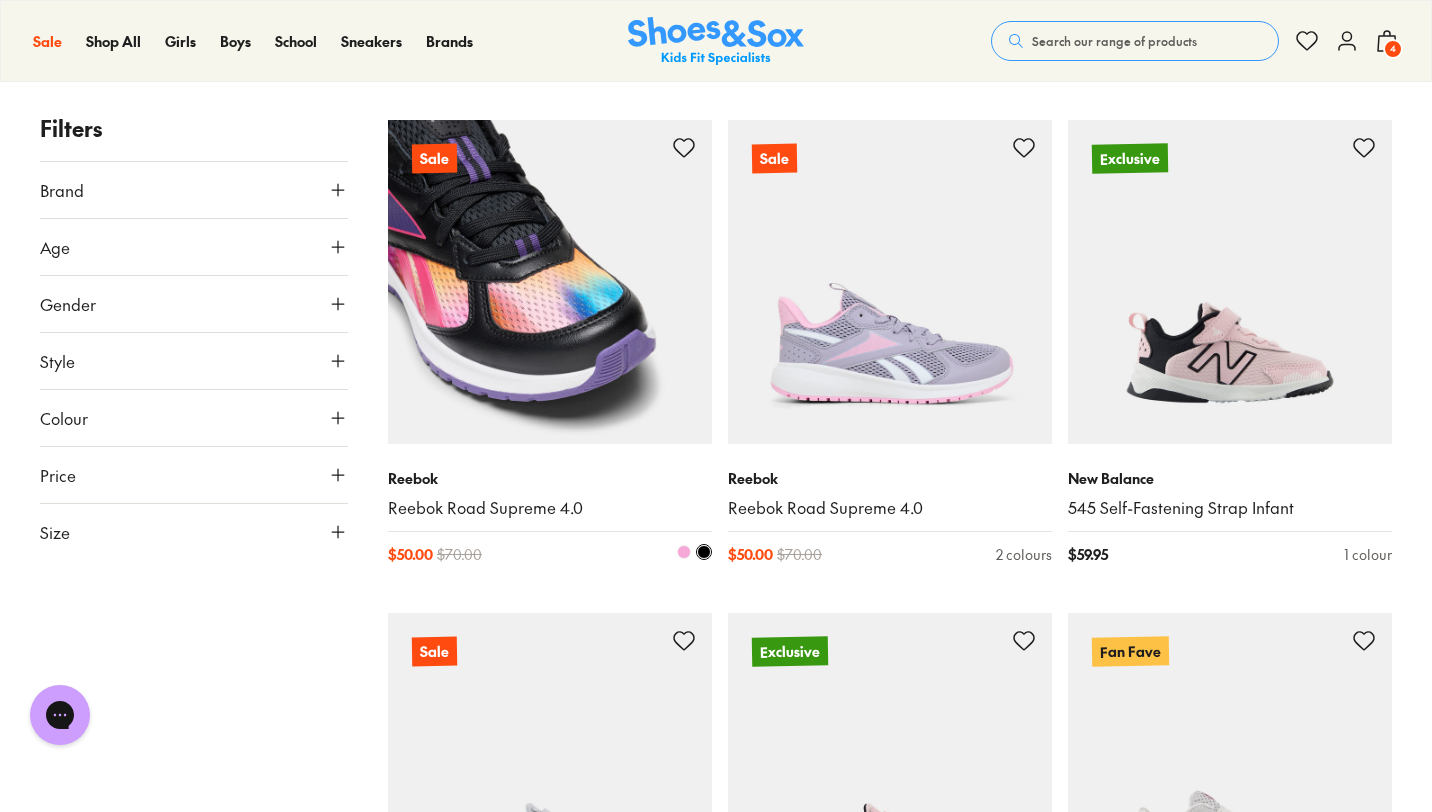 click at bounding box center [550, 282] 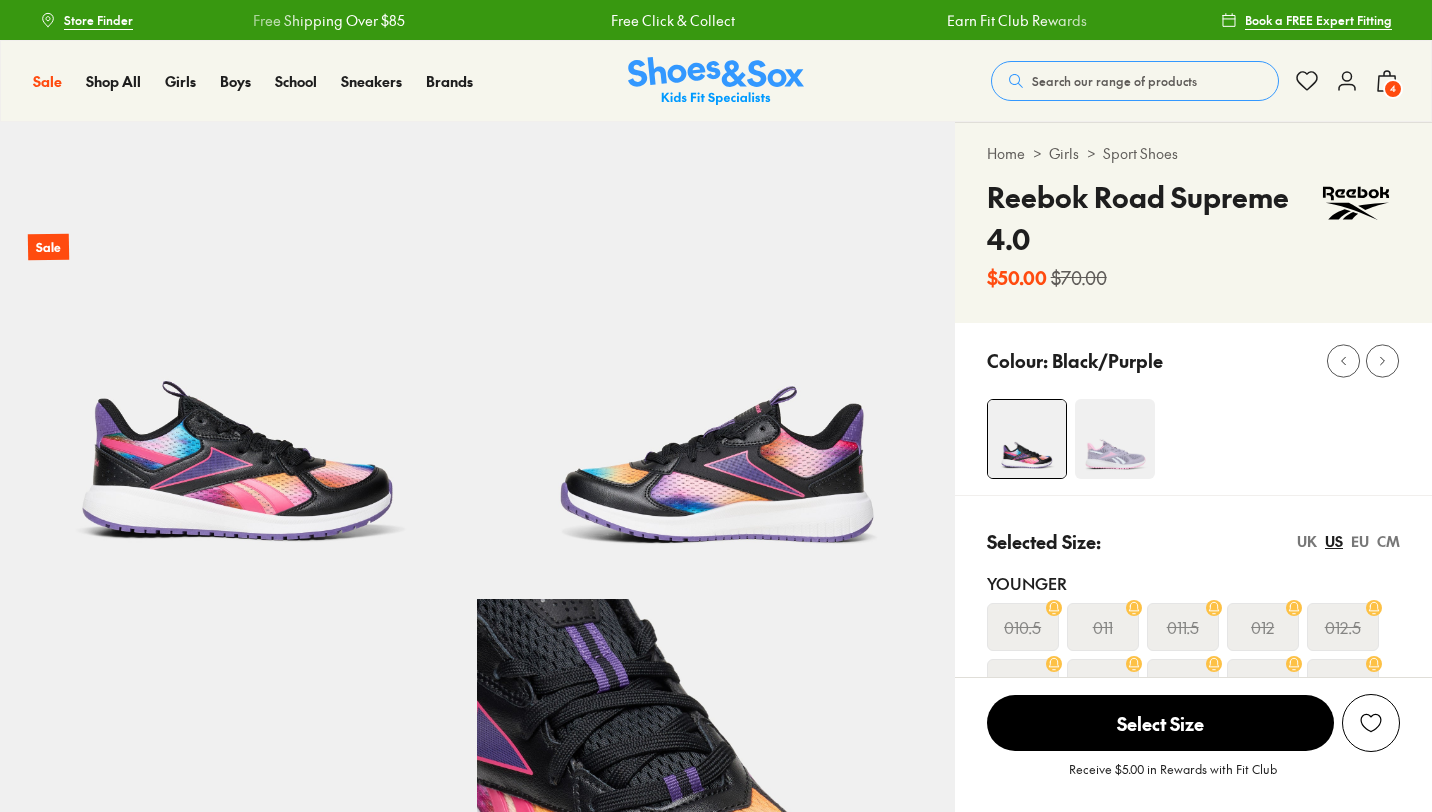 scroll, scrollTop: 0, scrollLeft: 0, axis: both 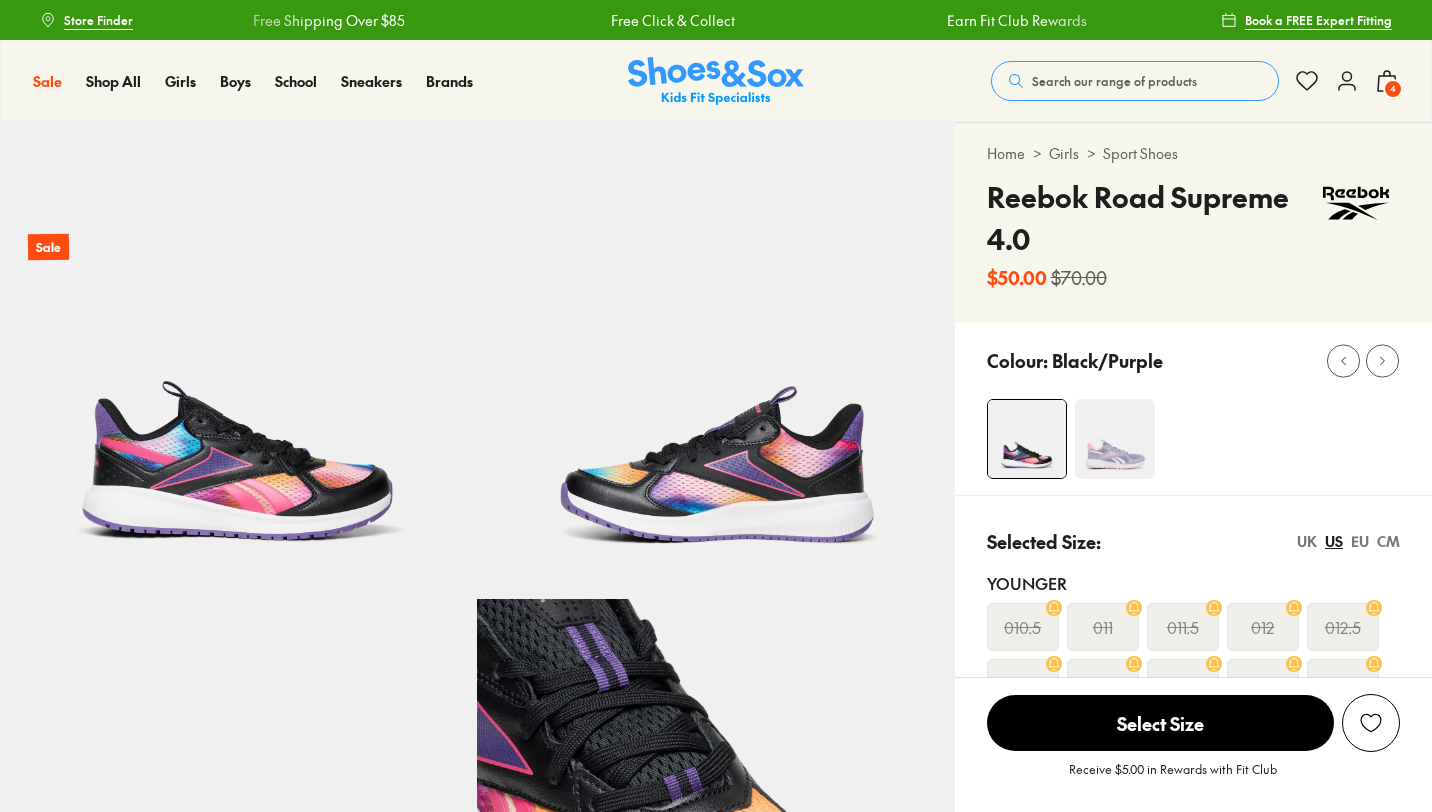 select on "*" 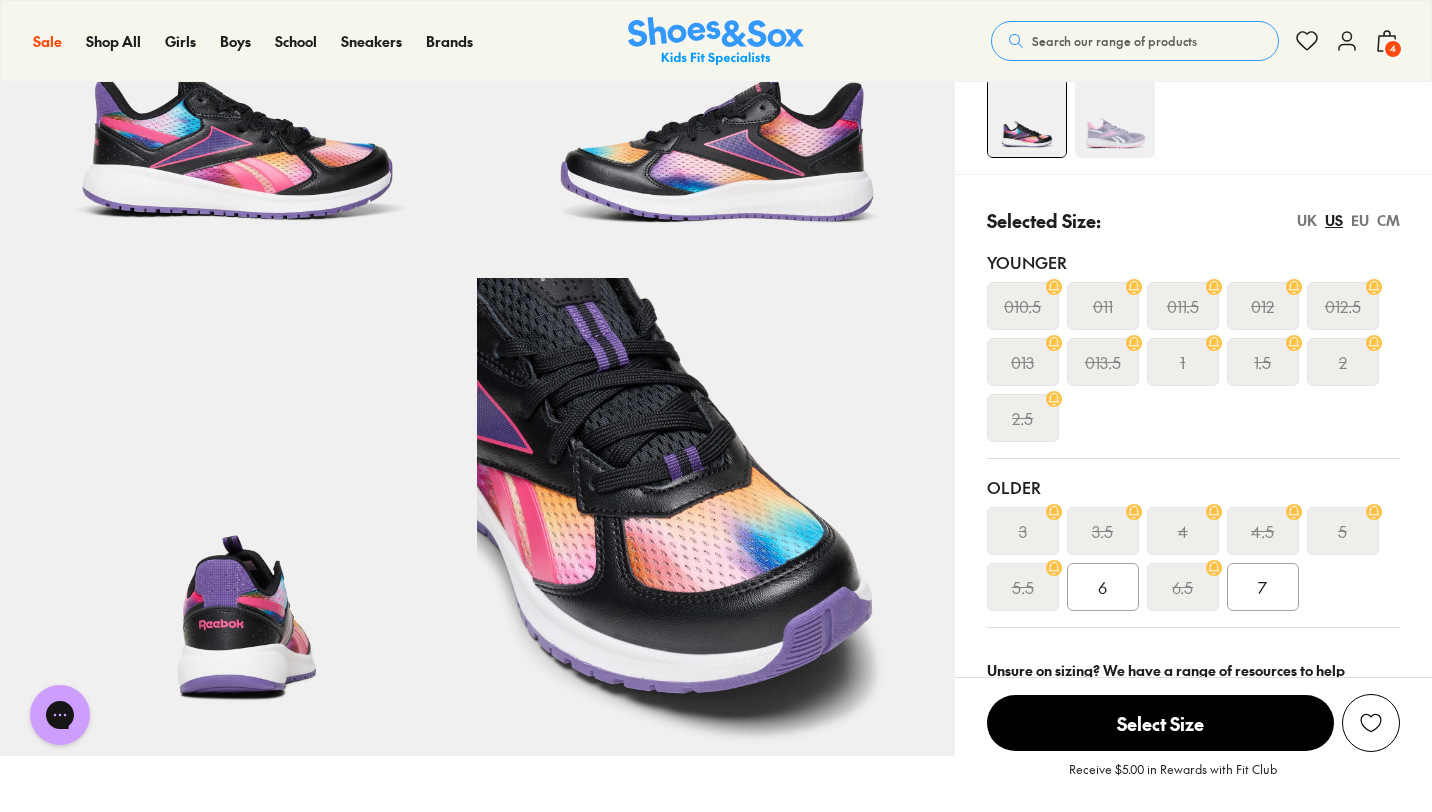 scroll, scrollTop: 340, scrollLeft: 0, axis: vertical 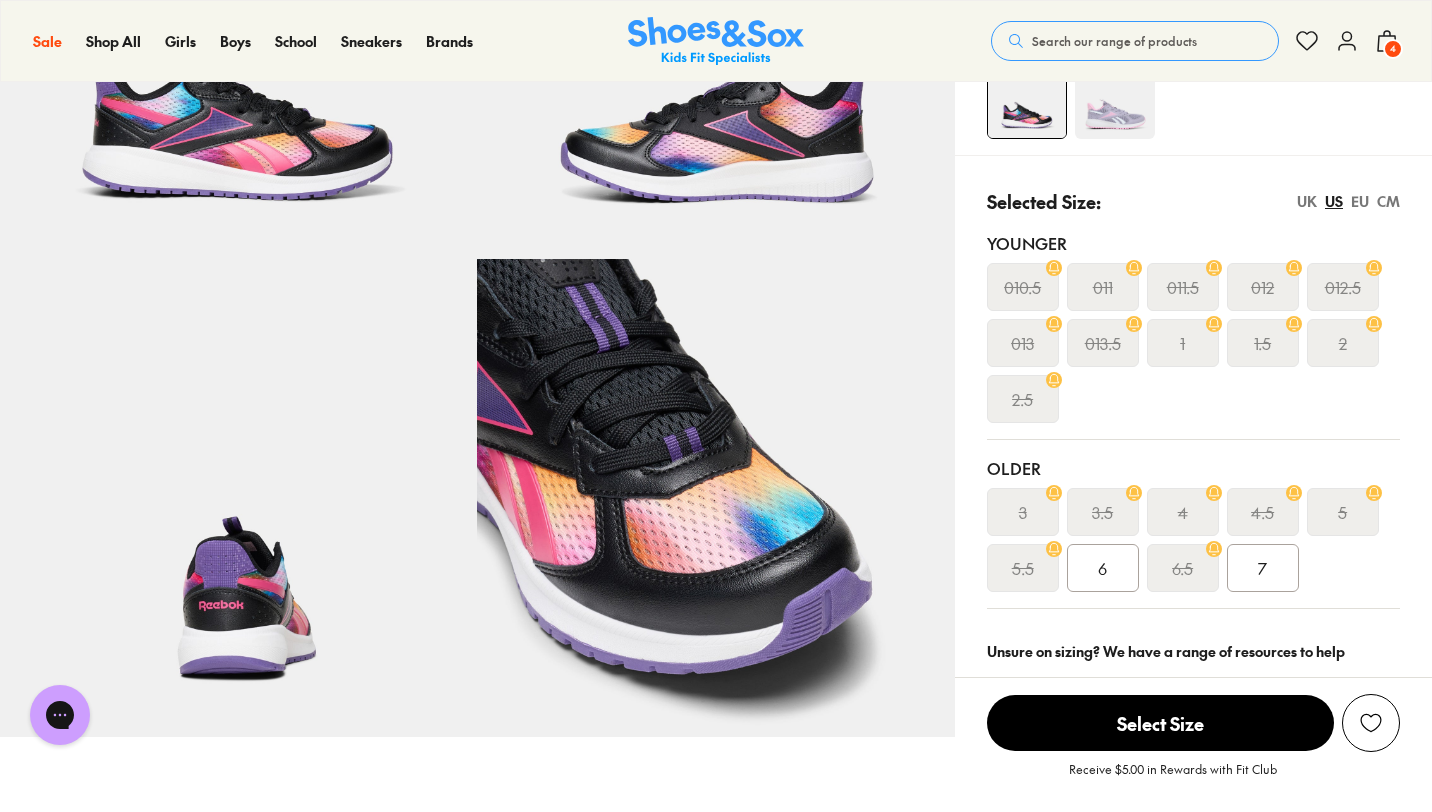 click on "EU" at bounding box center (1360, 201) 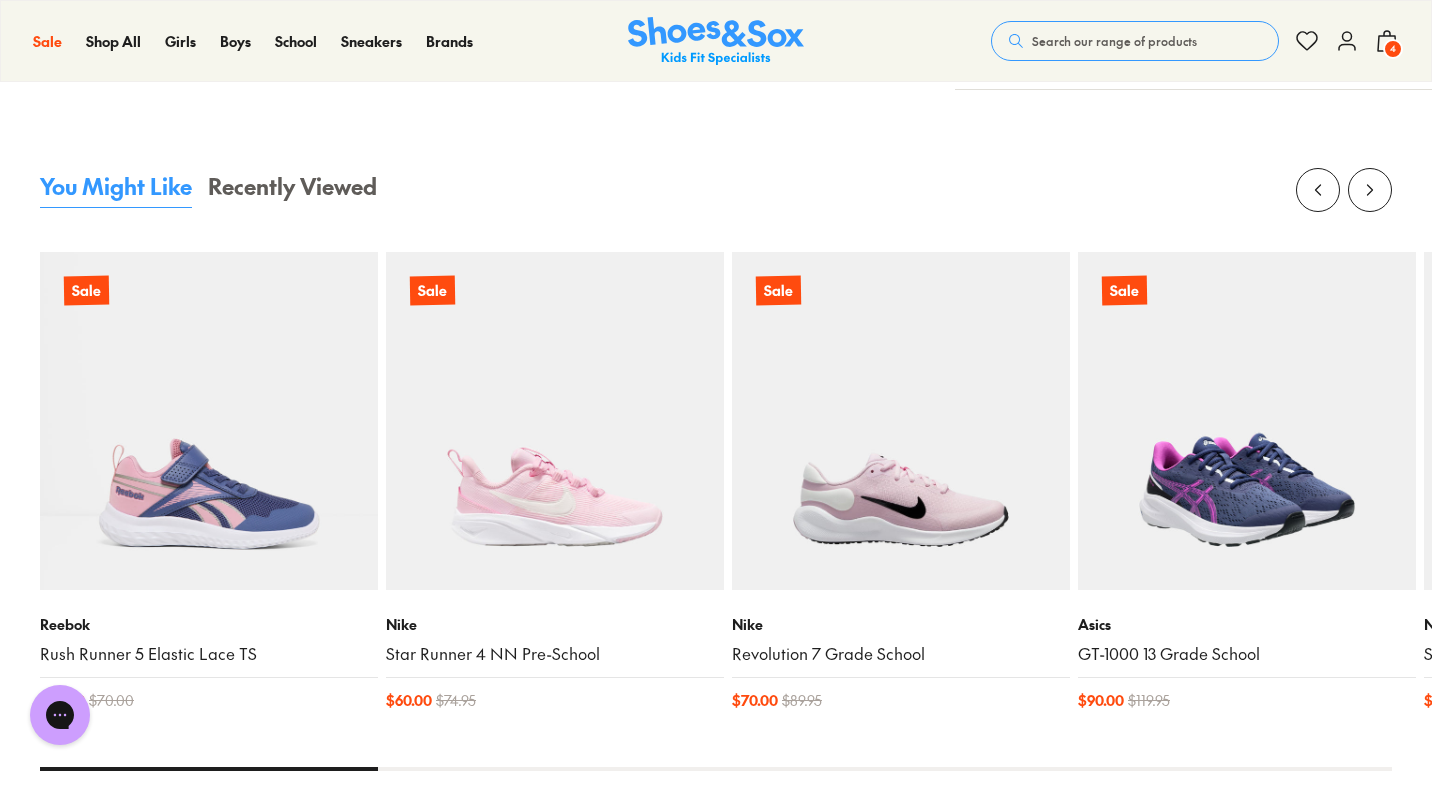scroll, scrollTop: 2021, scrollLeft: 0, axis: vertical 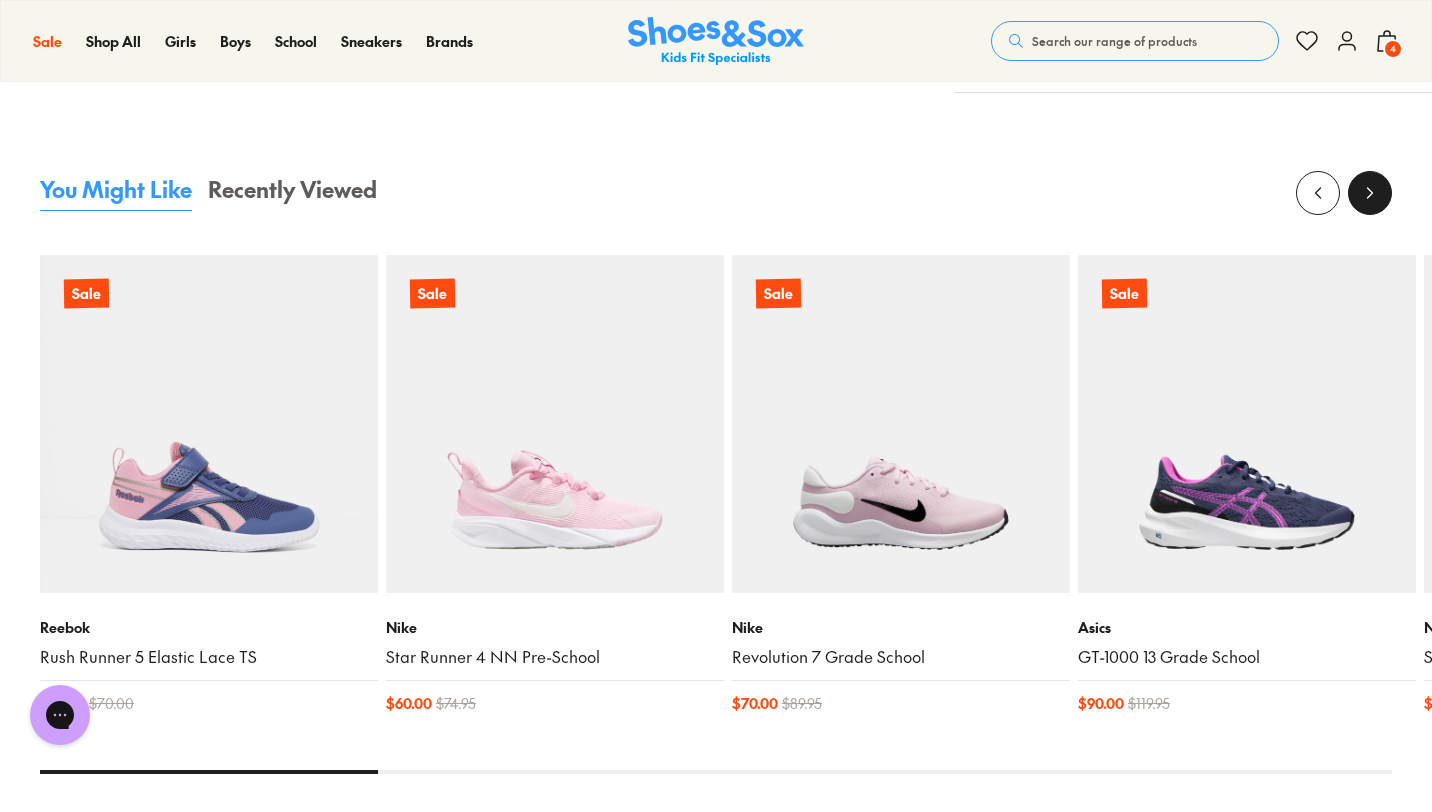 click at bounding box center [1370, 193] 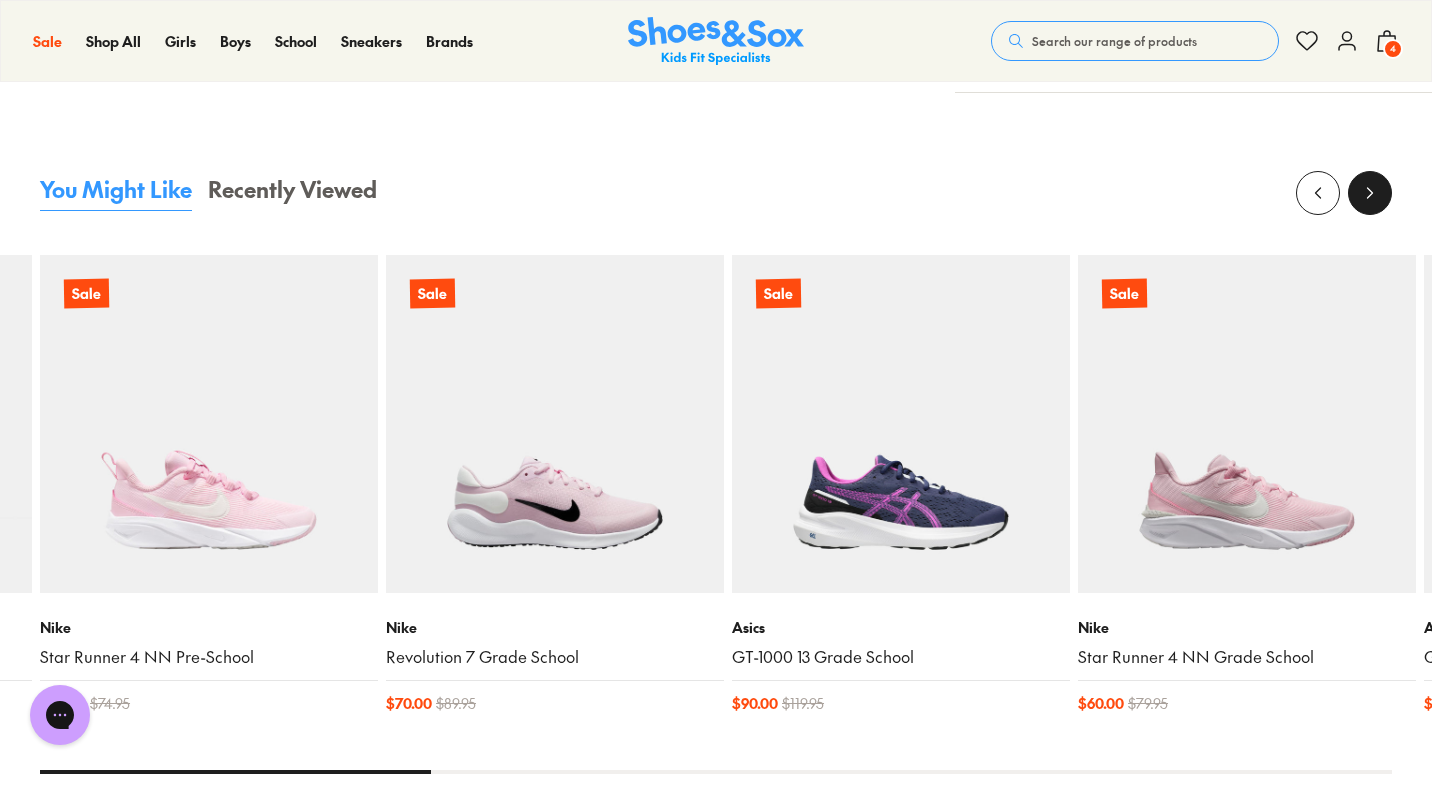 click at bounding box center [1370, 193] 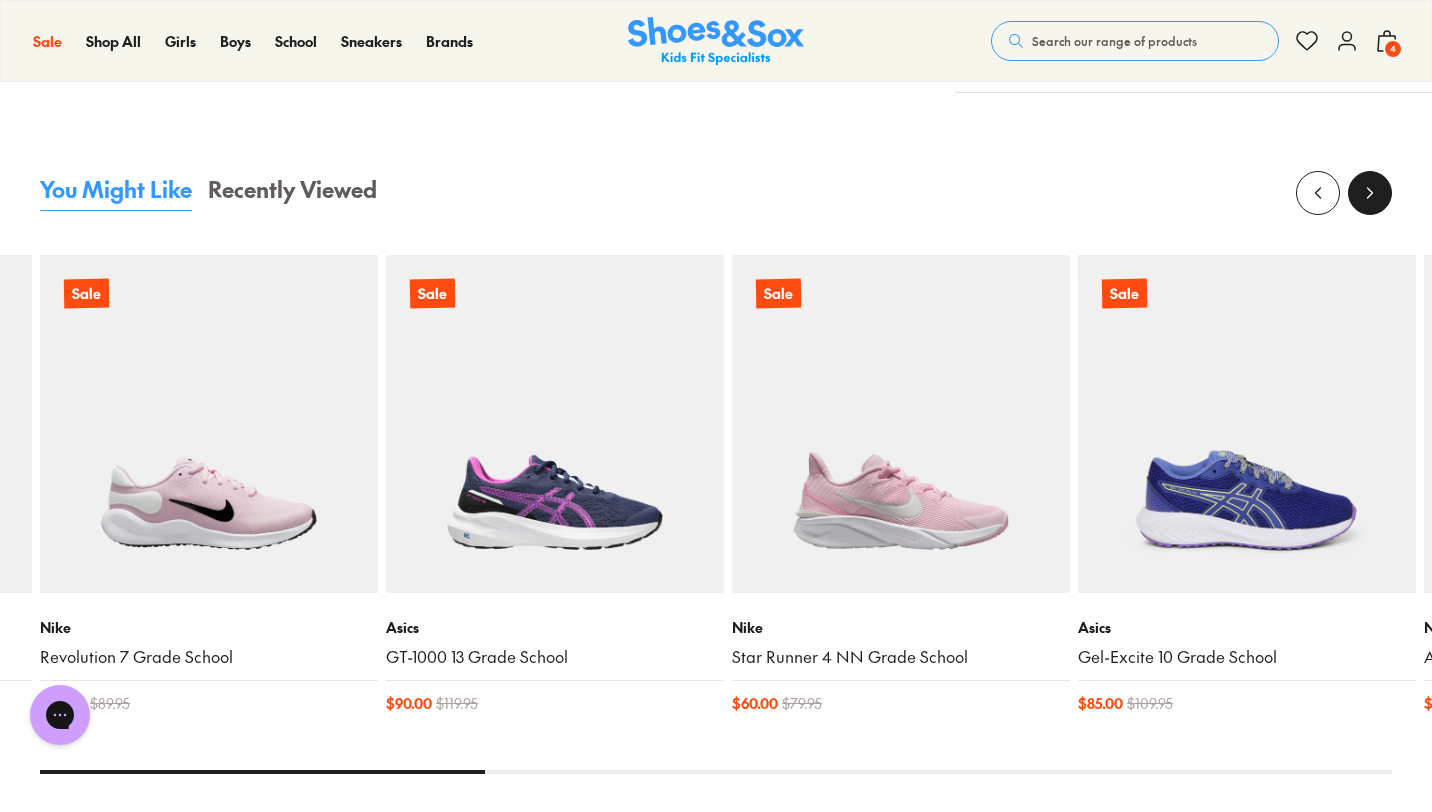 click at bounding box center (1370, 193) 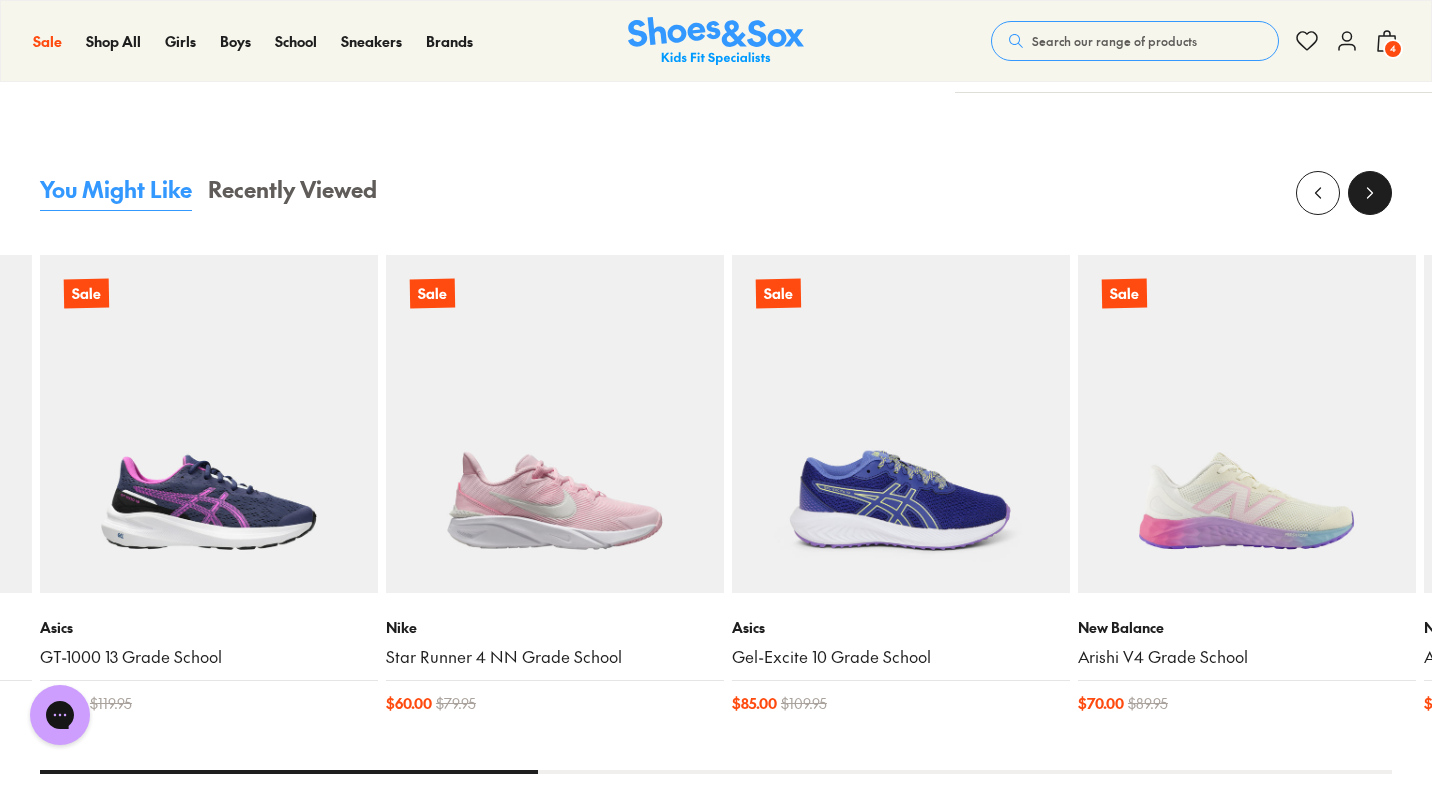 click at bounding box center (1370, 193) 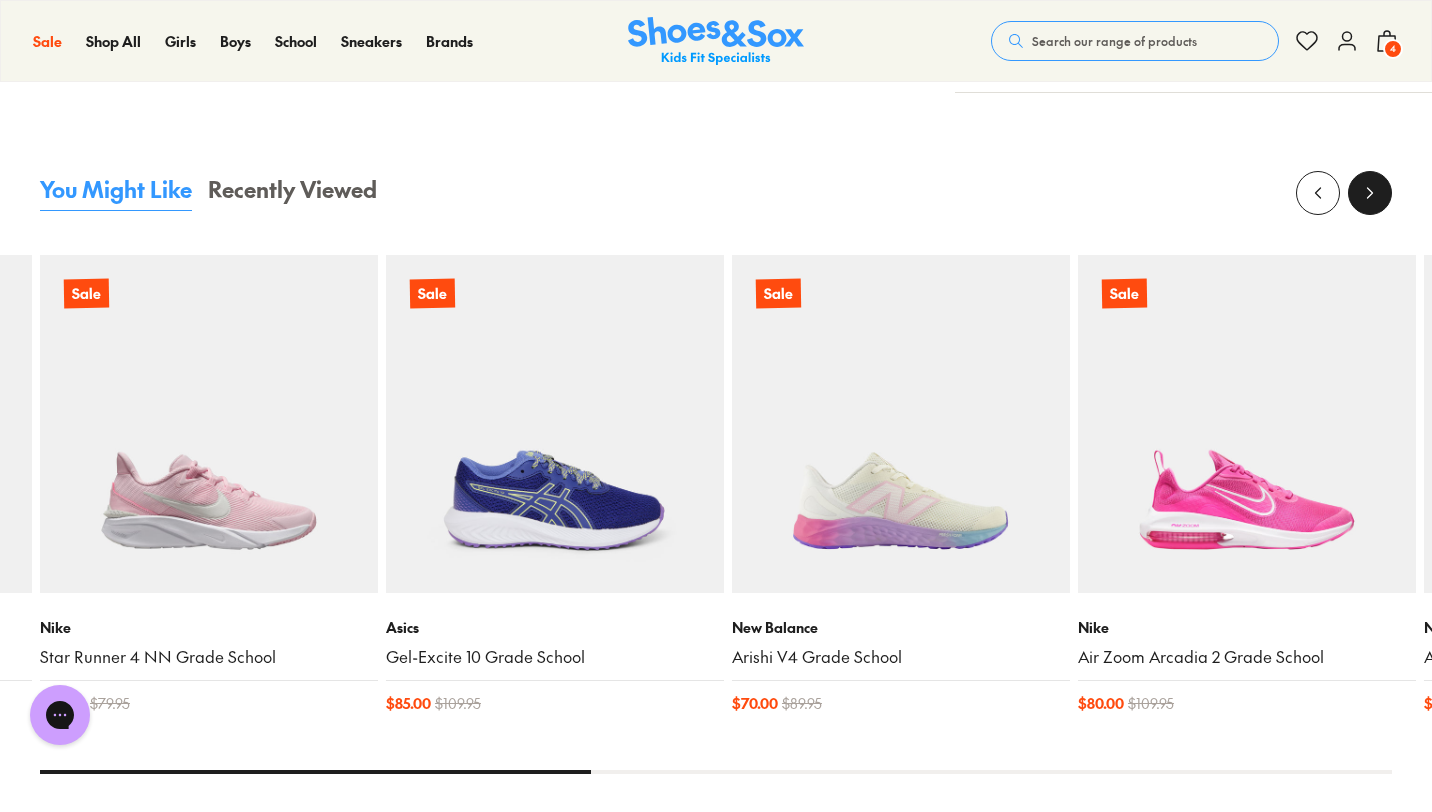 click at bounding box center [1370, 193] 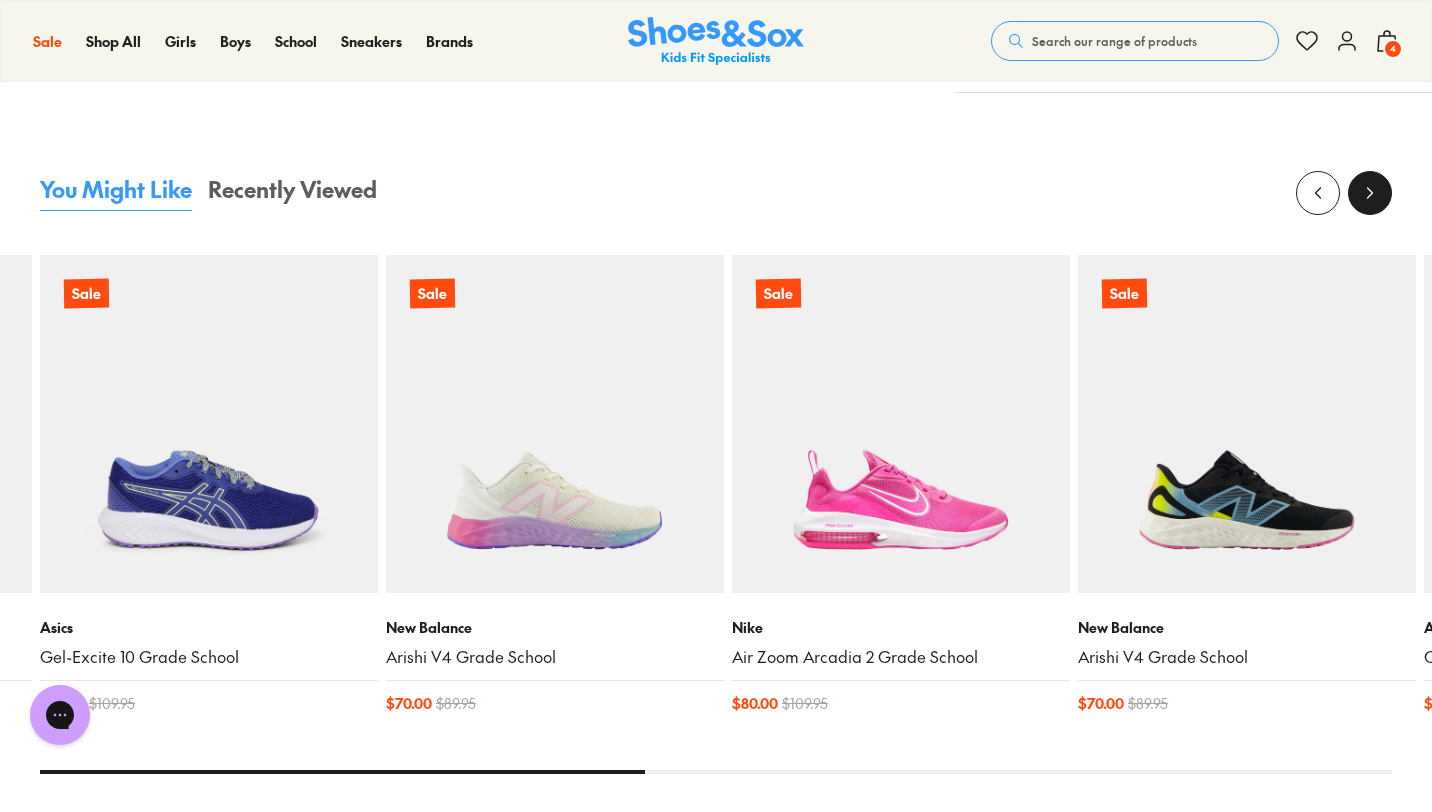 click at bounding box center [1370, 193] 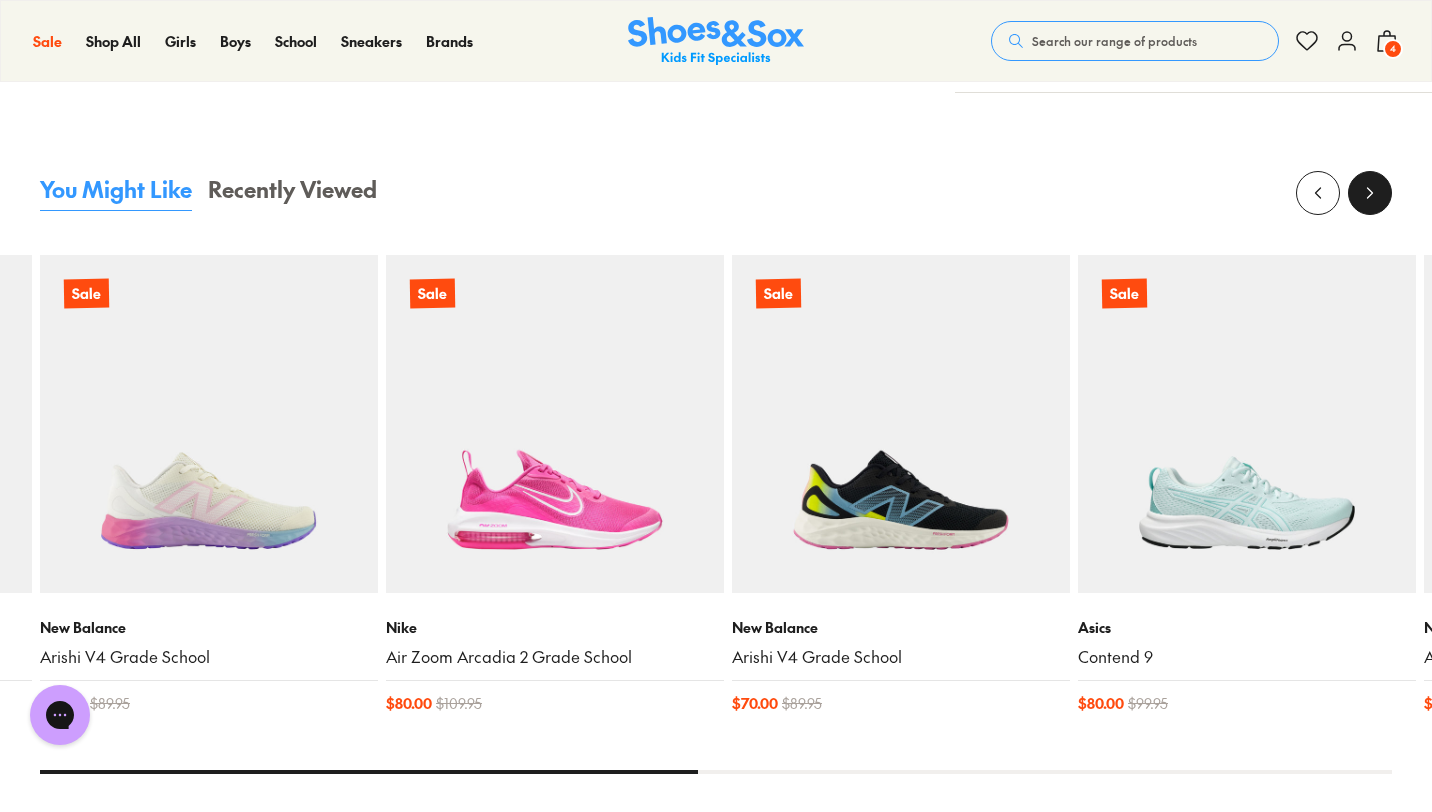 click at bounding box center [1370, 193] 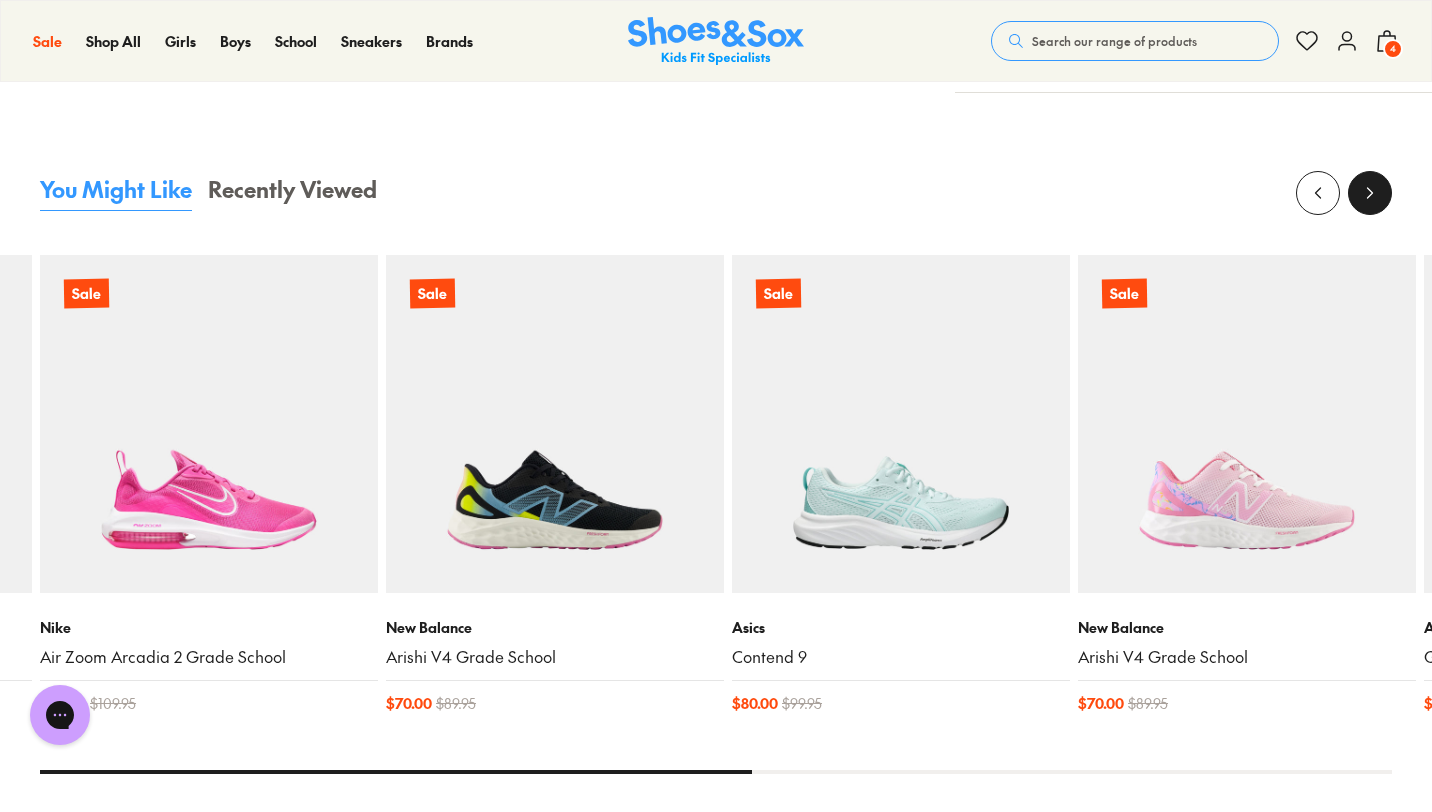 click at bounding box center [1370, 193] 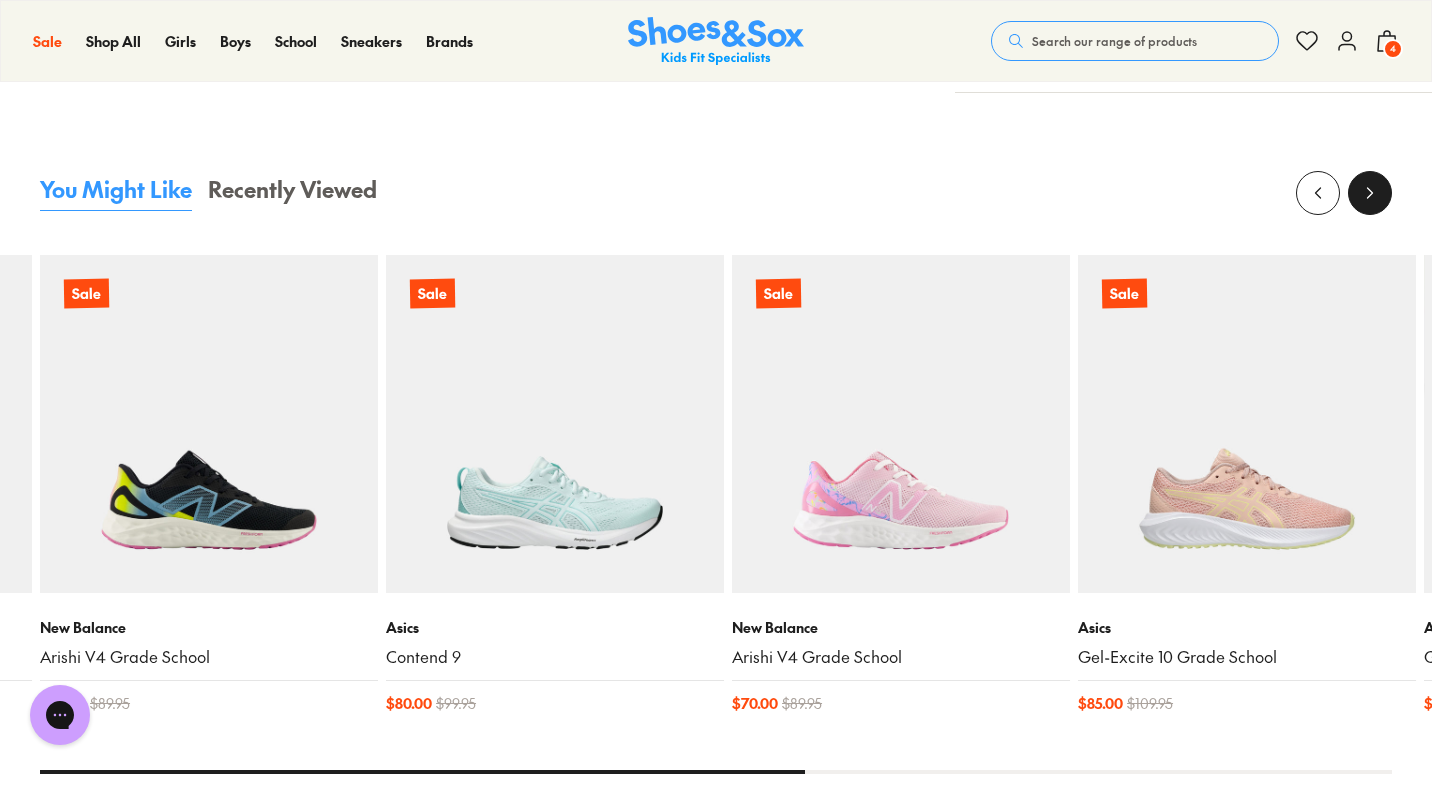 click at bounding box center [1370, 193] 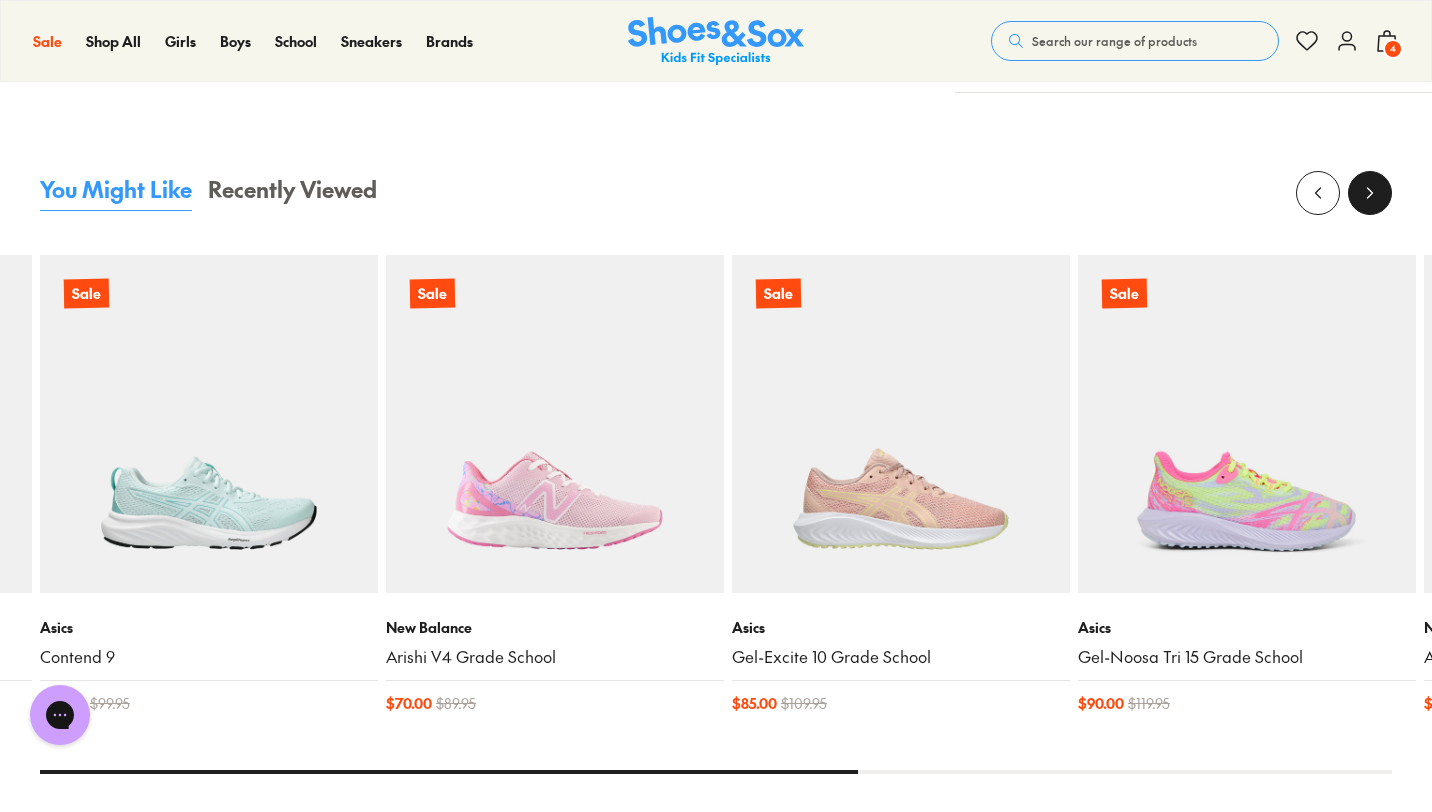 click at bounding box center (1370, 193) 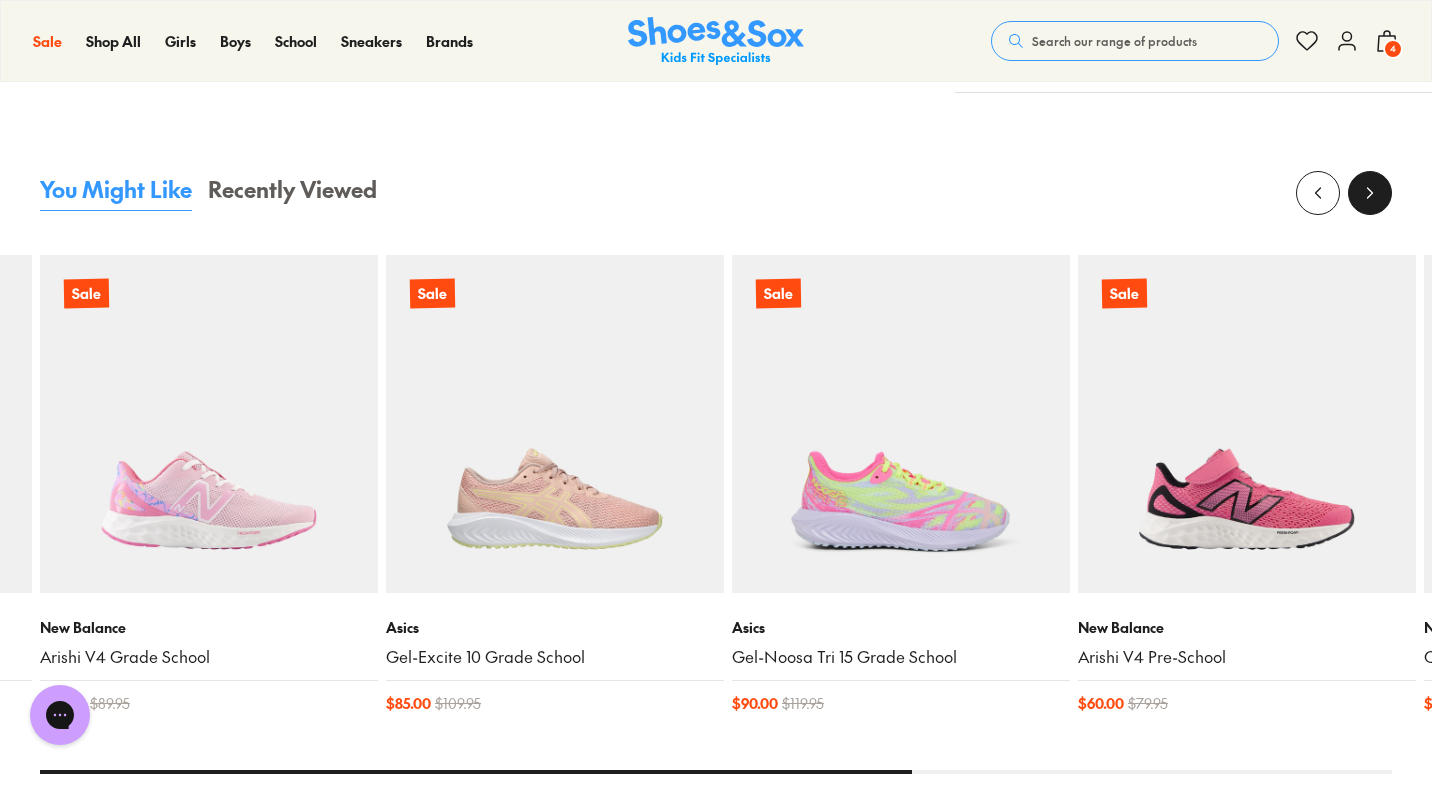 click at bounding box center (1370, 193) 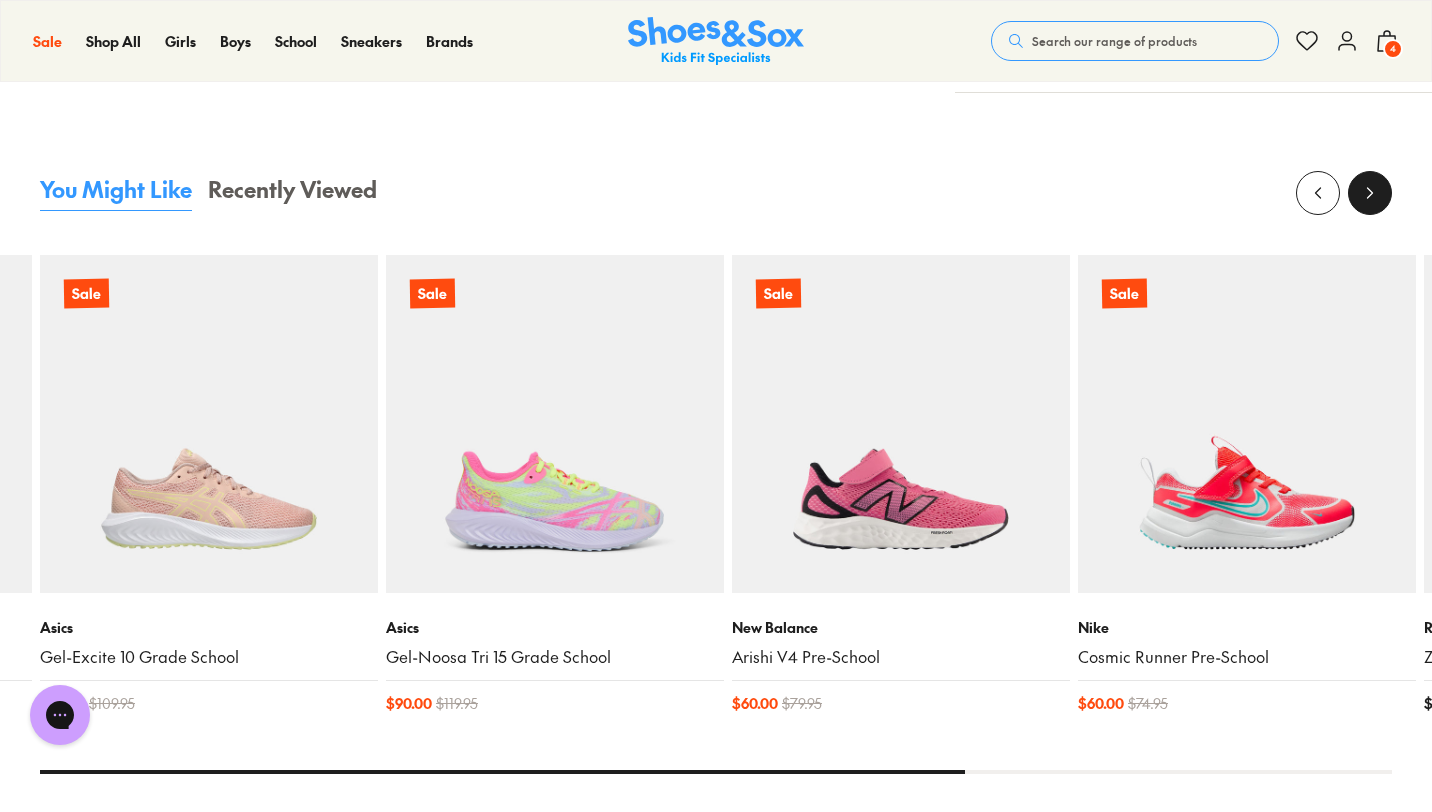 click at bounding box center [1370, 193] 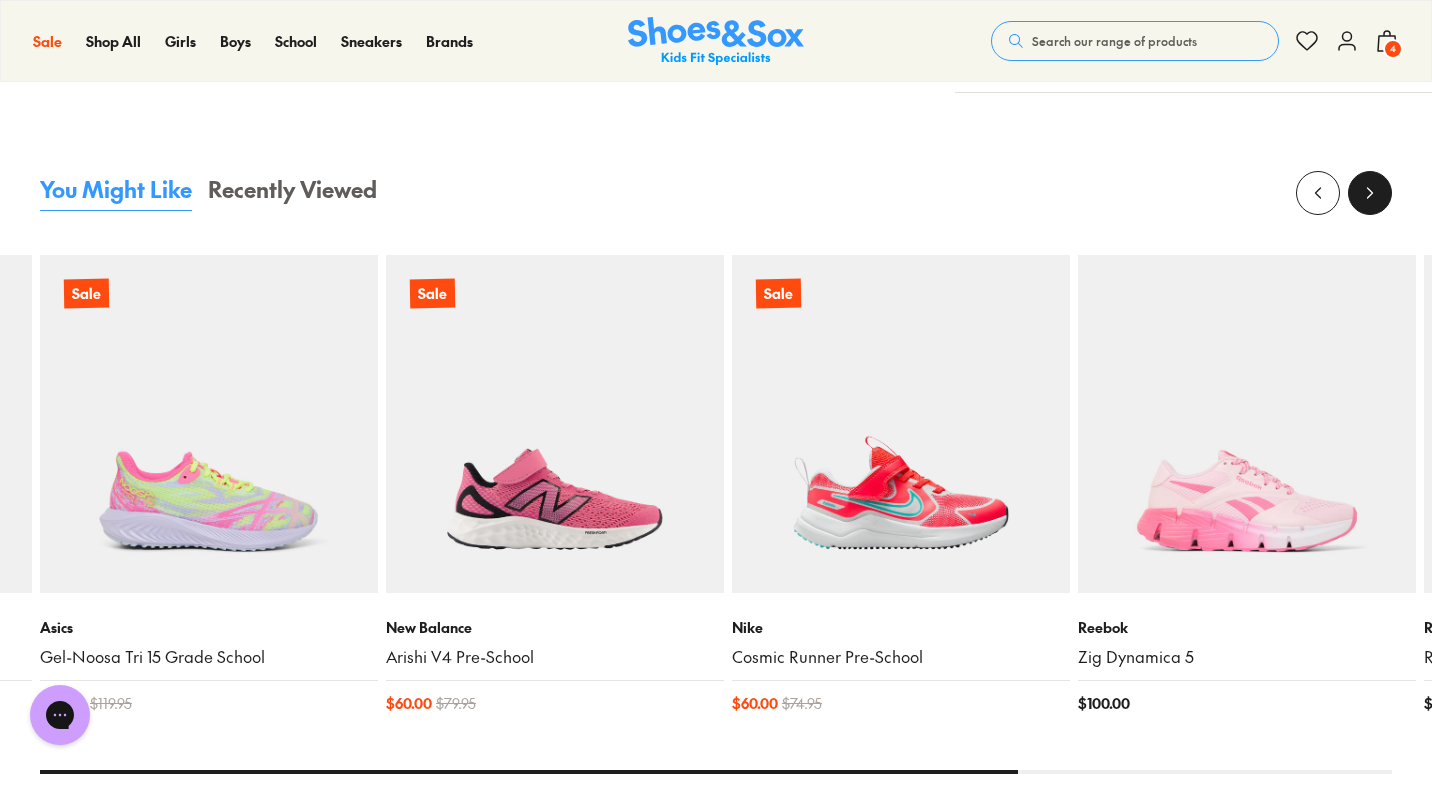 click at bounding box center [1370, 193] 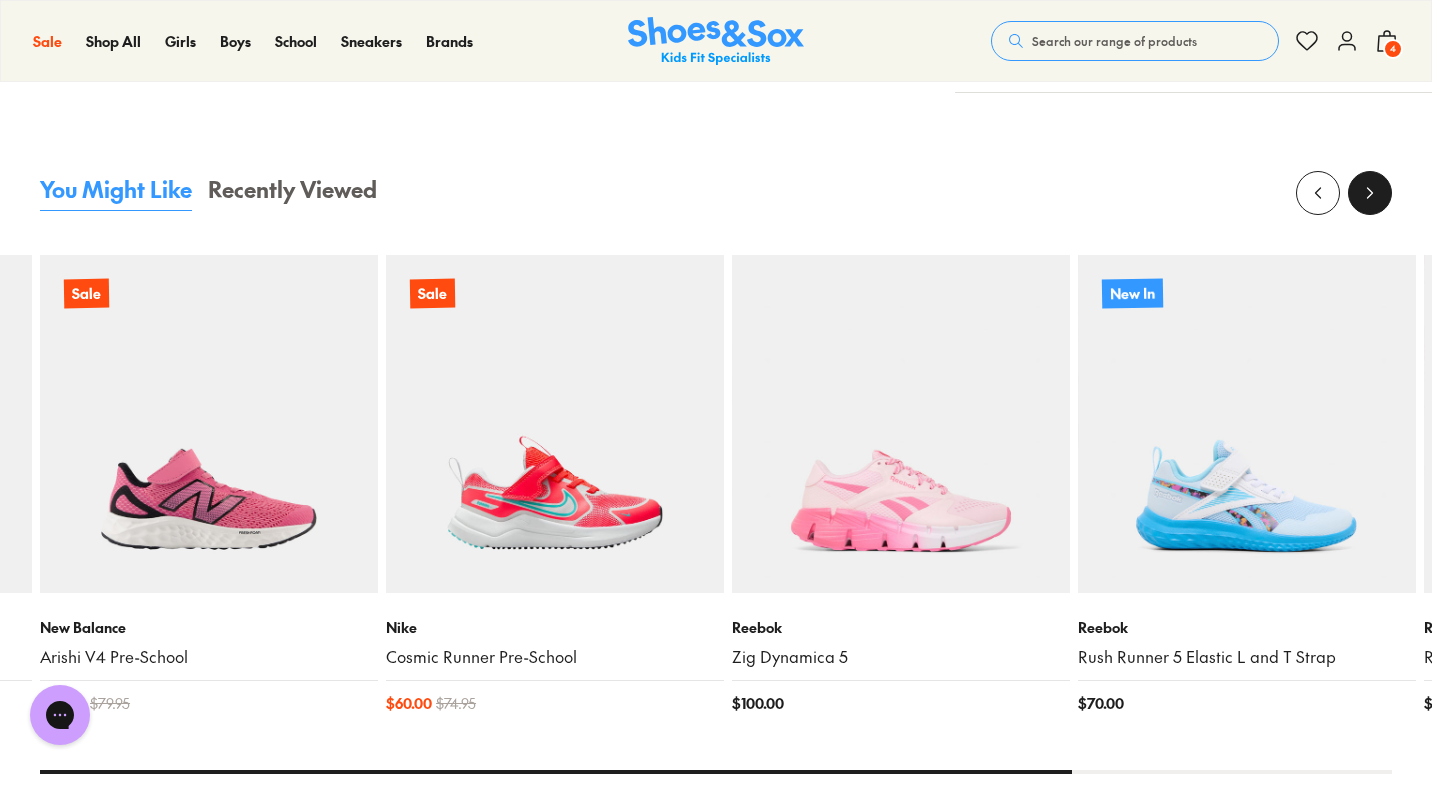 click at bounding box center [1370, 193] 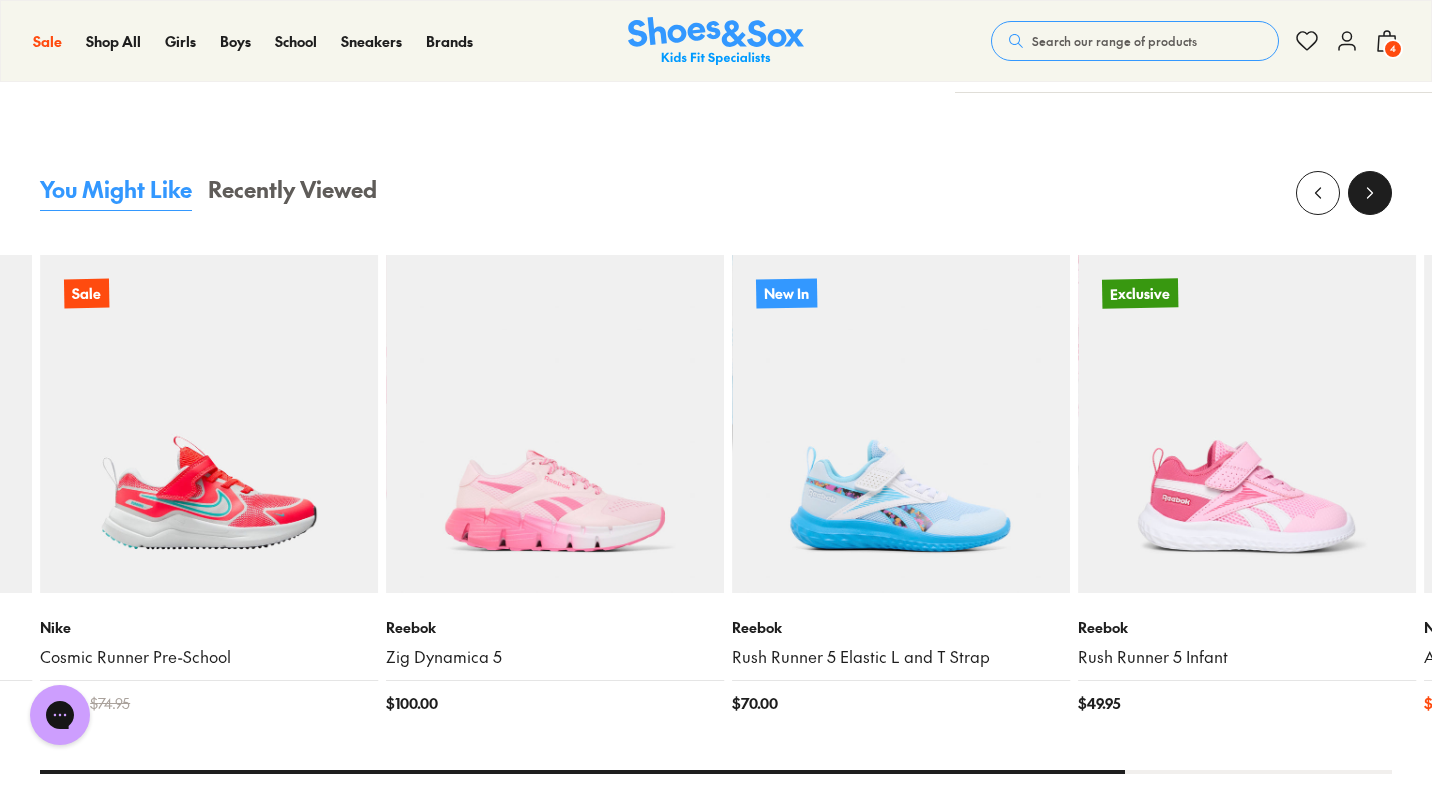 click at bounding box center (1370, 193) 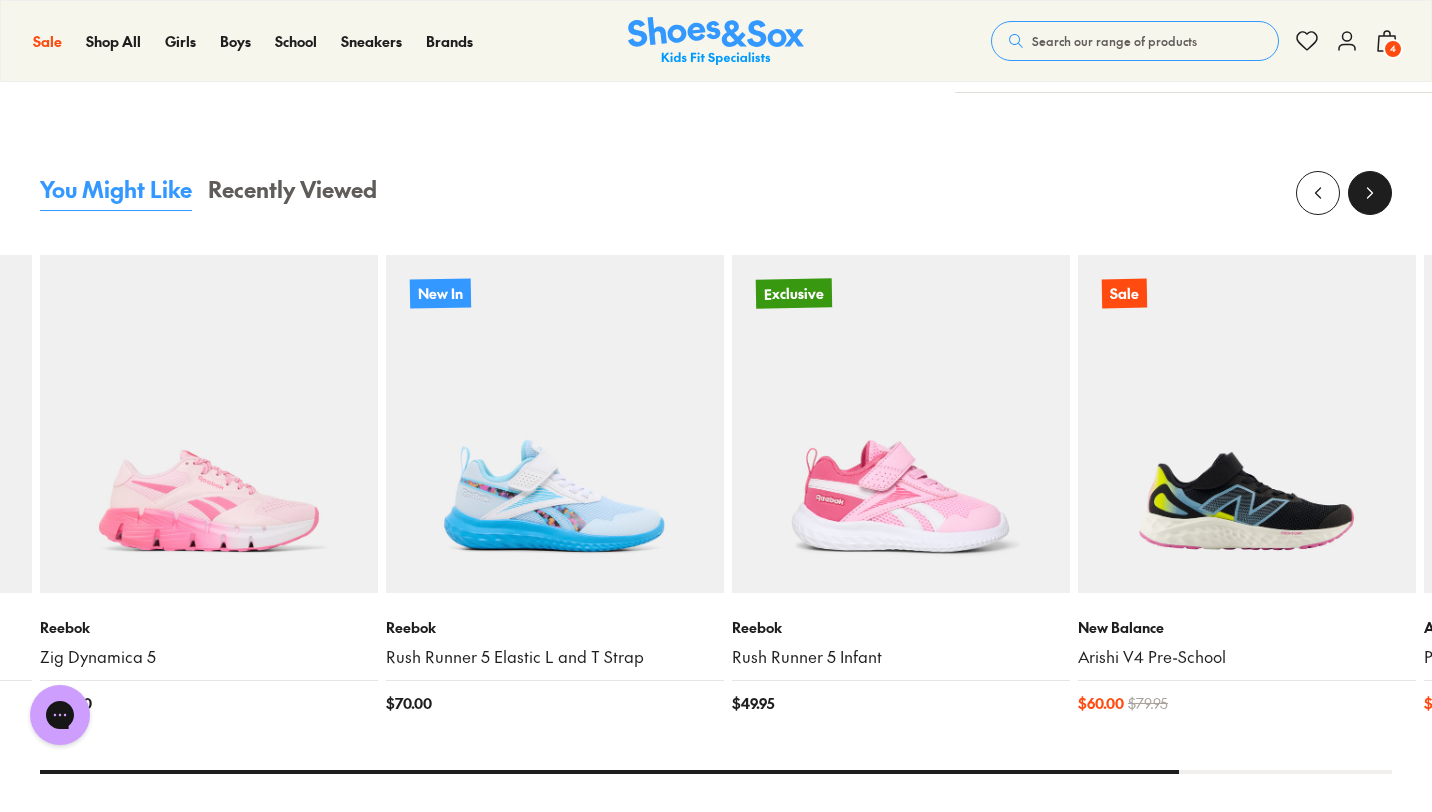 click at bounding box center (1370, 193) 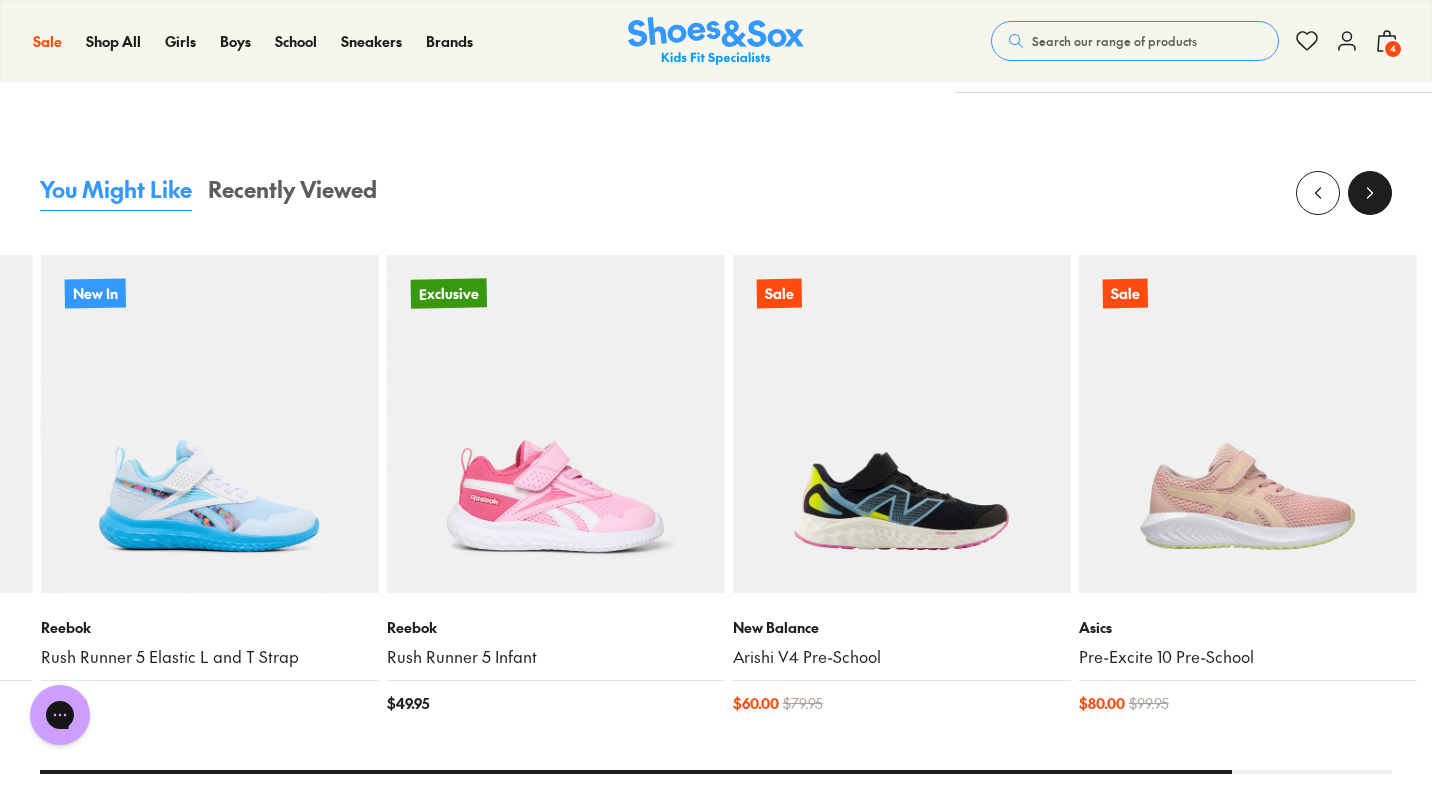 click at bounding box center (1370, 193) 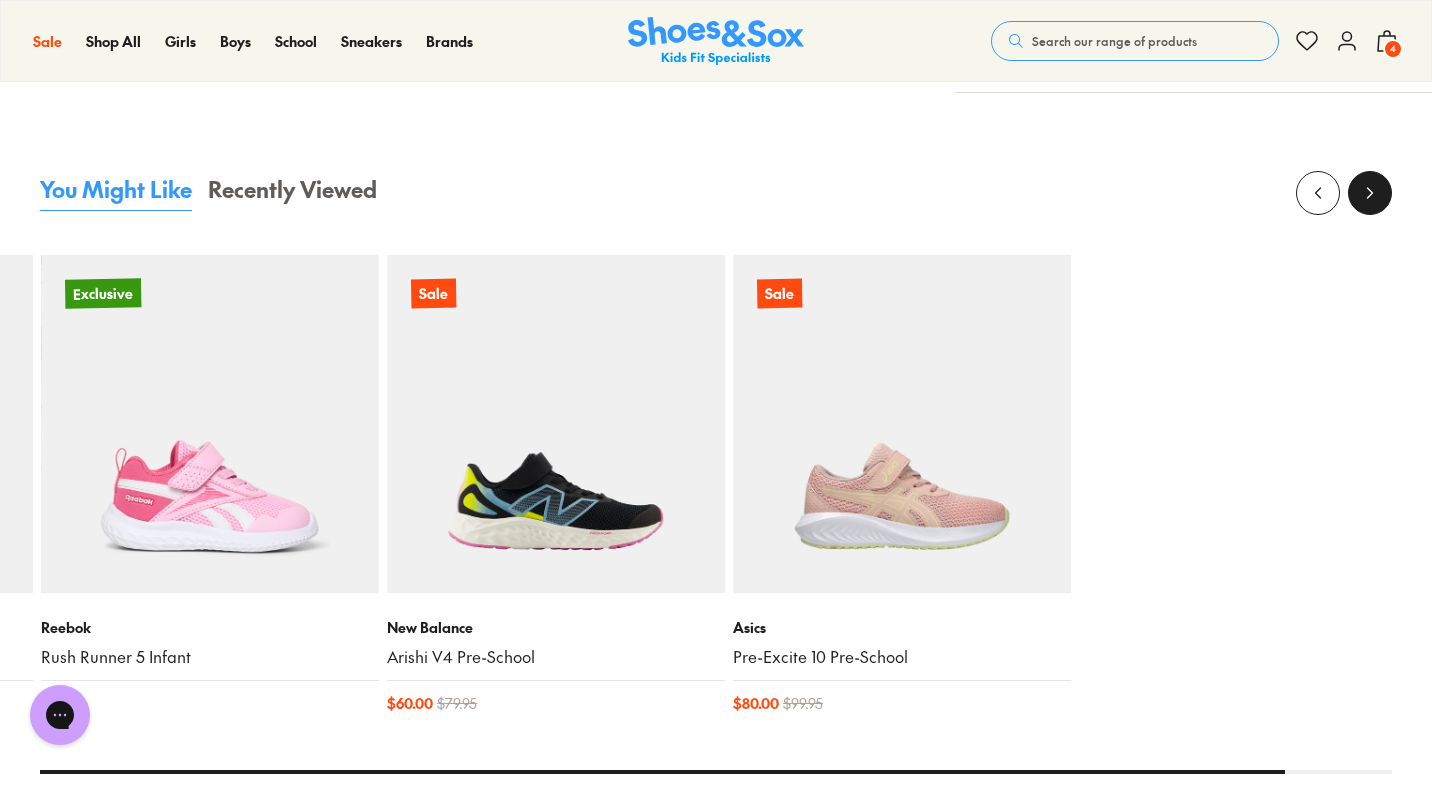 click at bounding box center [1370, 193] 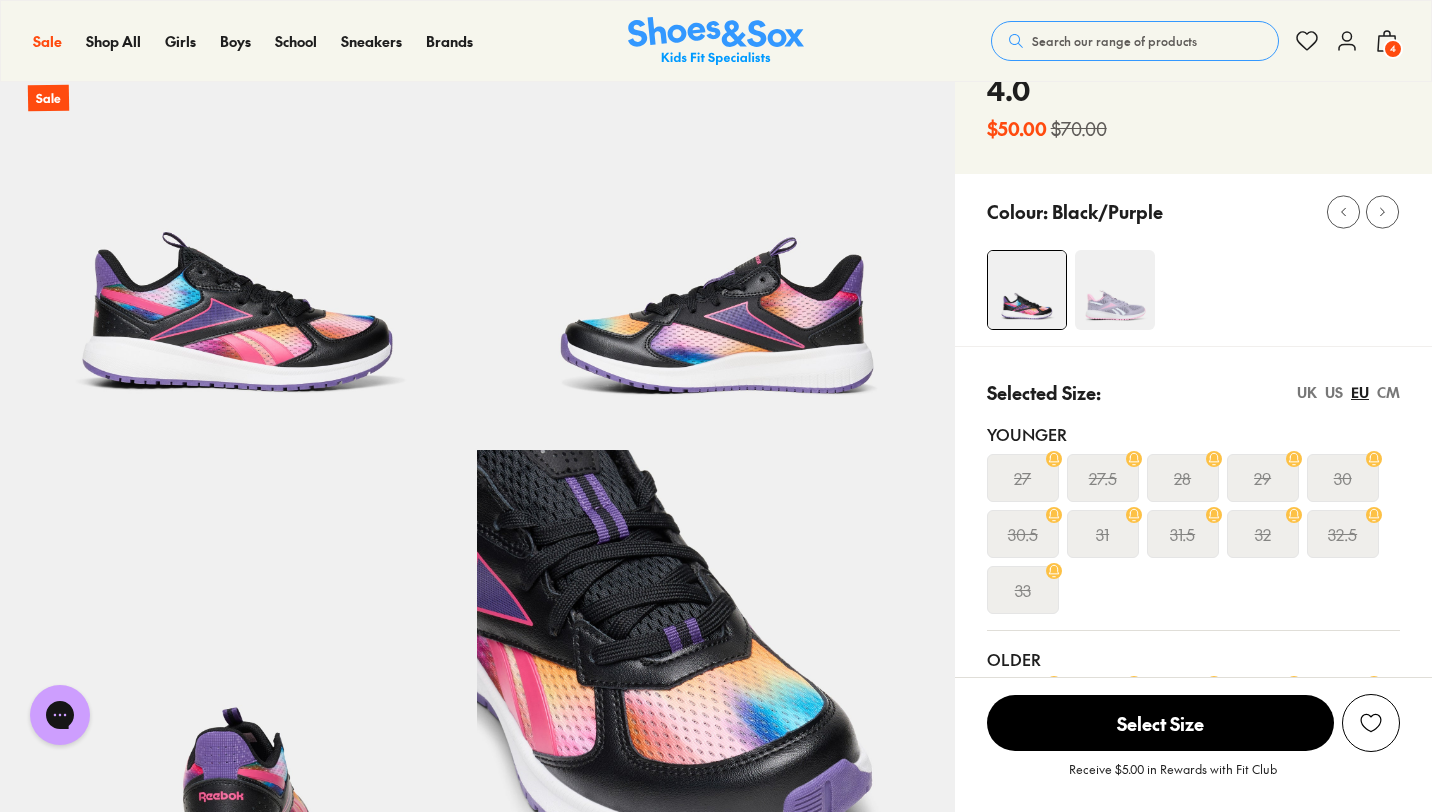scroll, scrollTop: 148, scrollLeft: 0, axis: vertical 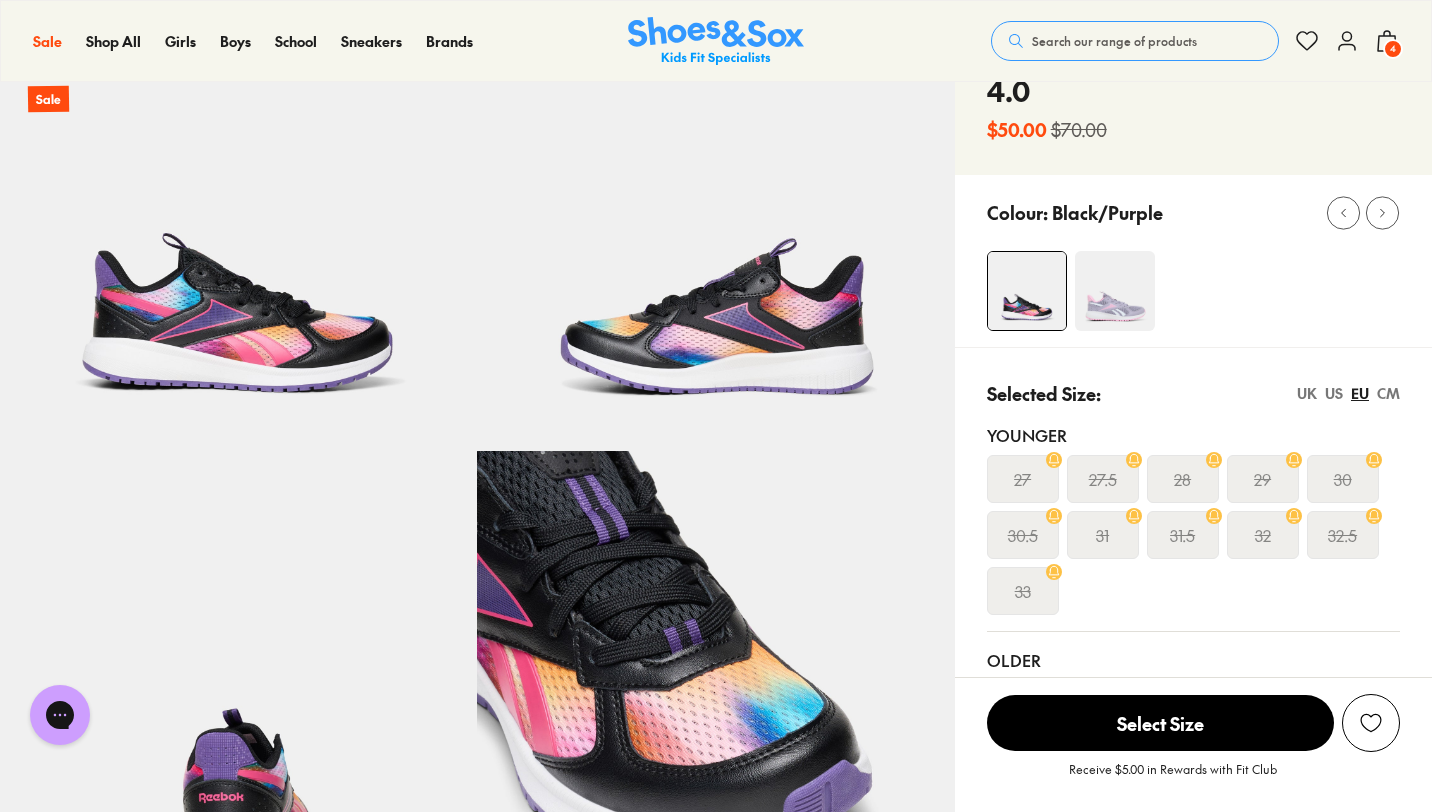 click at bounding box center (1115, 291) 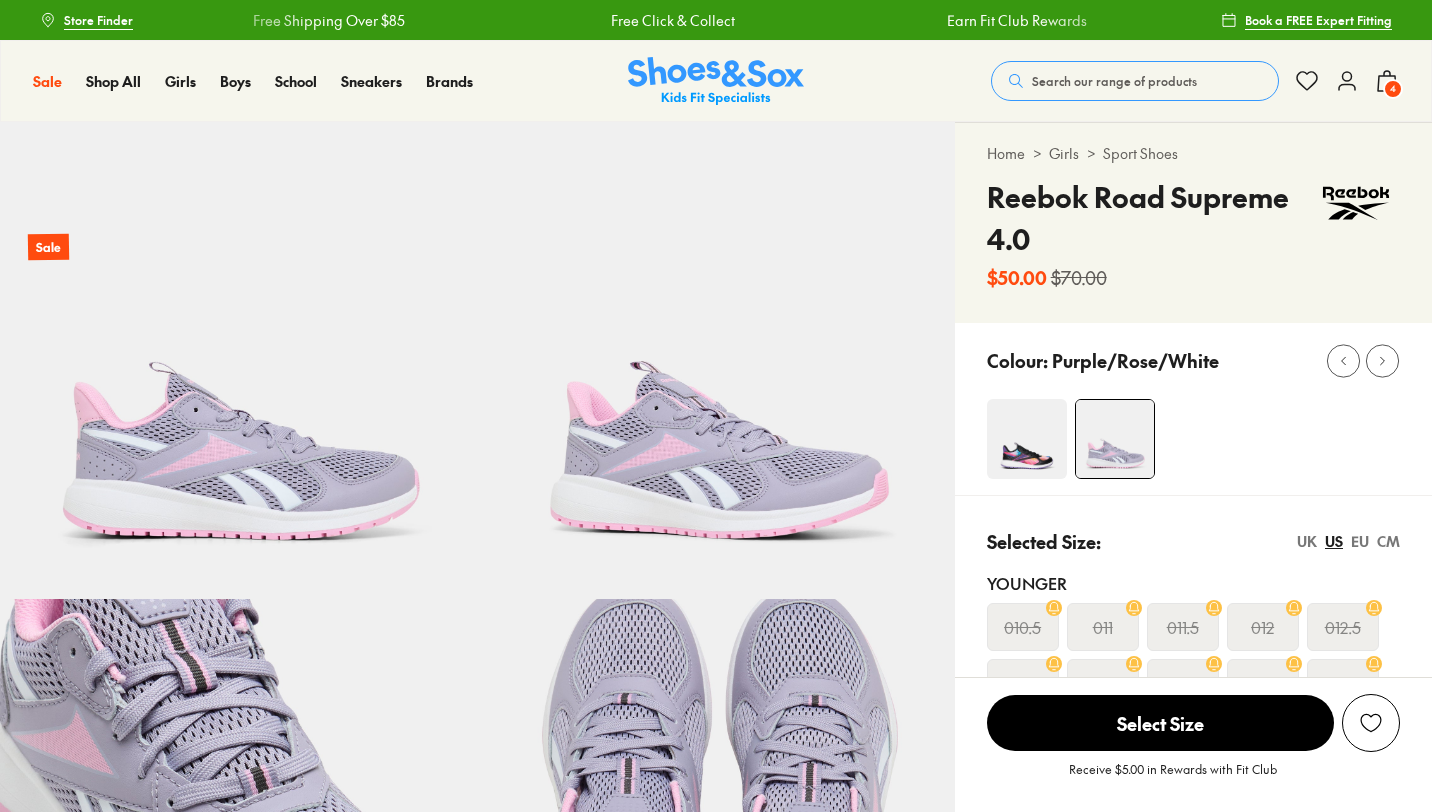 scroll, scrollTop: 0, scrollLeft: 0, axis: both 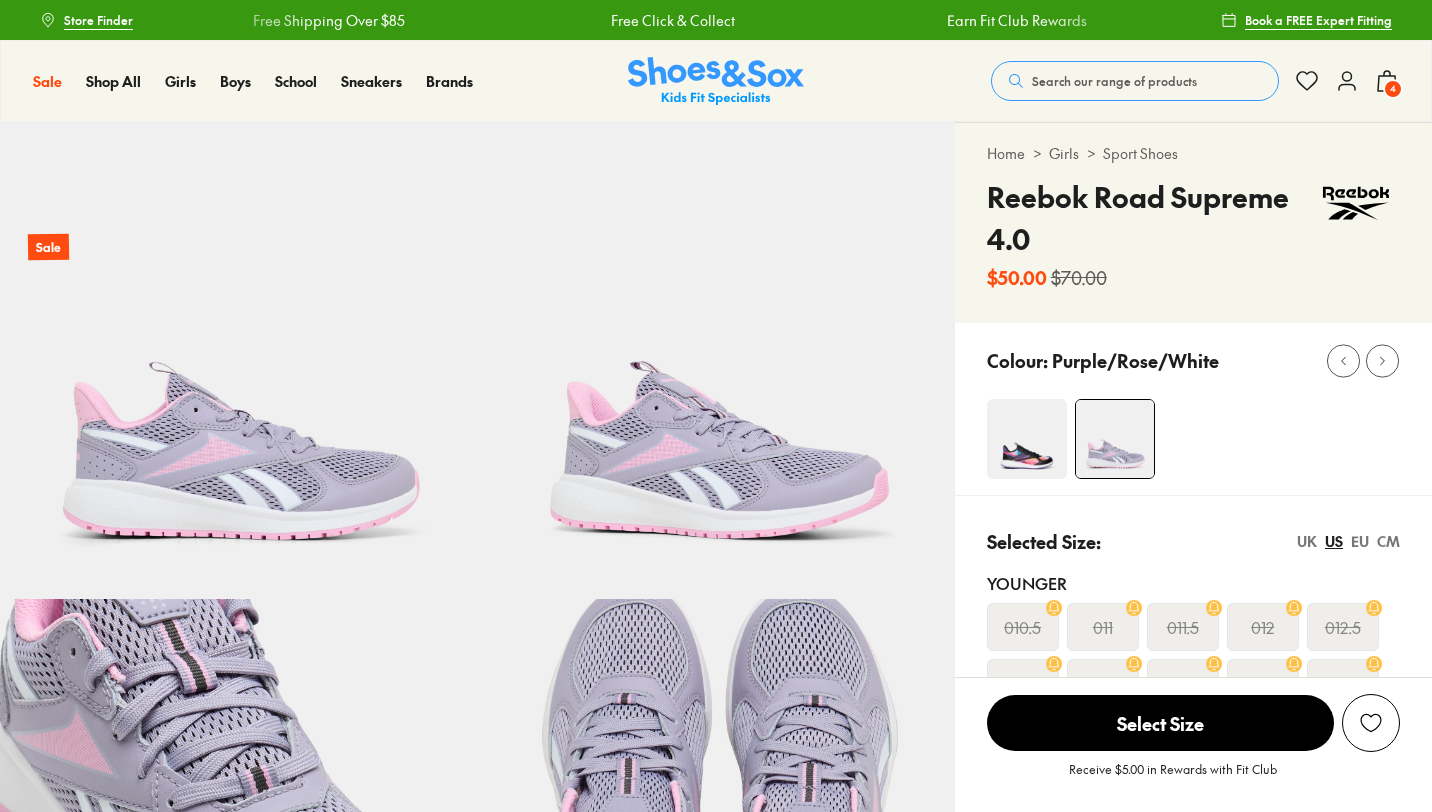 select on "*" 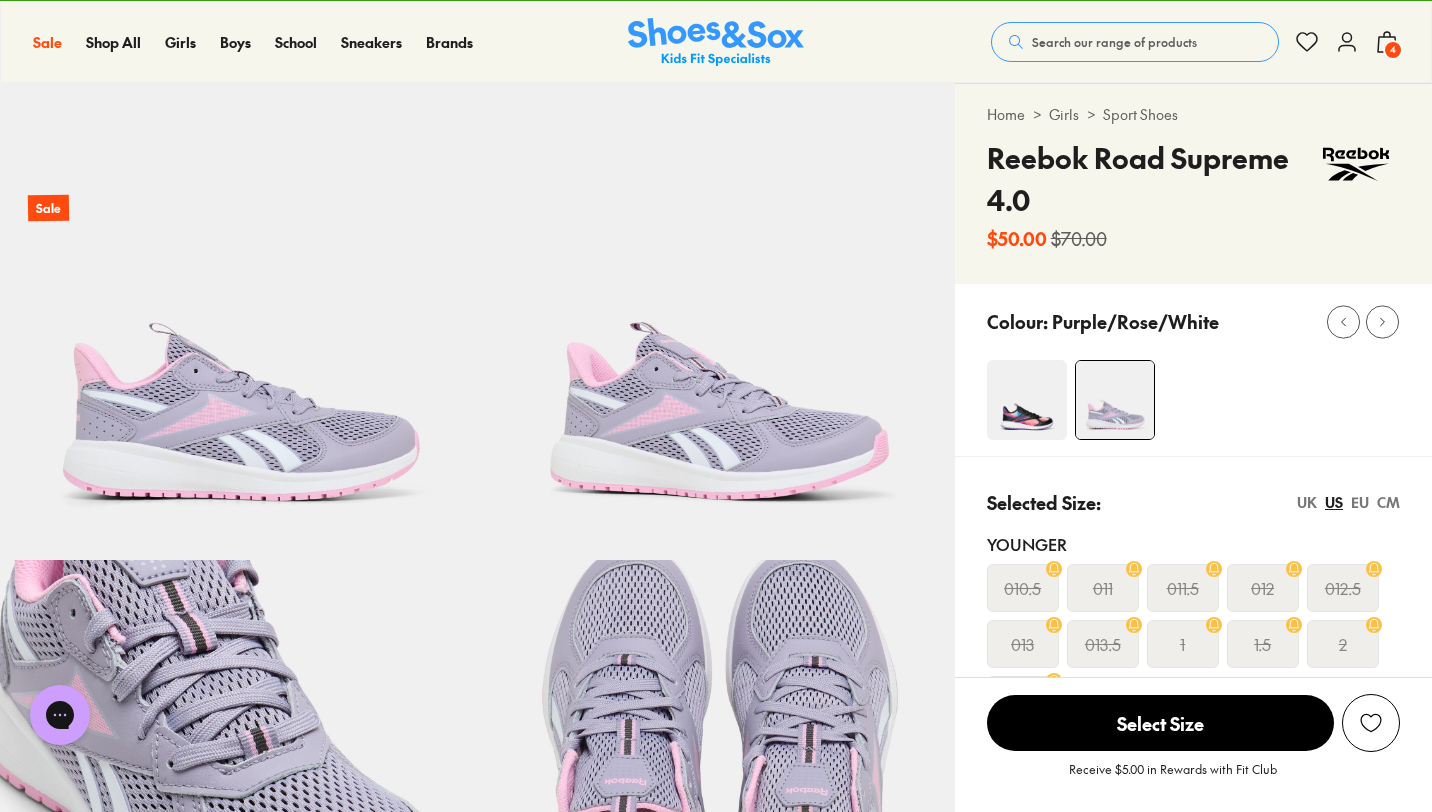 scroll, scrollTop: 0, scrollLeft: 0, axis: both 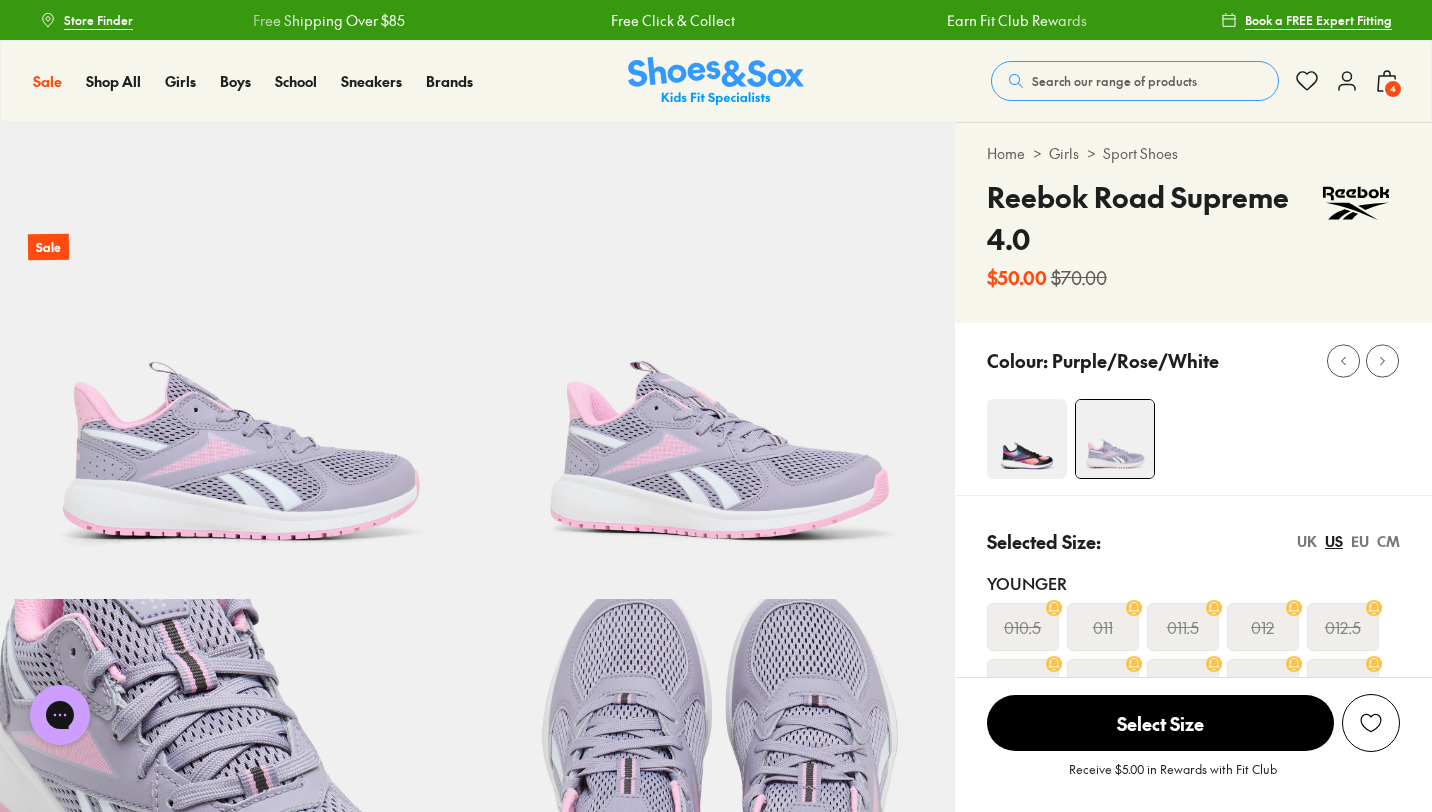 click on "4" at bounding box center [1393, 89] 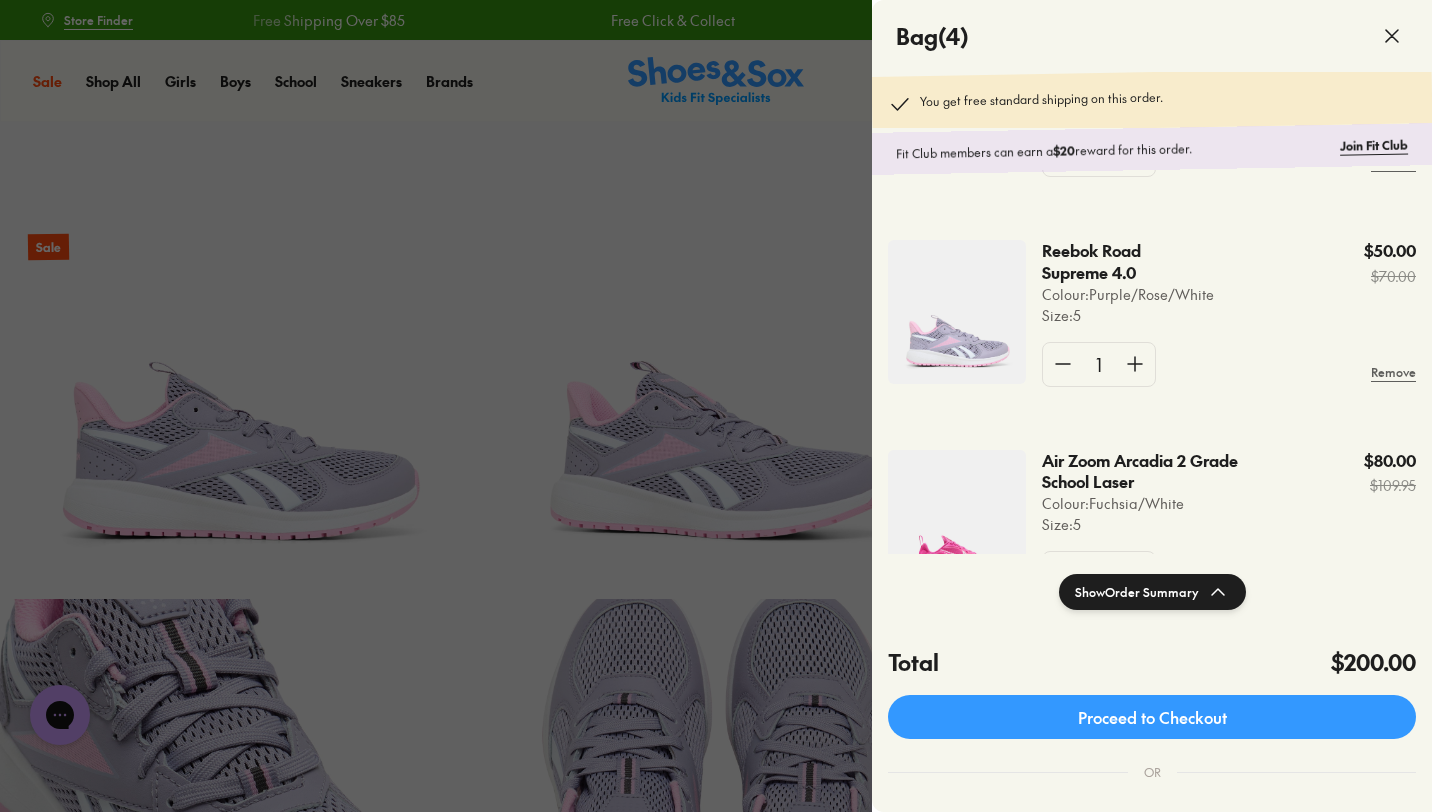 scroll, scrollTop: 500, scrollLeft: 0, axis: vertical 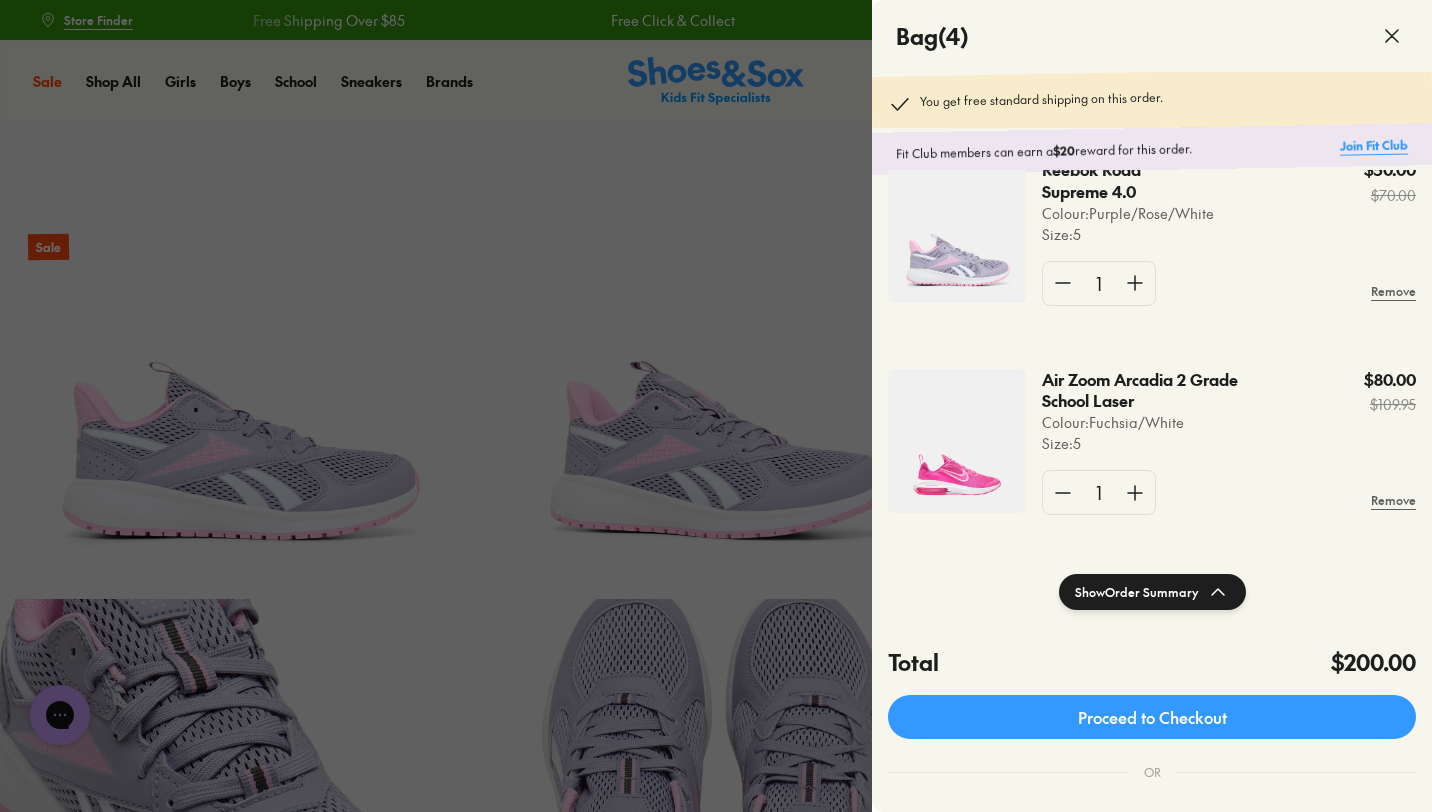 click on "Join Fit Club" 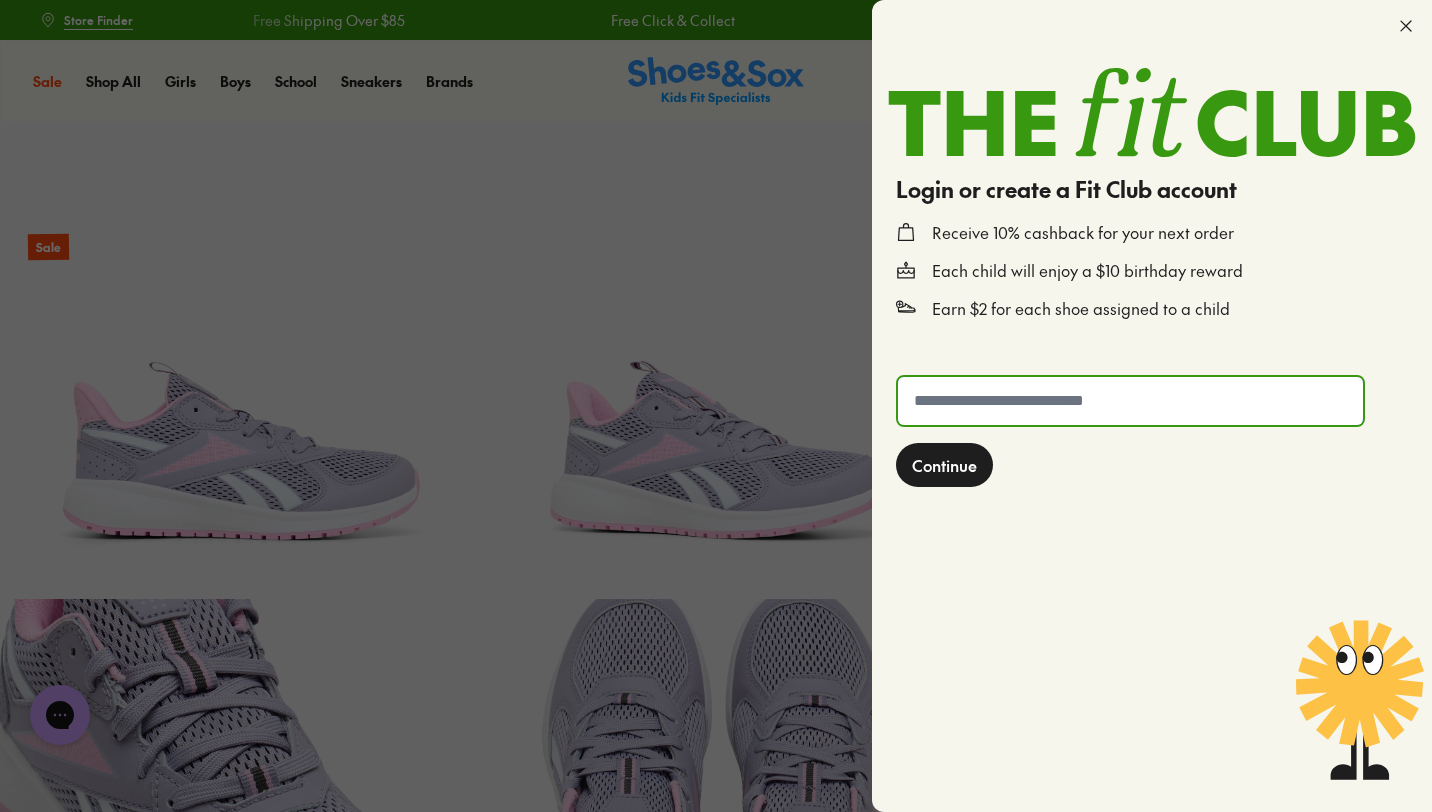 click 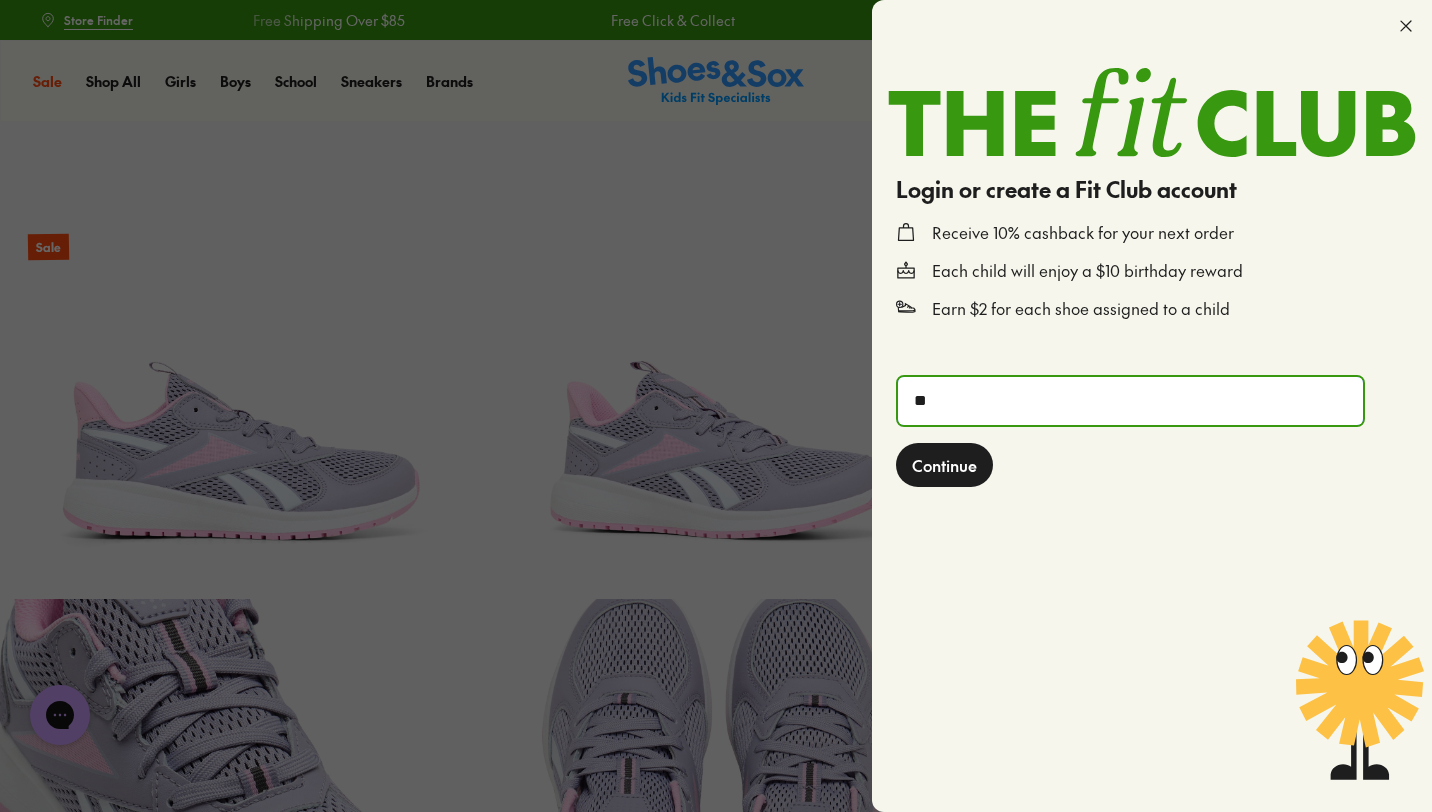 type on "*" 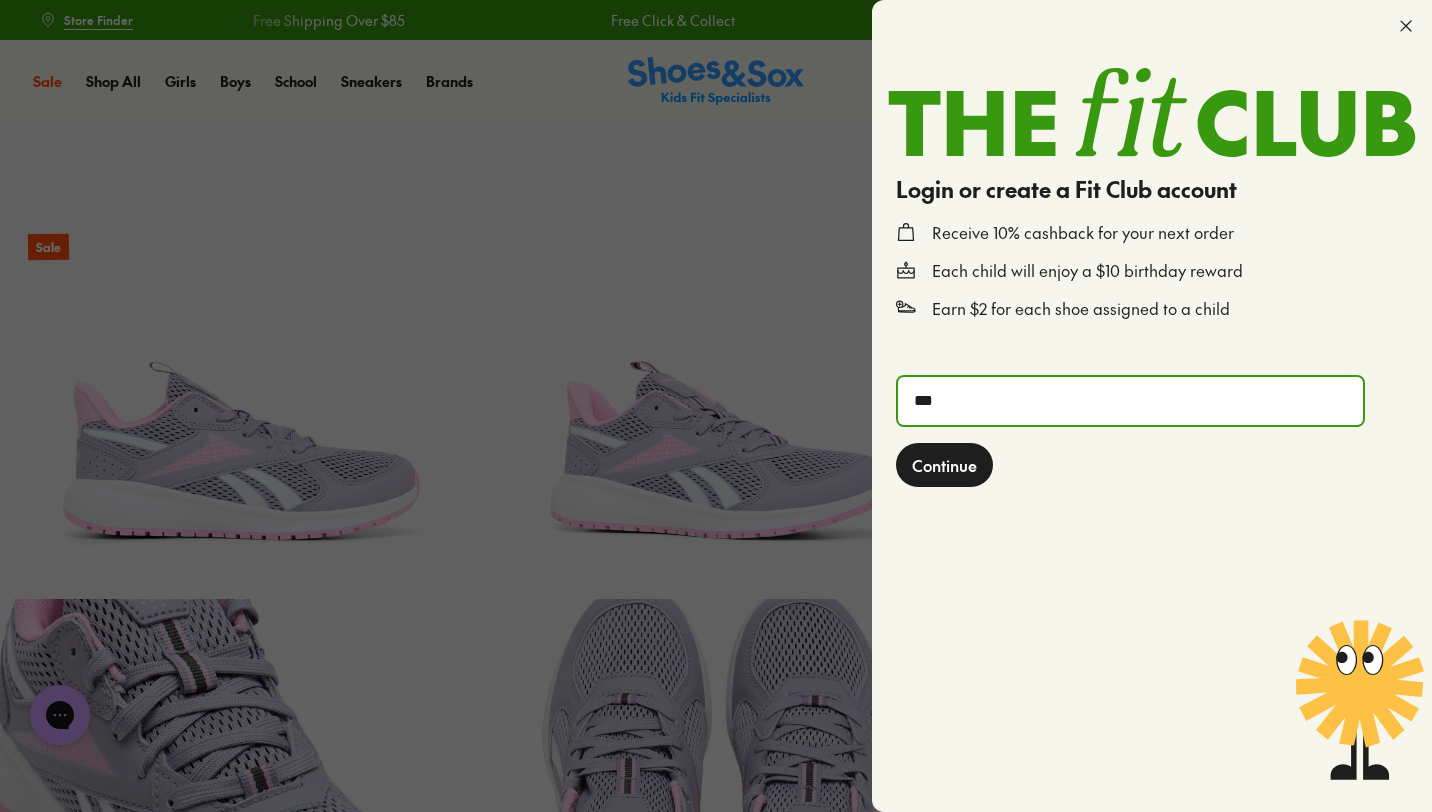 type on "**********" 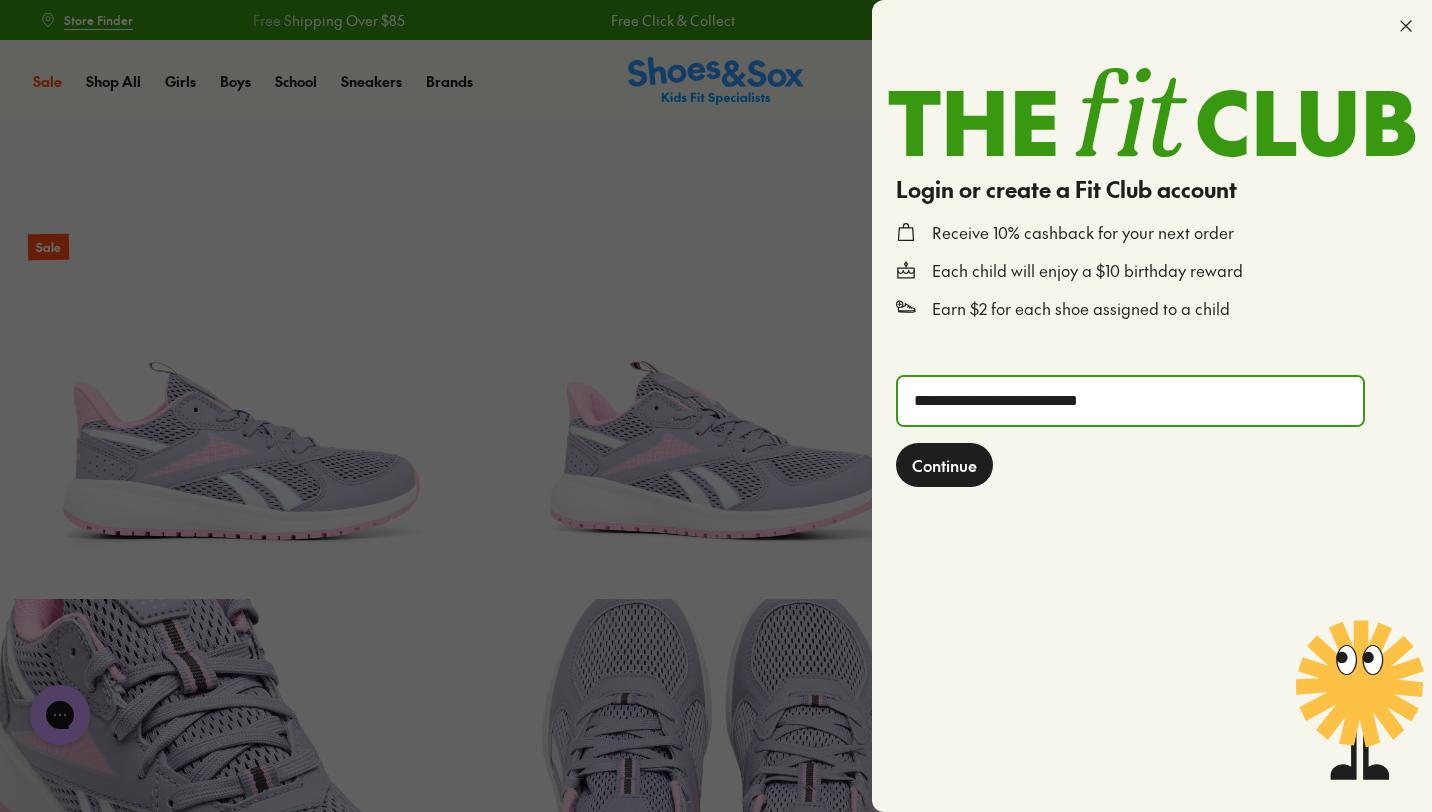 click on "Continue" 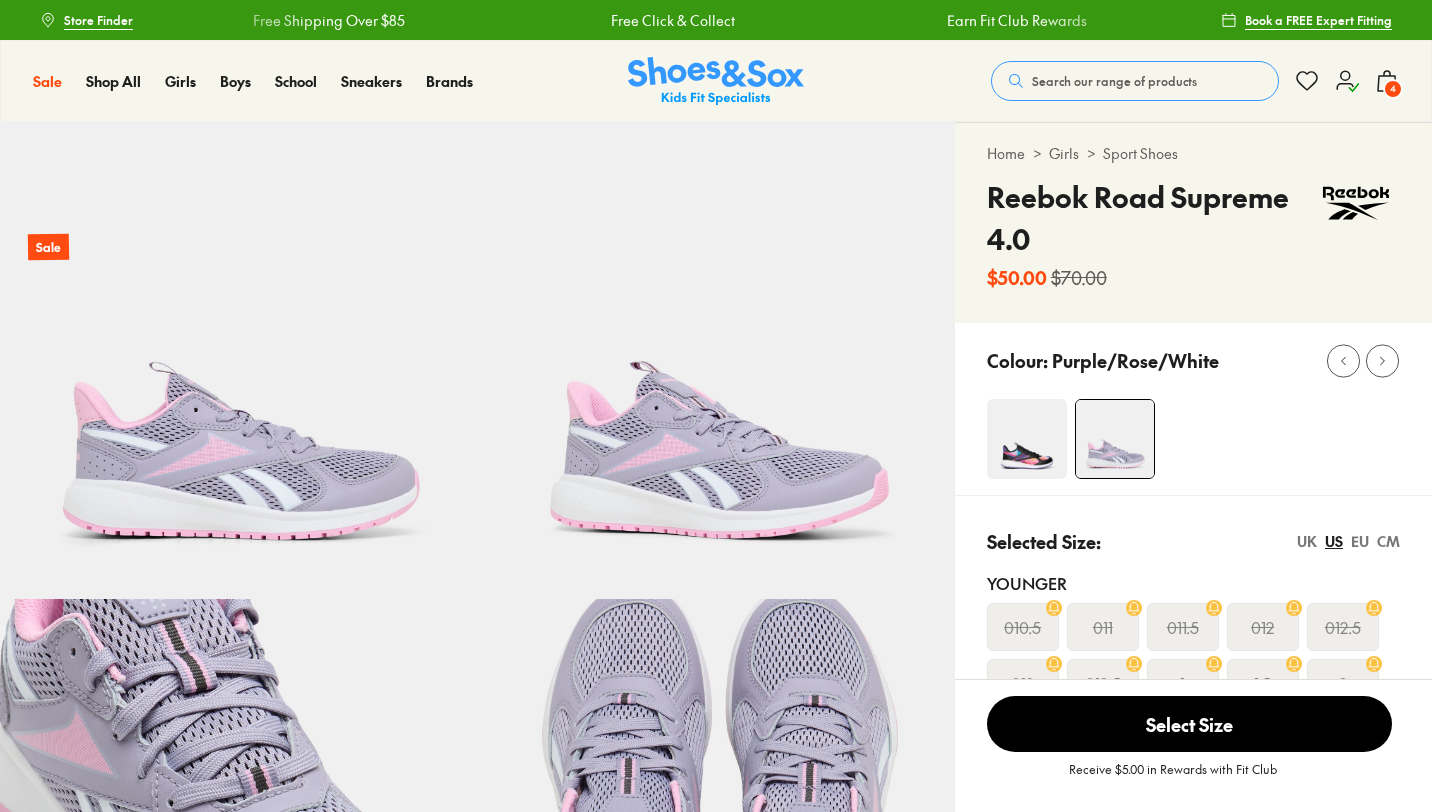 scroll, scrollTop: 0, scrollLeft: 0, axis: both 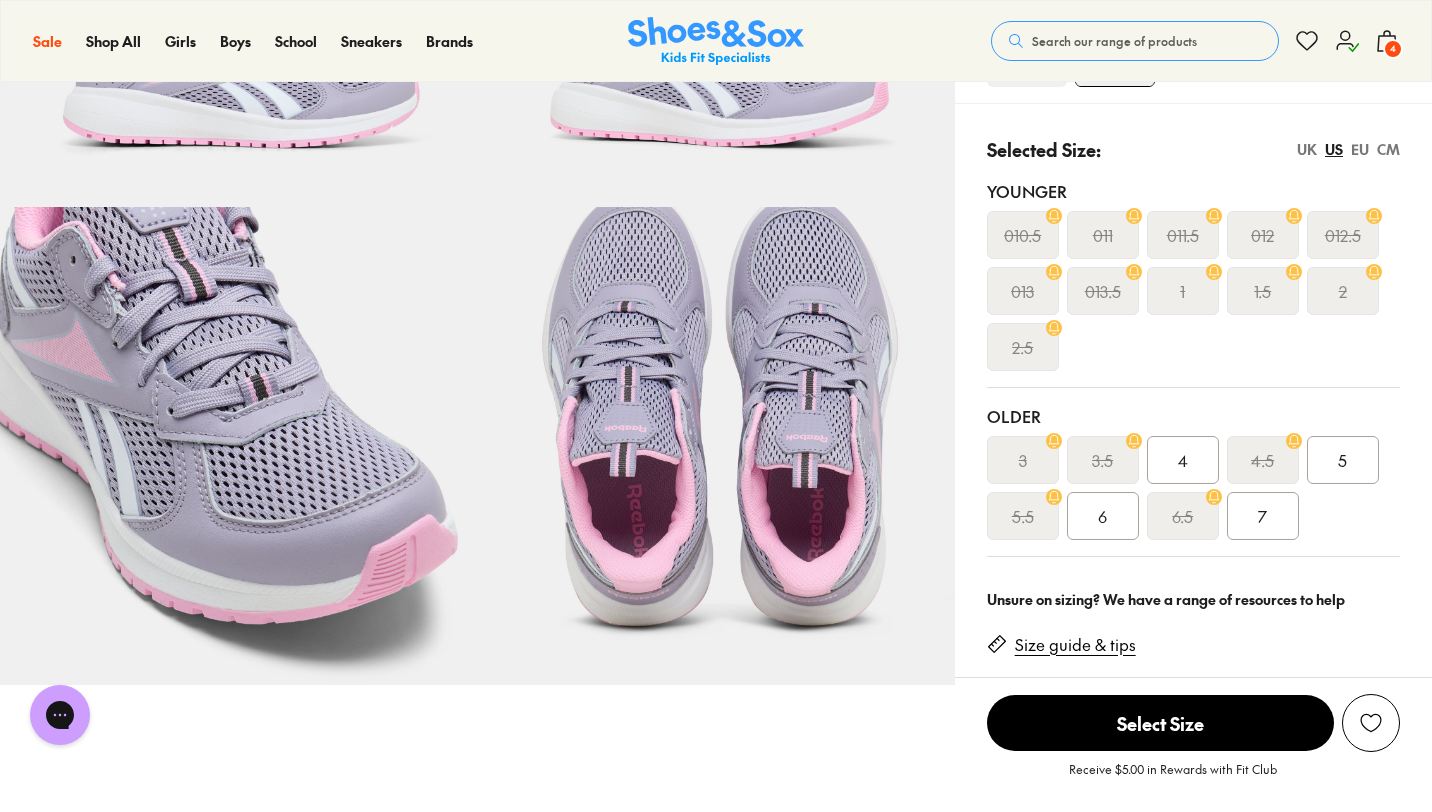 click on "EU" at bounding box center (1360, 149) 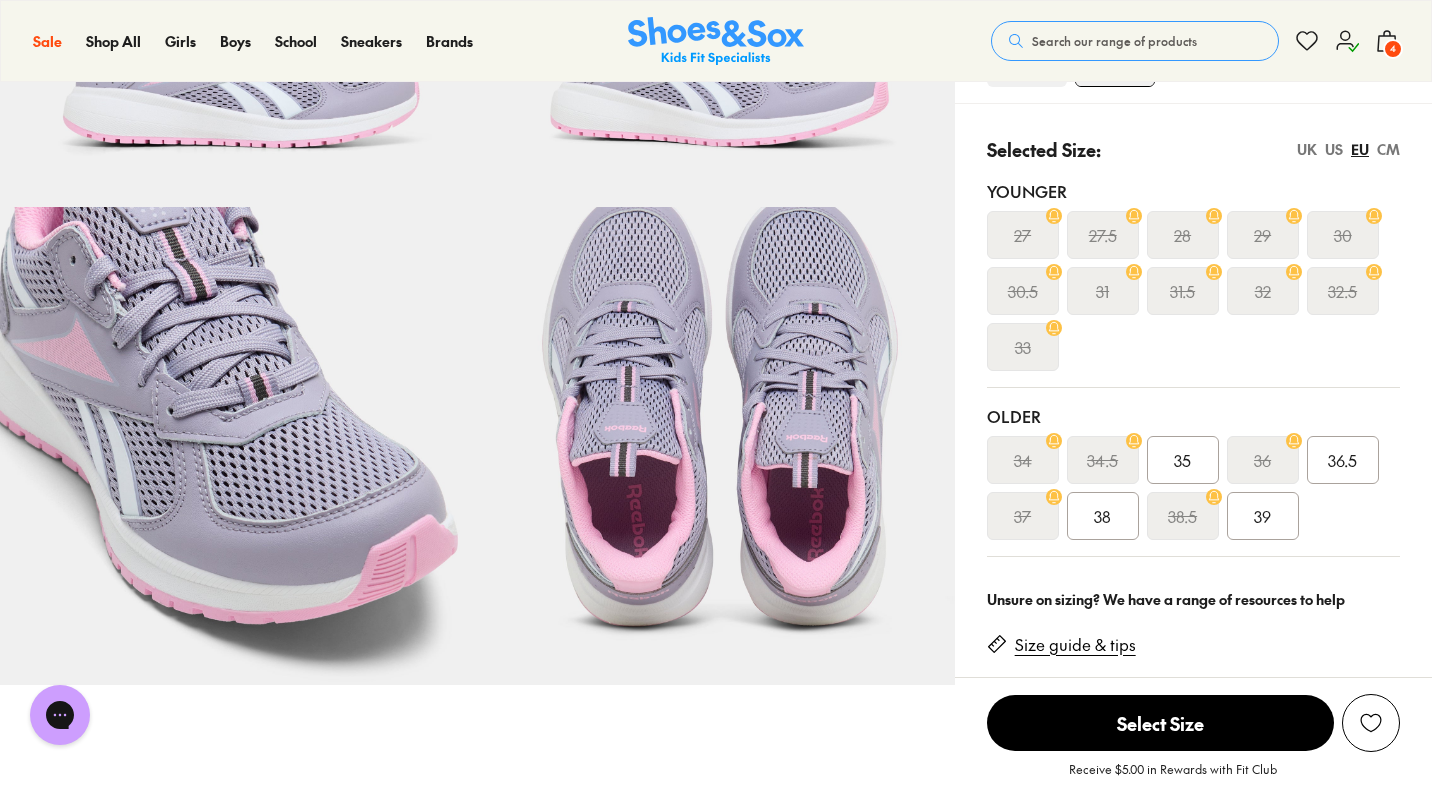 click on "4" at bounding box center [1393, 49] 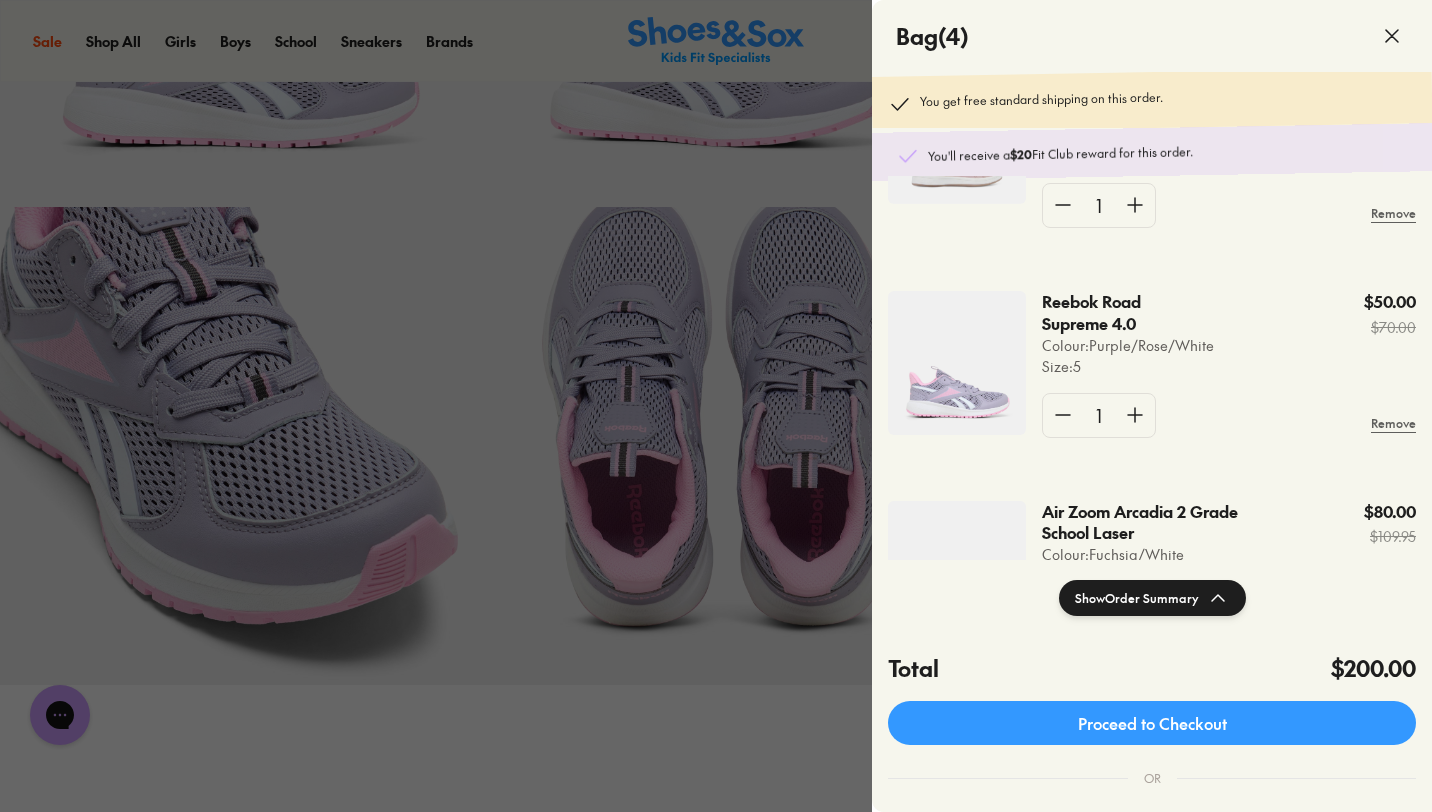scroll, scrollTop: 500, scrollLeft: 0, axis: vertical 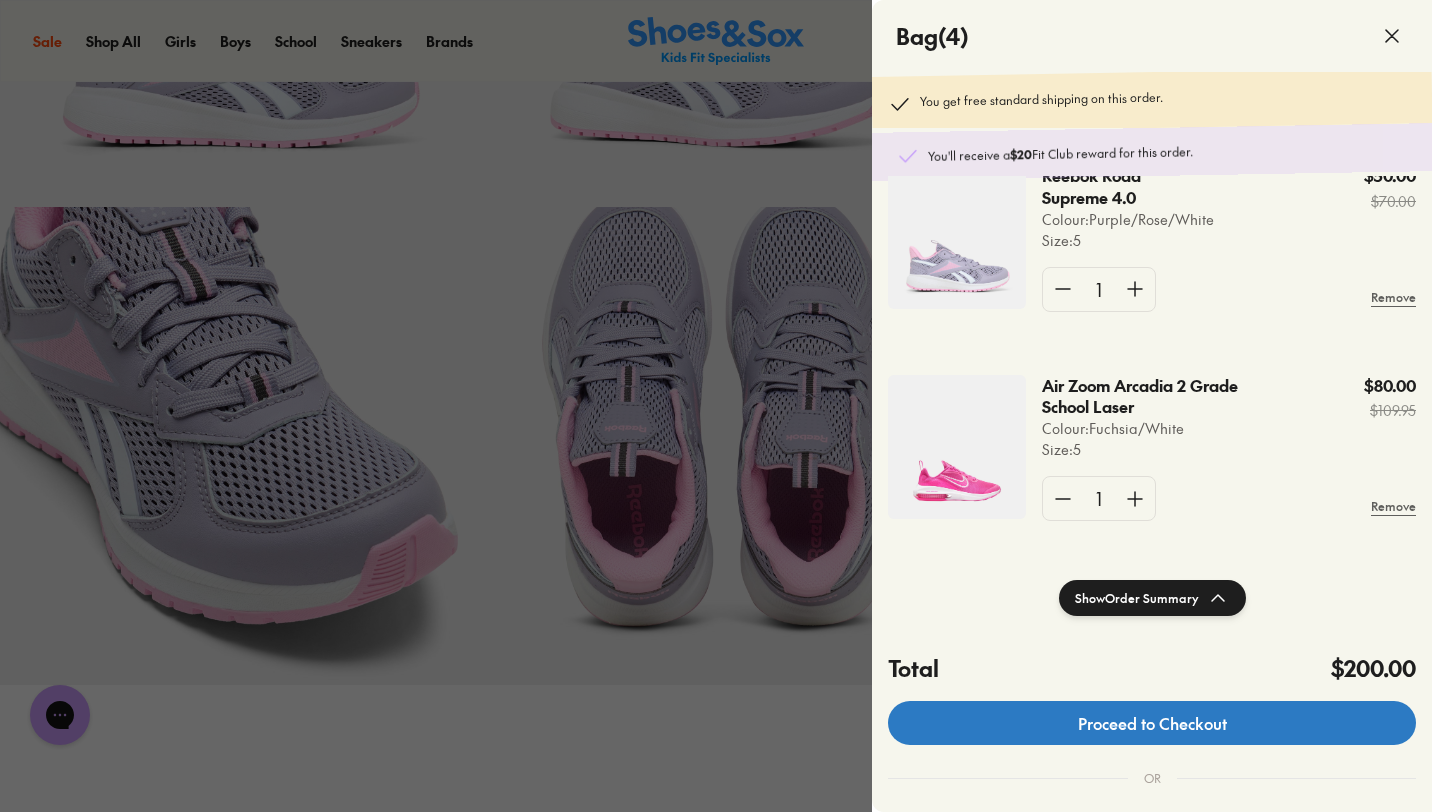 click on "Proceed to Checkout" 